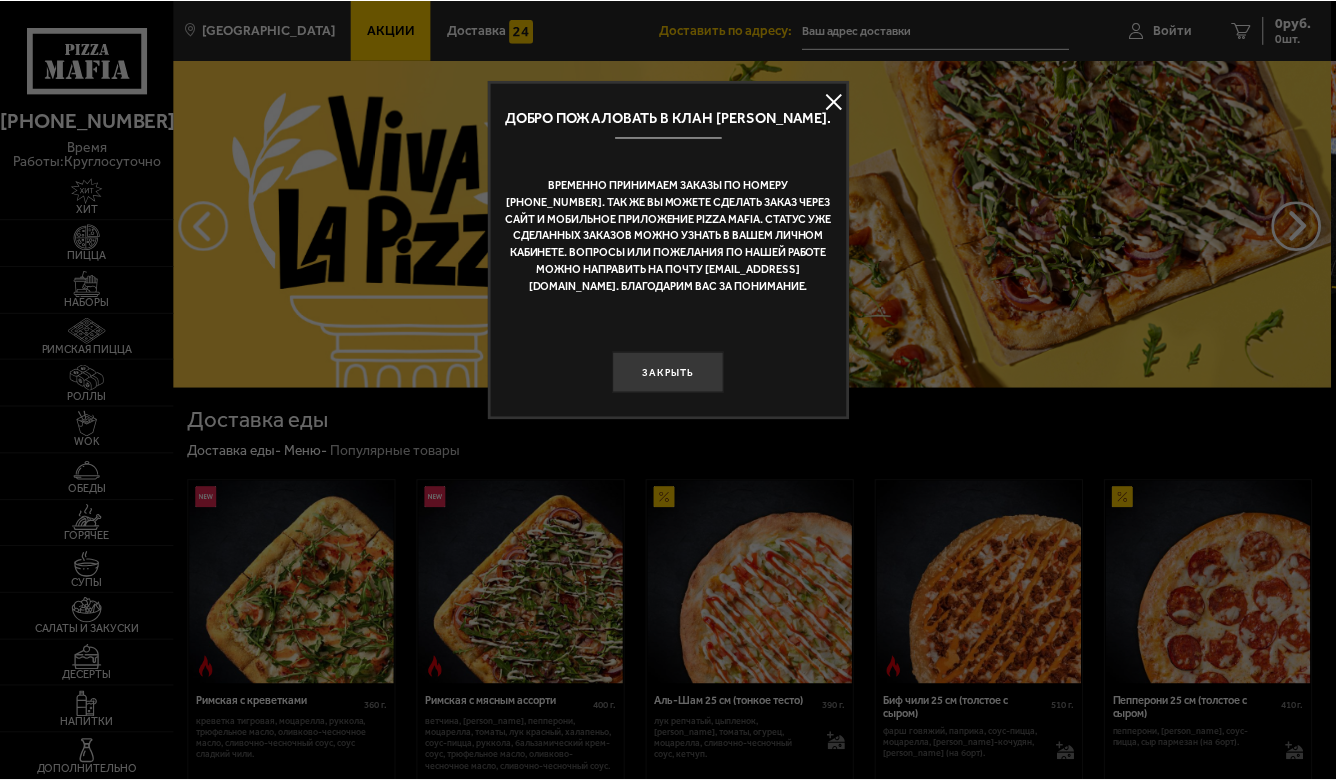 scroll, scrollTop: 0, scrollLeft: 0, axis: both 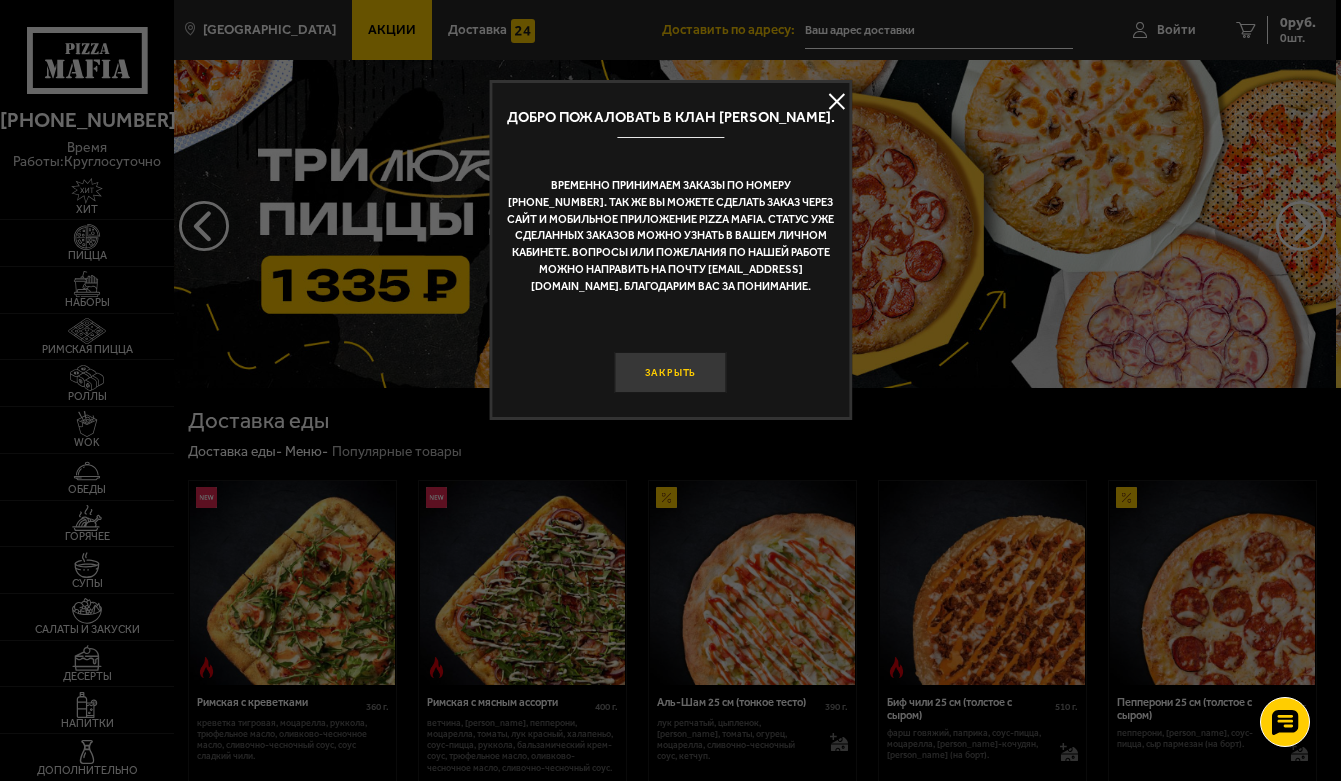 click on "Закрыть" at bounding box center [671, 373] 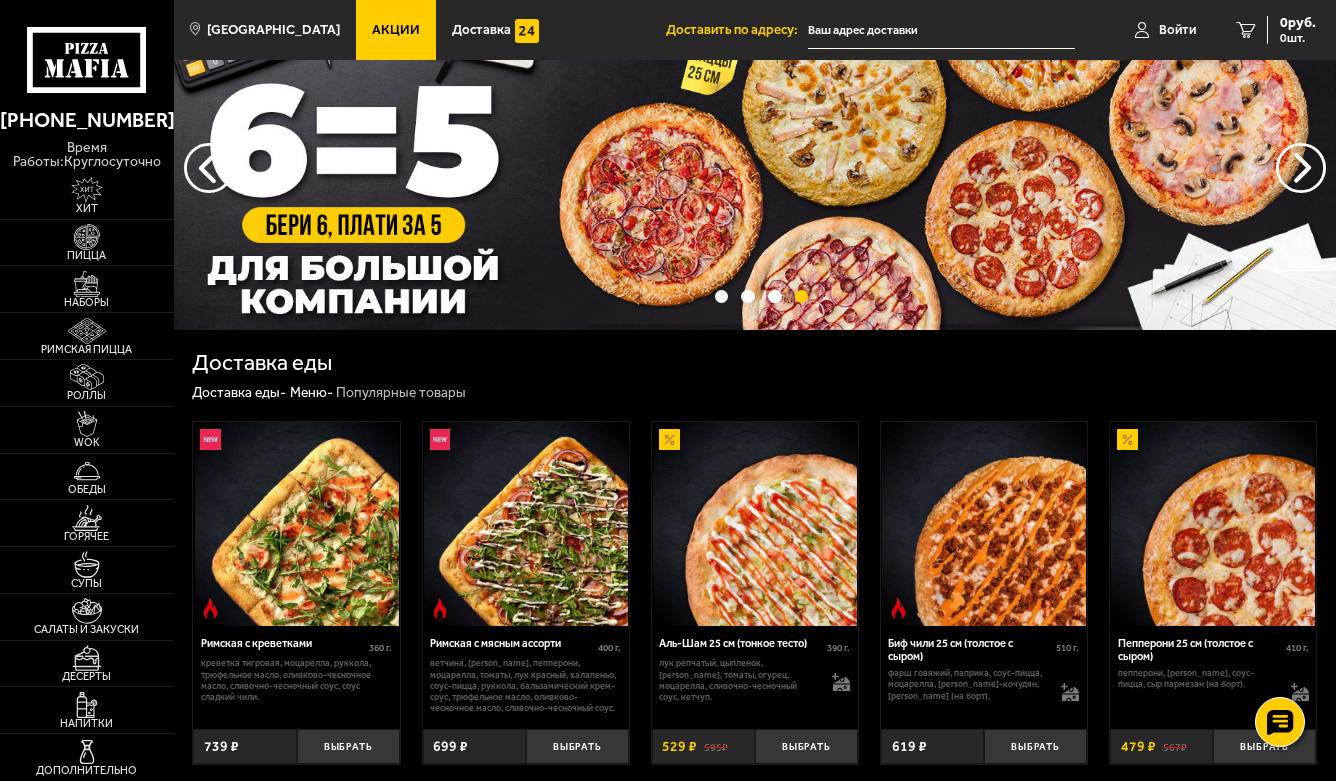 scroll, scrollTop: 0, scrollLeft: 0, axis: both 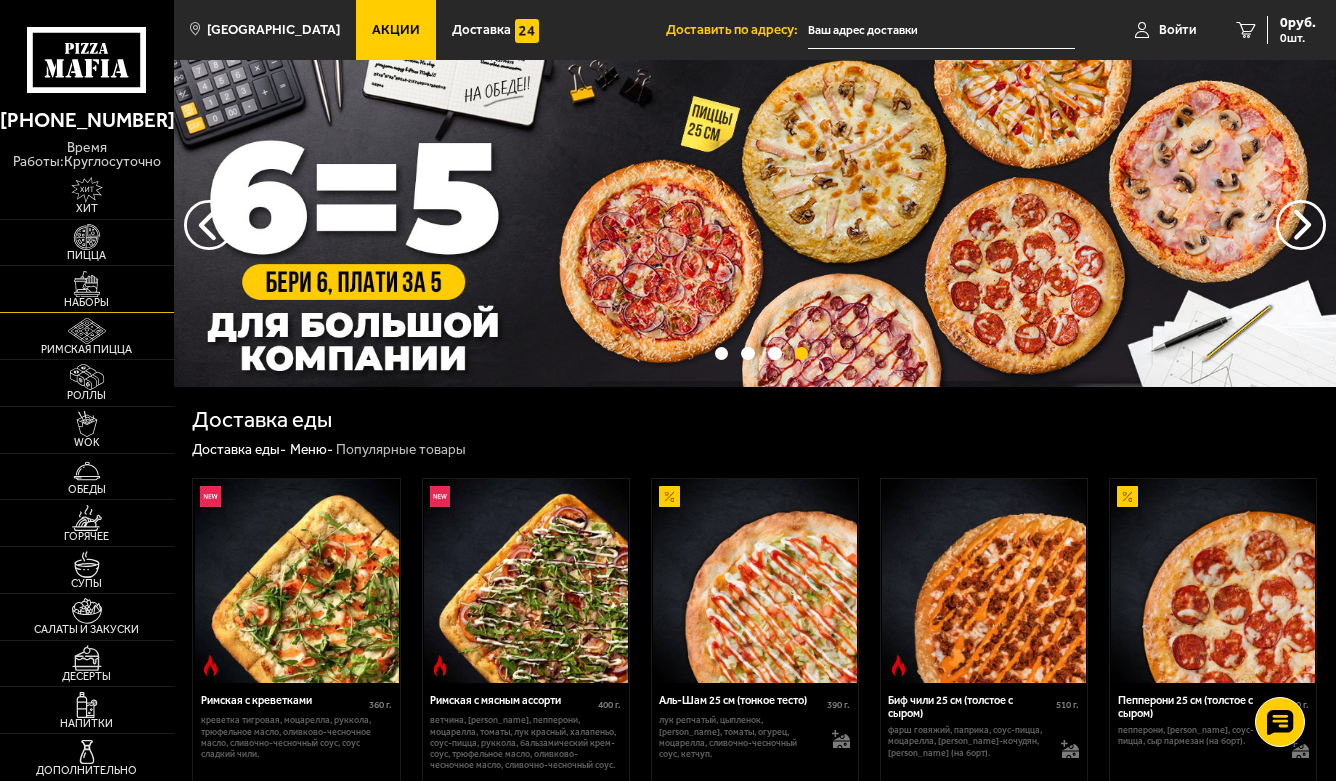 click at bounding box center (86, 284) 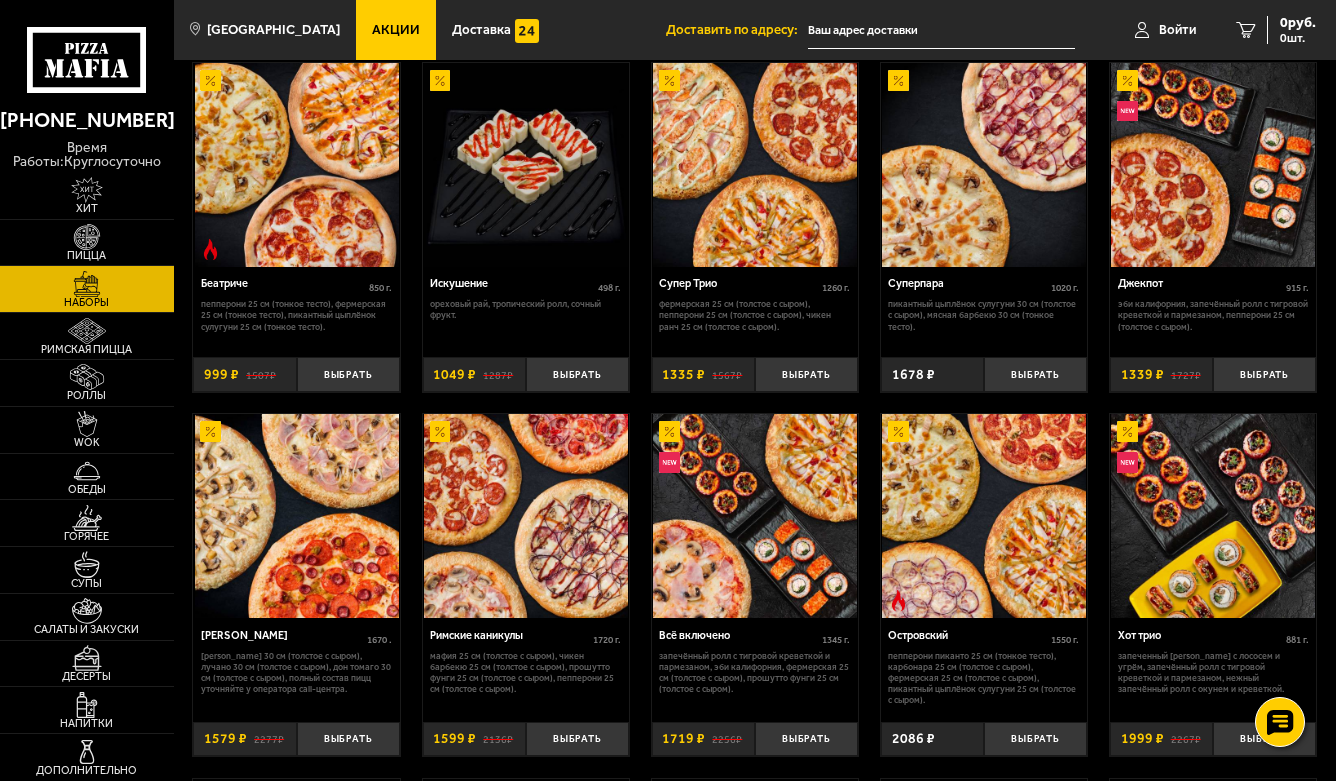 scroll, scrollTop: 900, scrollLeft: 0, axis: vertical 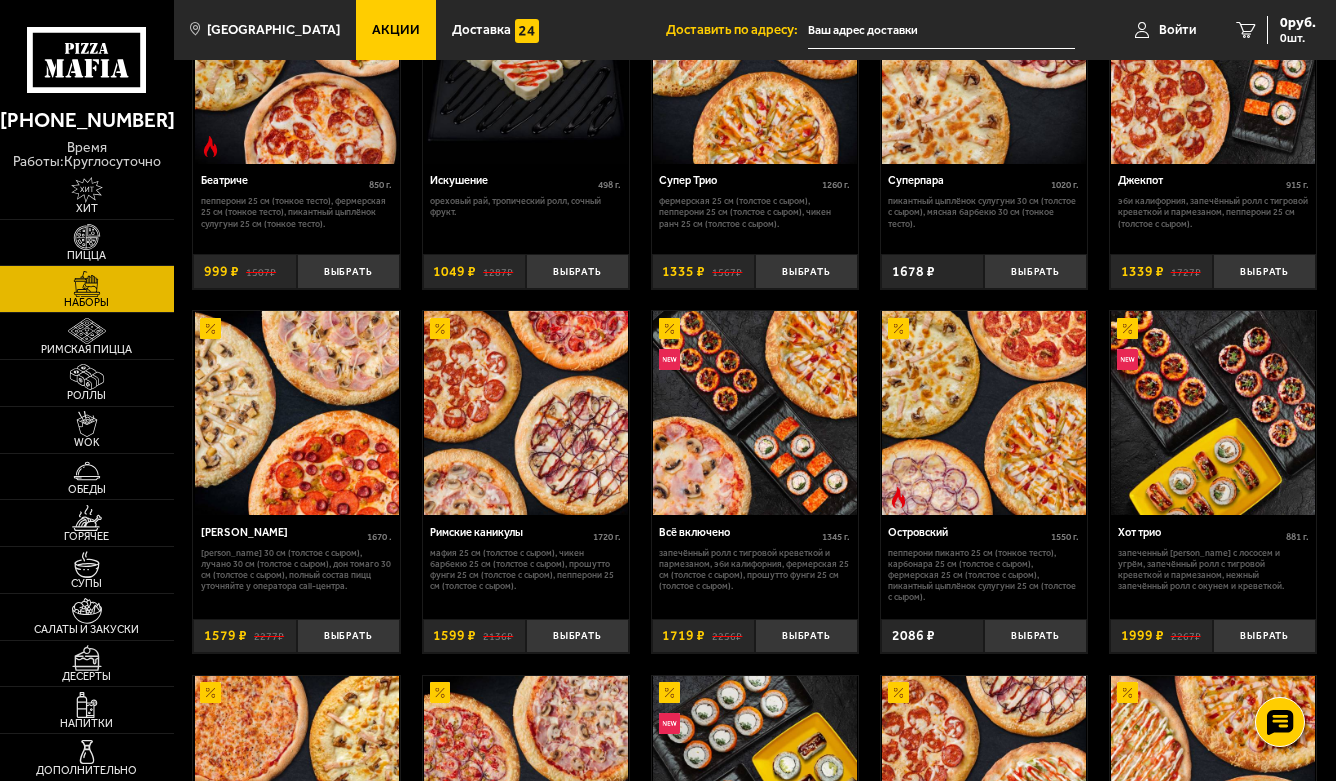 click on "Наборы" at bounding box center [87, 289] 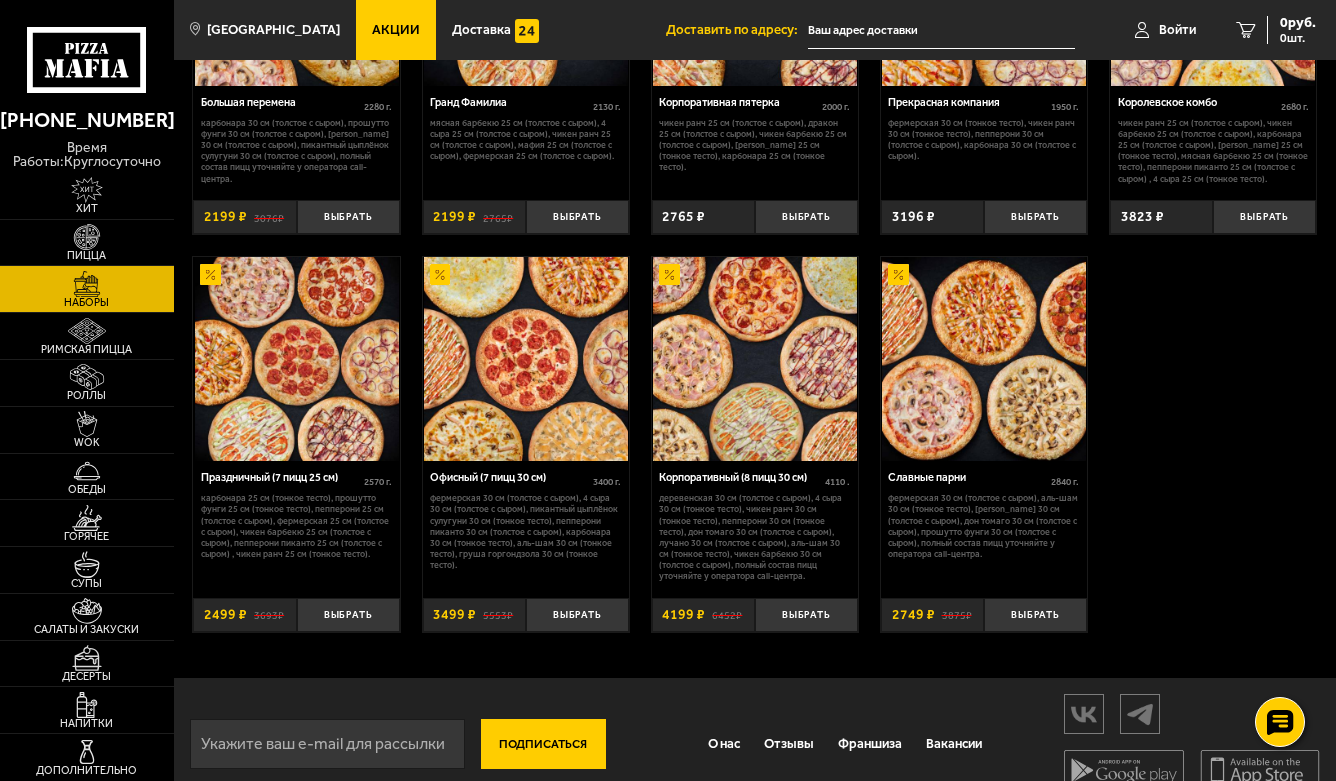 scroll, scrollTop: 2093, scrollLeft: 0, axis: vertical 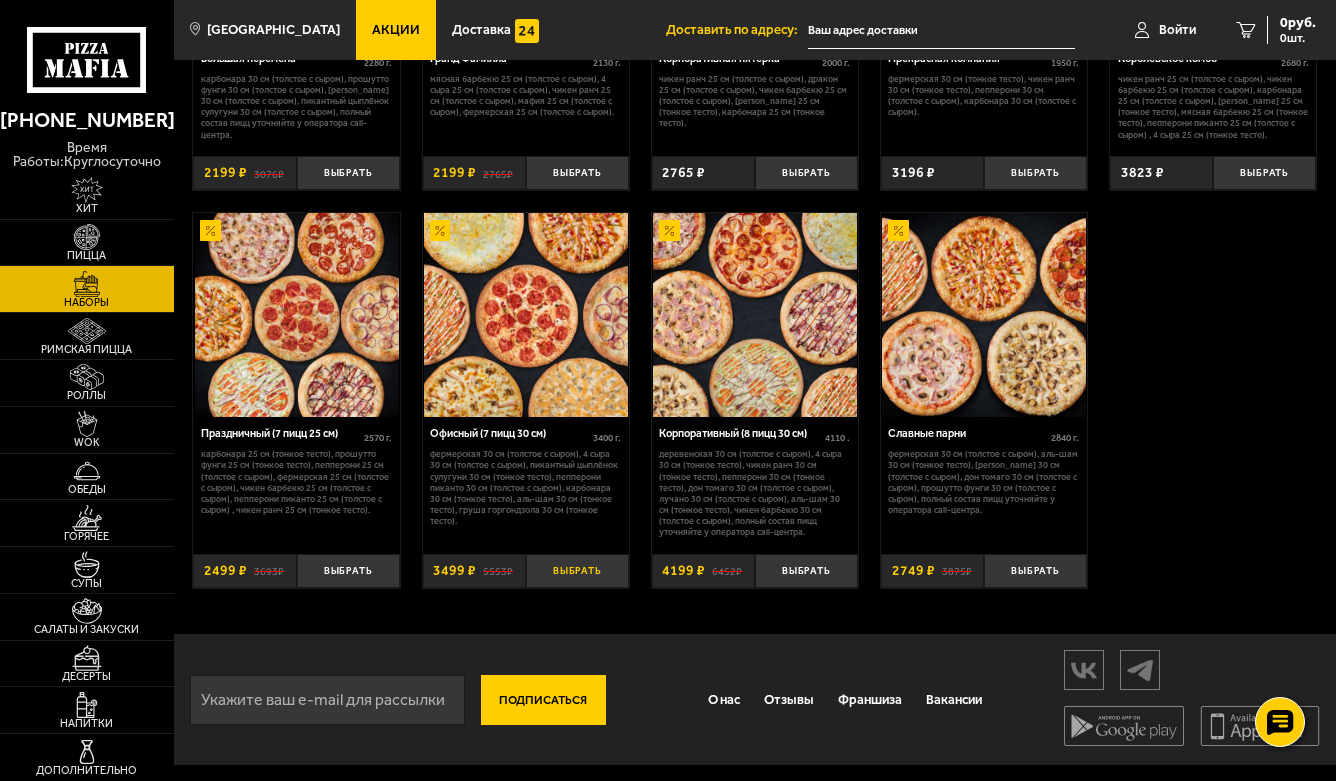 click on "Выбрать" at bounding box center [577, 571] 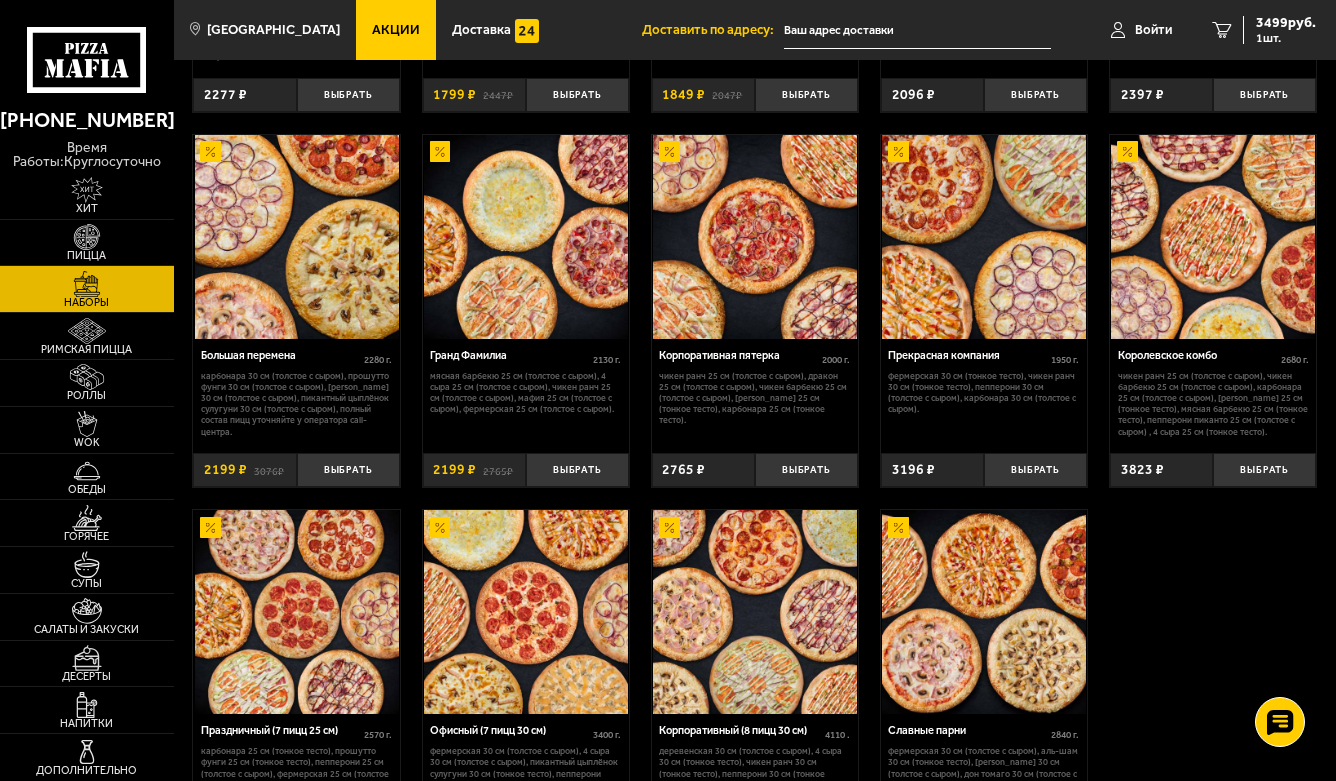 scroll, scrollTop: 1793, scrollLeft: 0, axis: vertical 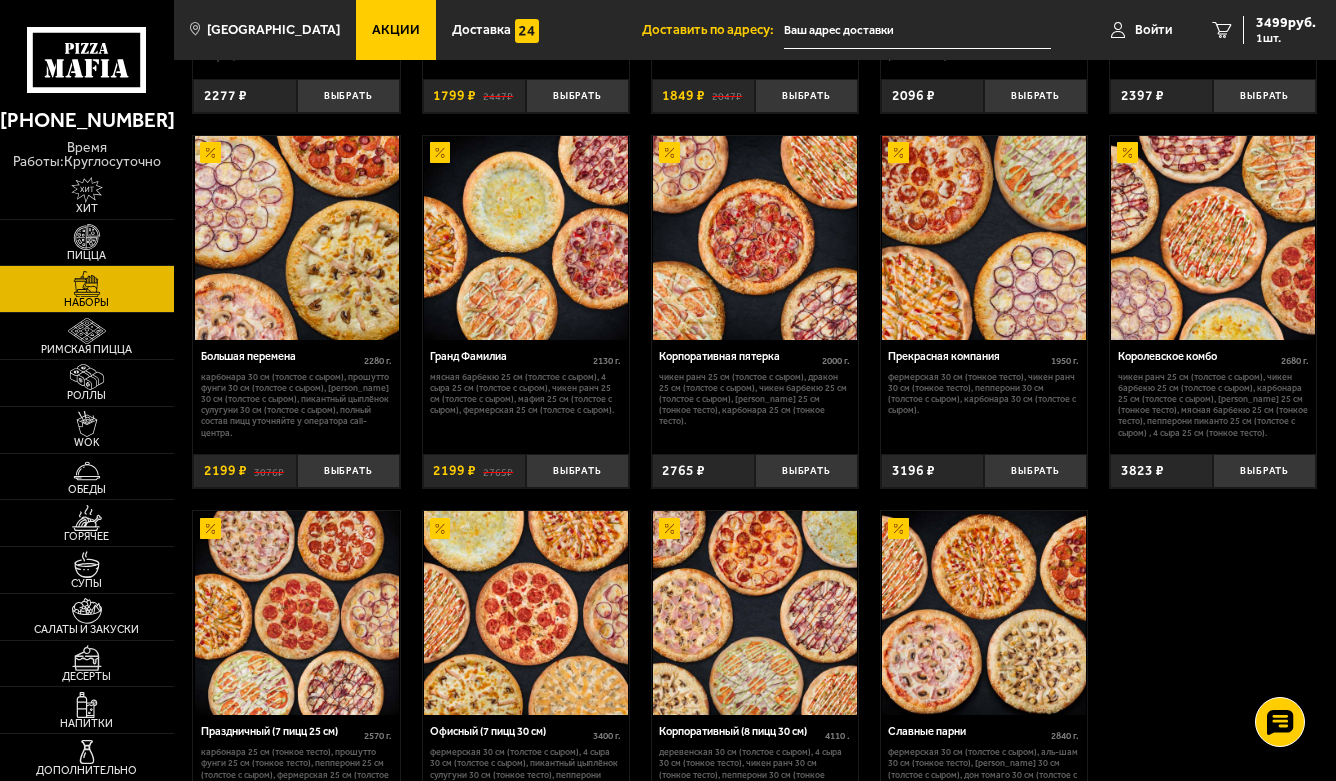 click at bounding box center (917, 30) 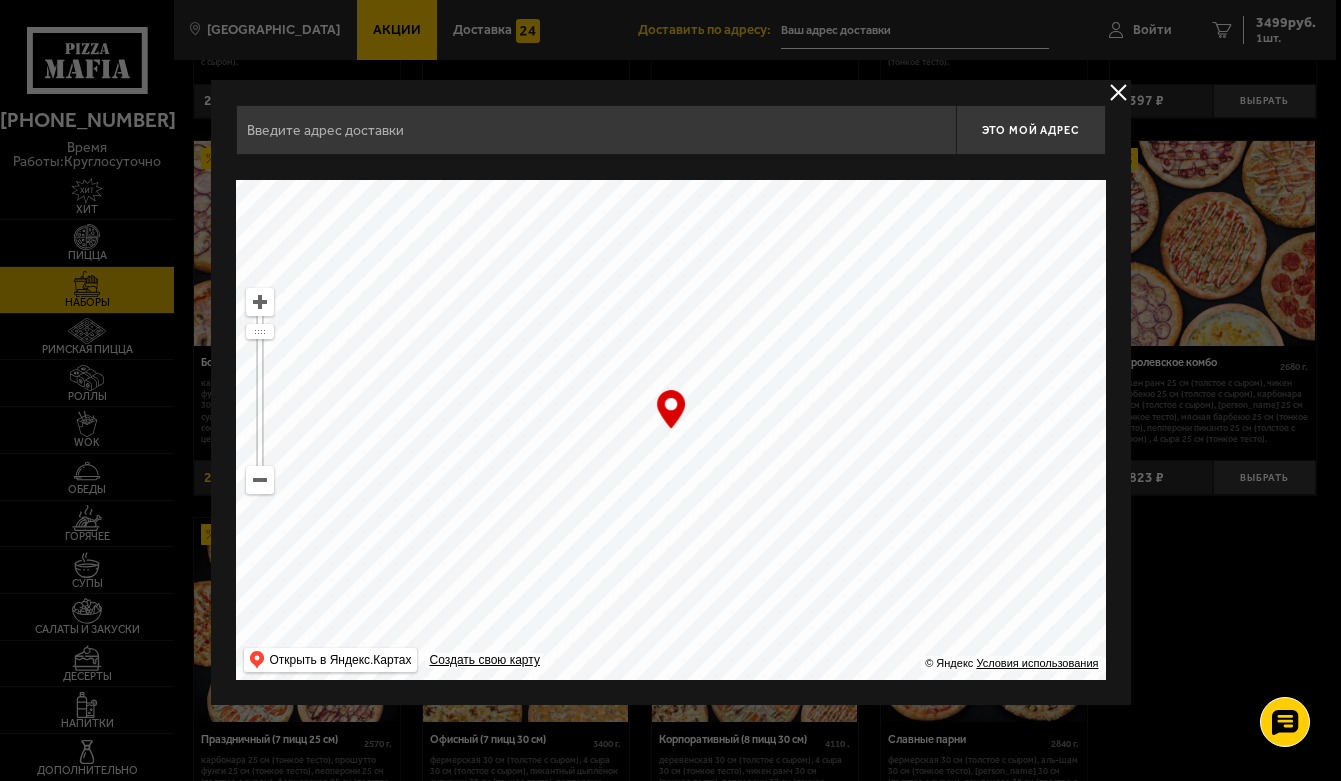 click at bounding box center [260, 480] 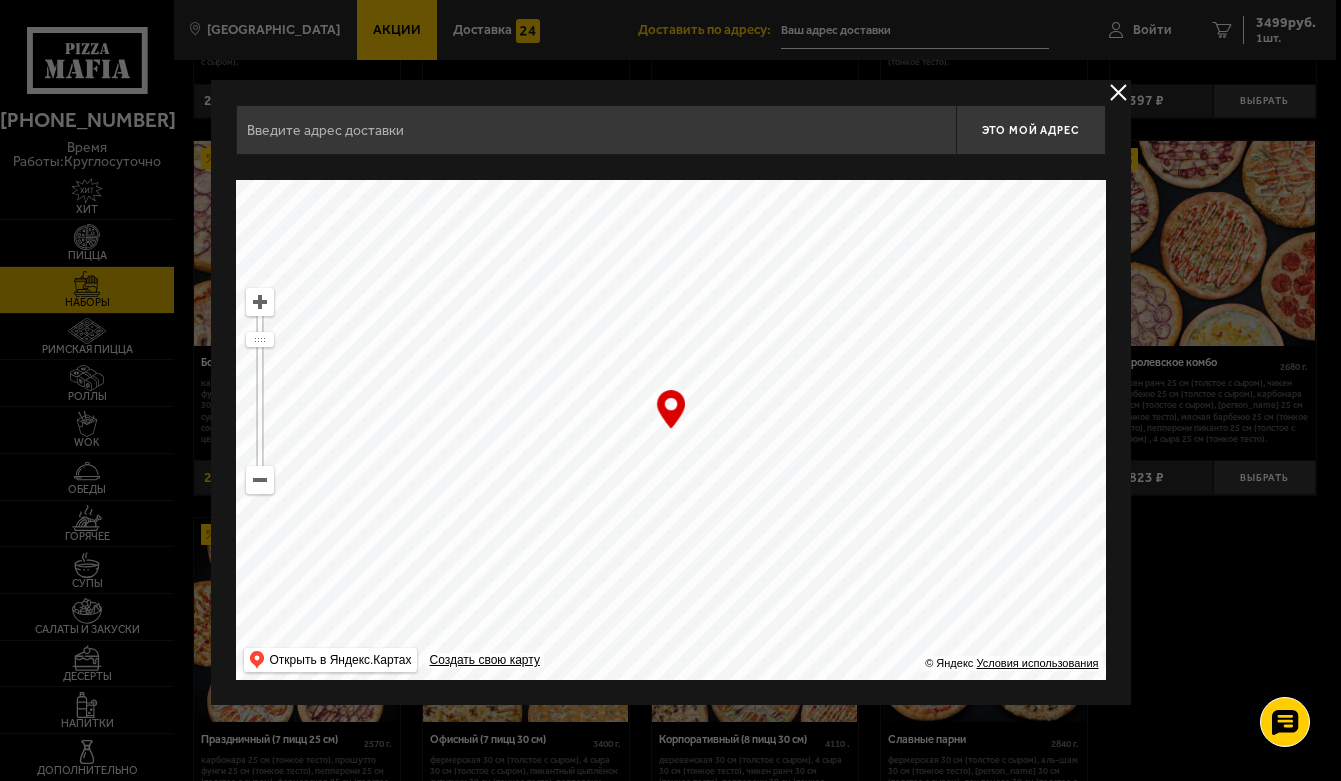 click at bounding box center (260, 480) 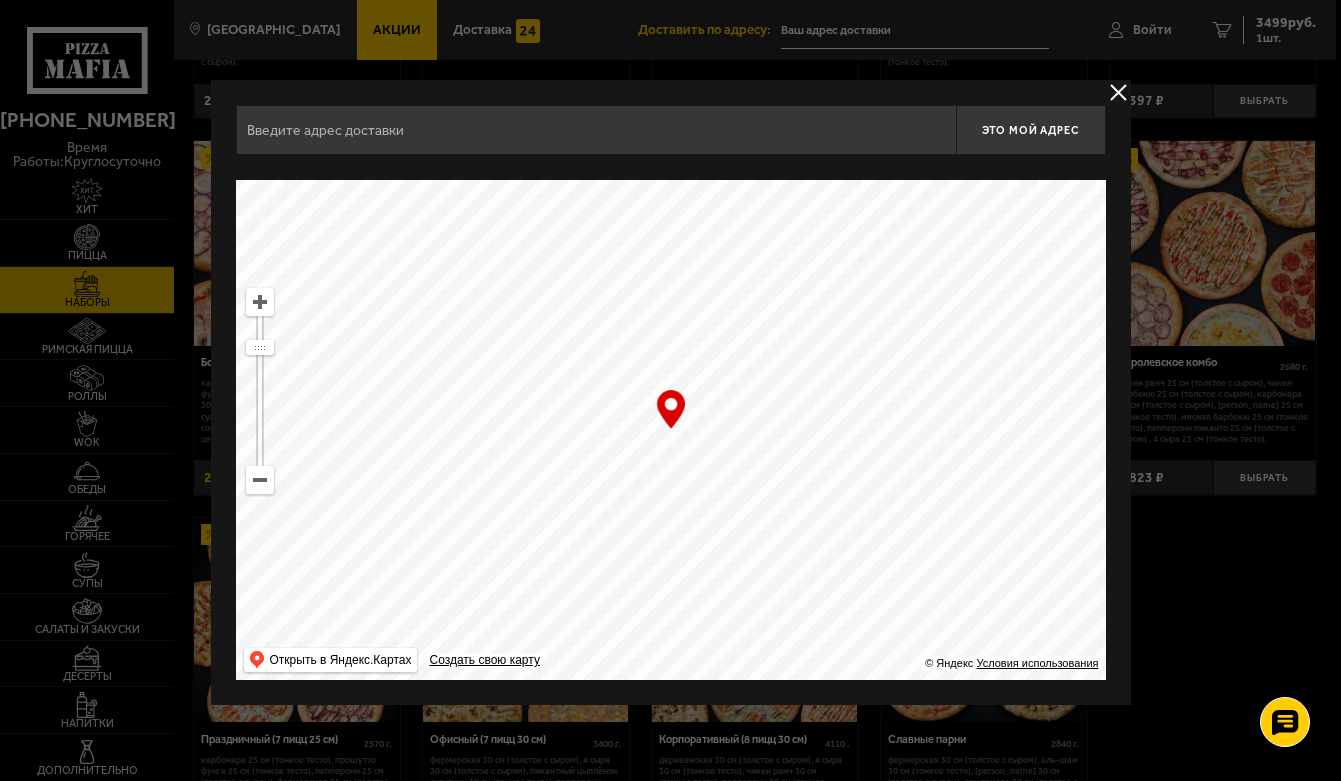 click at bounding box center [260, 480] 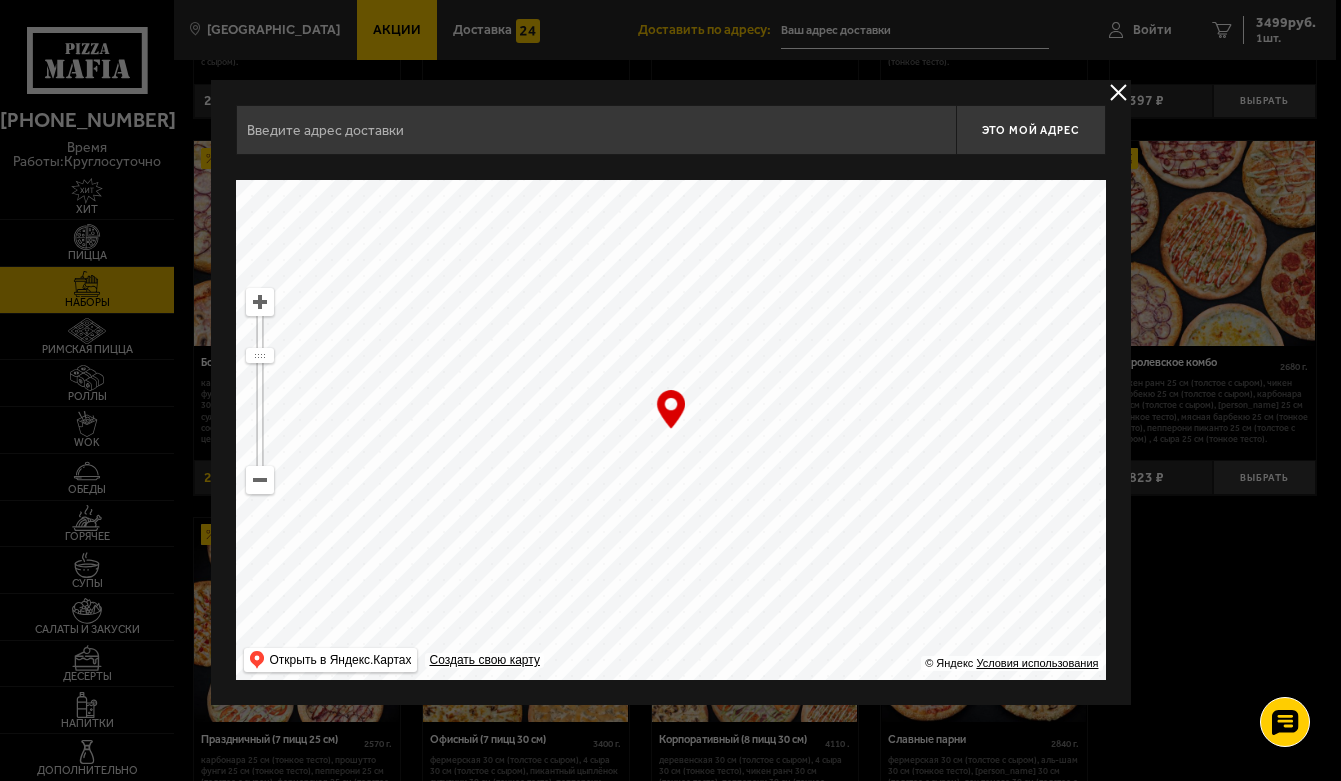 drag, startPoint x: 675, startPoint y: 369, endPoint x: 769, endPoint y: 546, distance: 200.41208 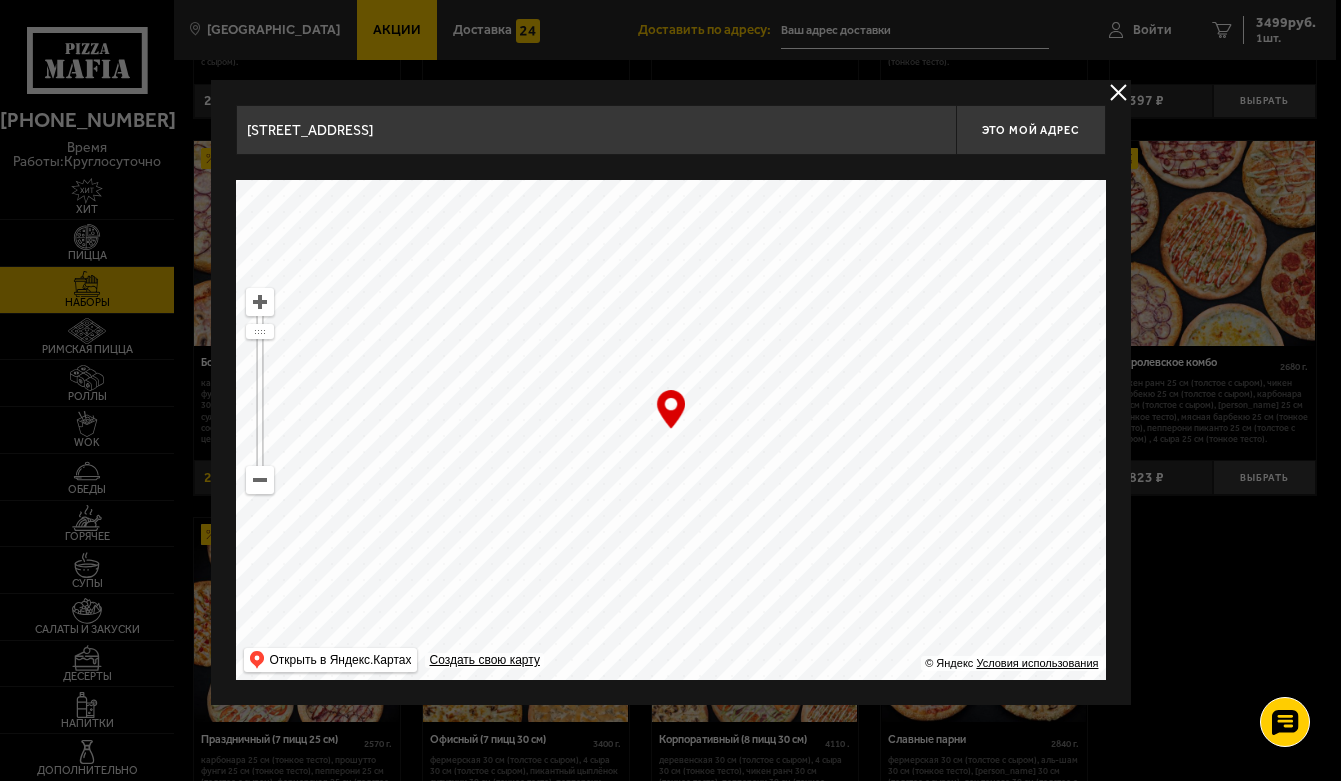 drag, startPoint x: 658, startPoint y: 418, endPoint x: 683, endPoint y: 479, distance: 65.9242 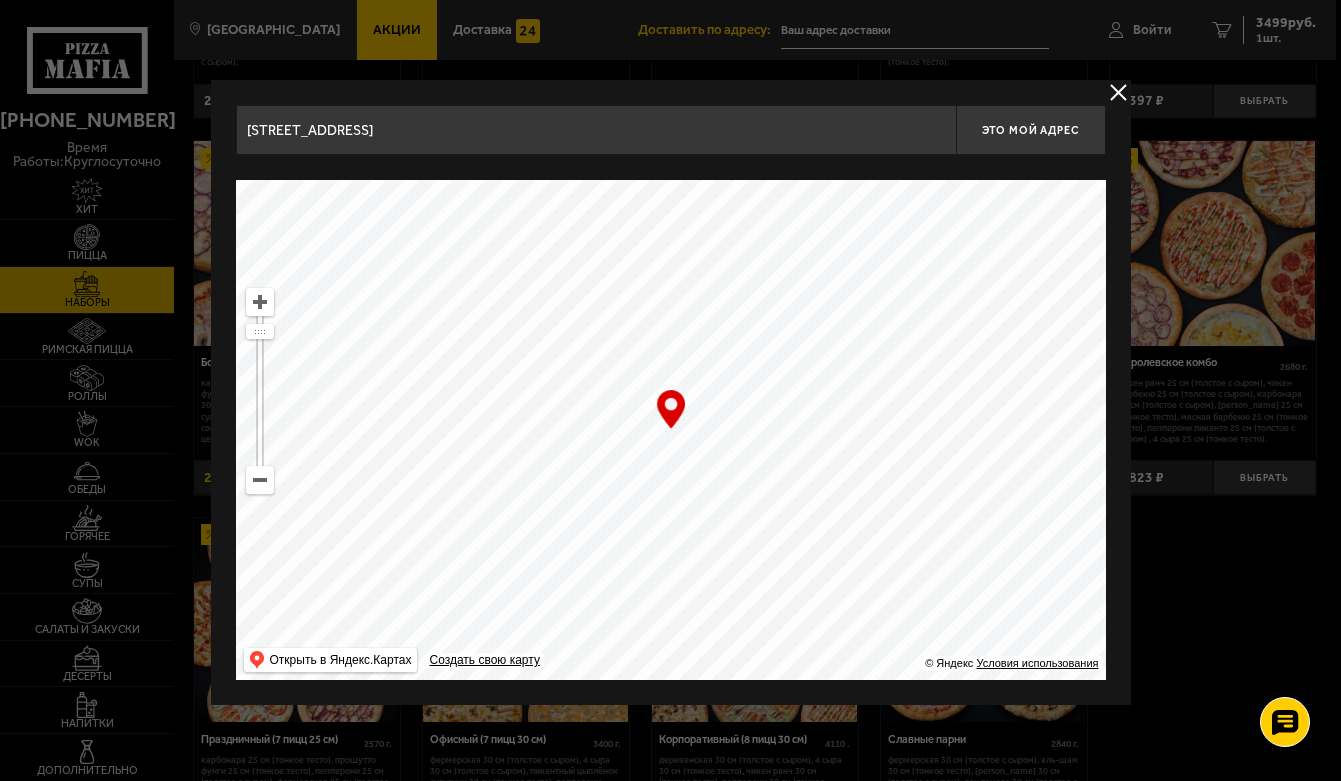 drag, startPoint x: 401, startPoint y: 420, endPoint x: 675, endPoint y: 575, distance: 314.8031 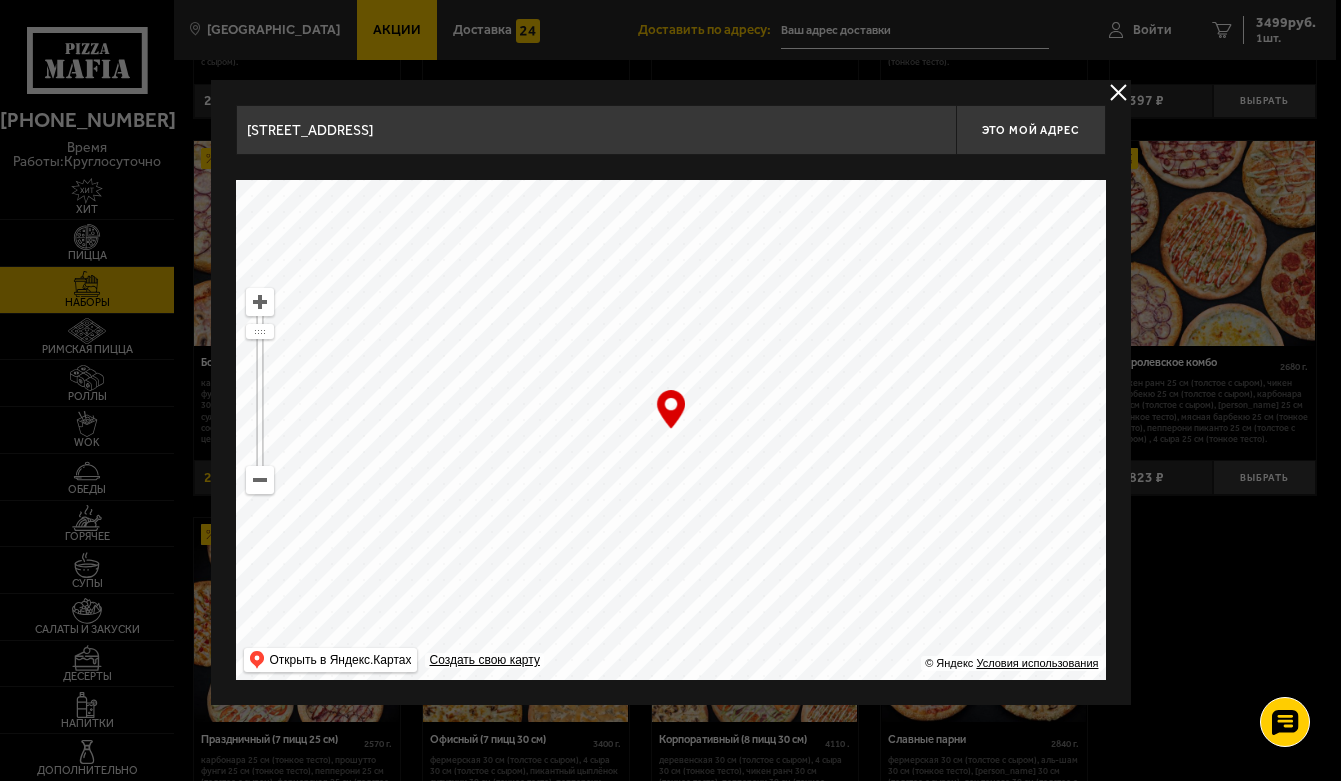 drag, startPoint x: 495, startPoint y: 365, endPoint x: 819, endPoint y: 651, distance: 432.17126 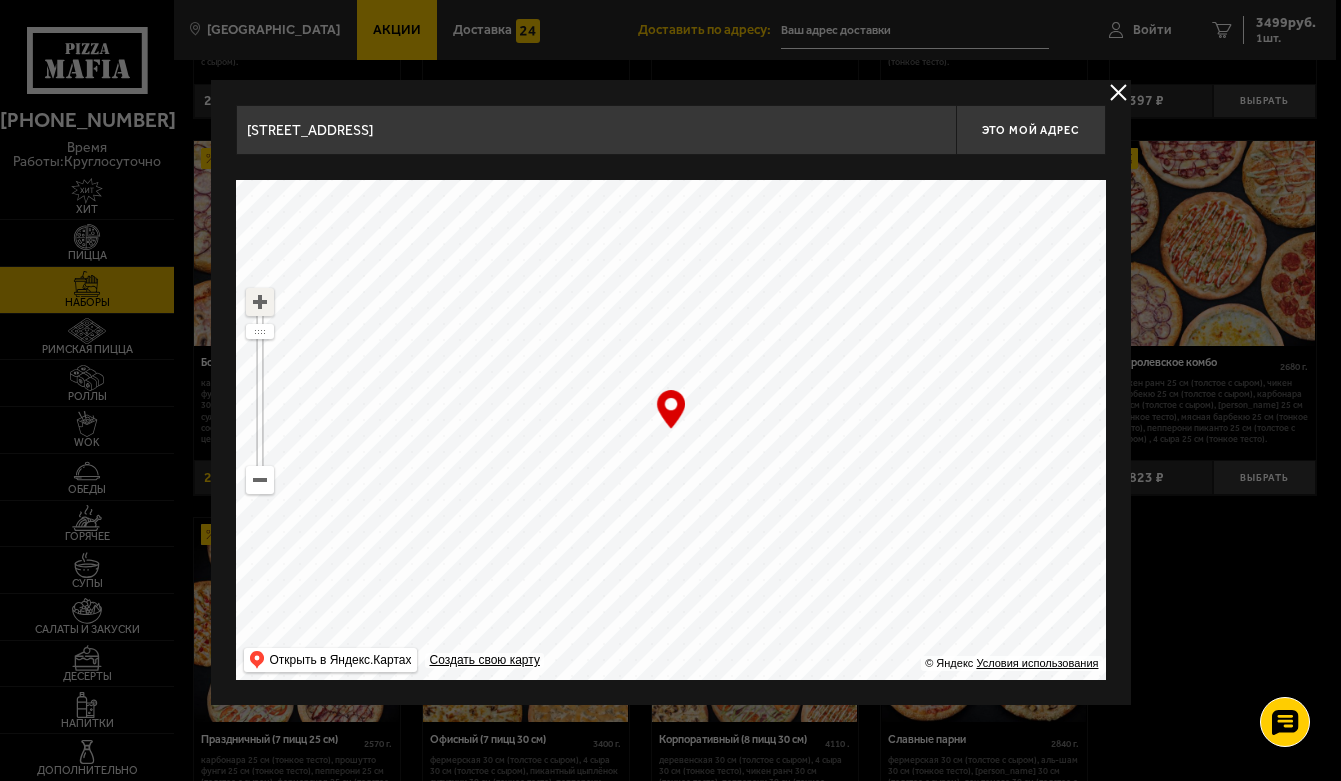 click at bounding box center [260, 302] 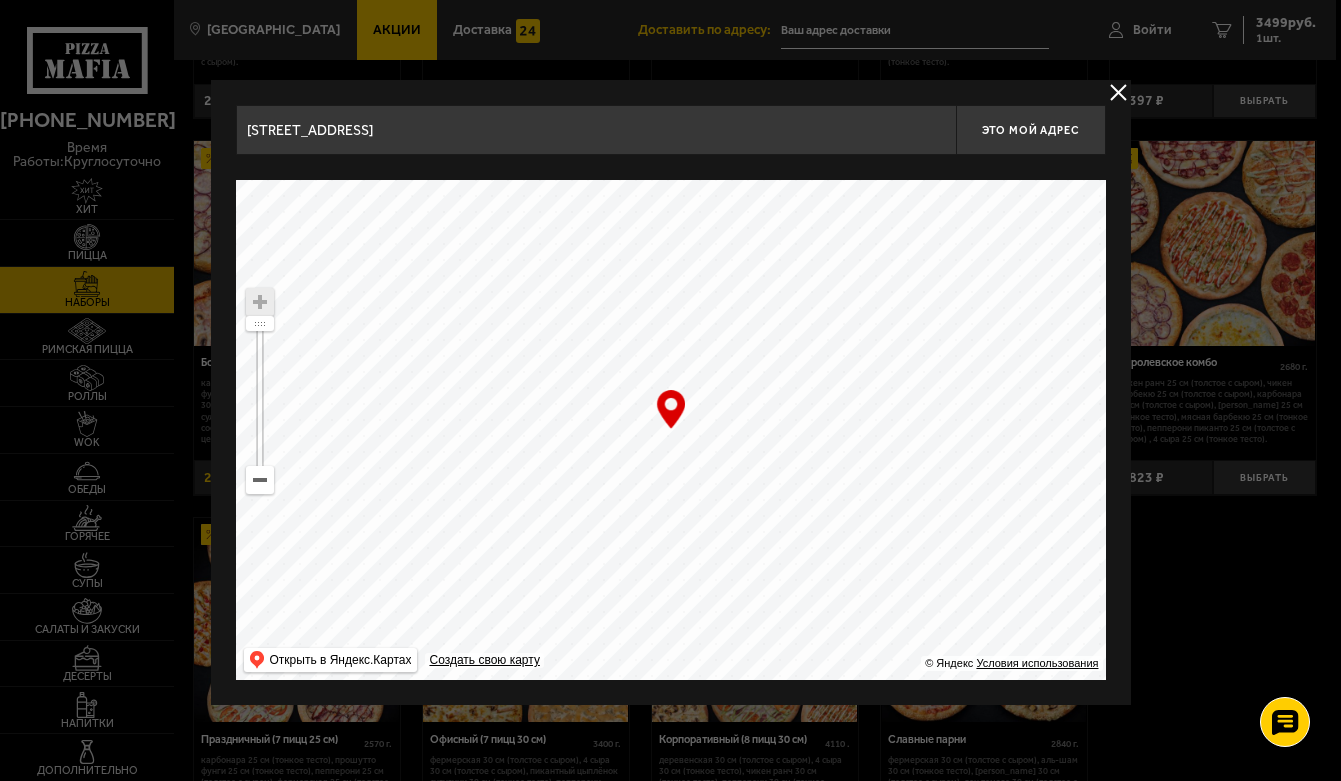 drag, startPoint x: 410, startPoint y: 442, endPoint x: 558, endPoint y: 489, distance: 155.28362 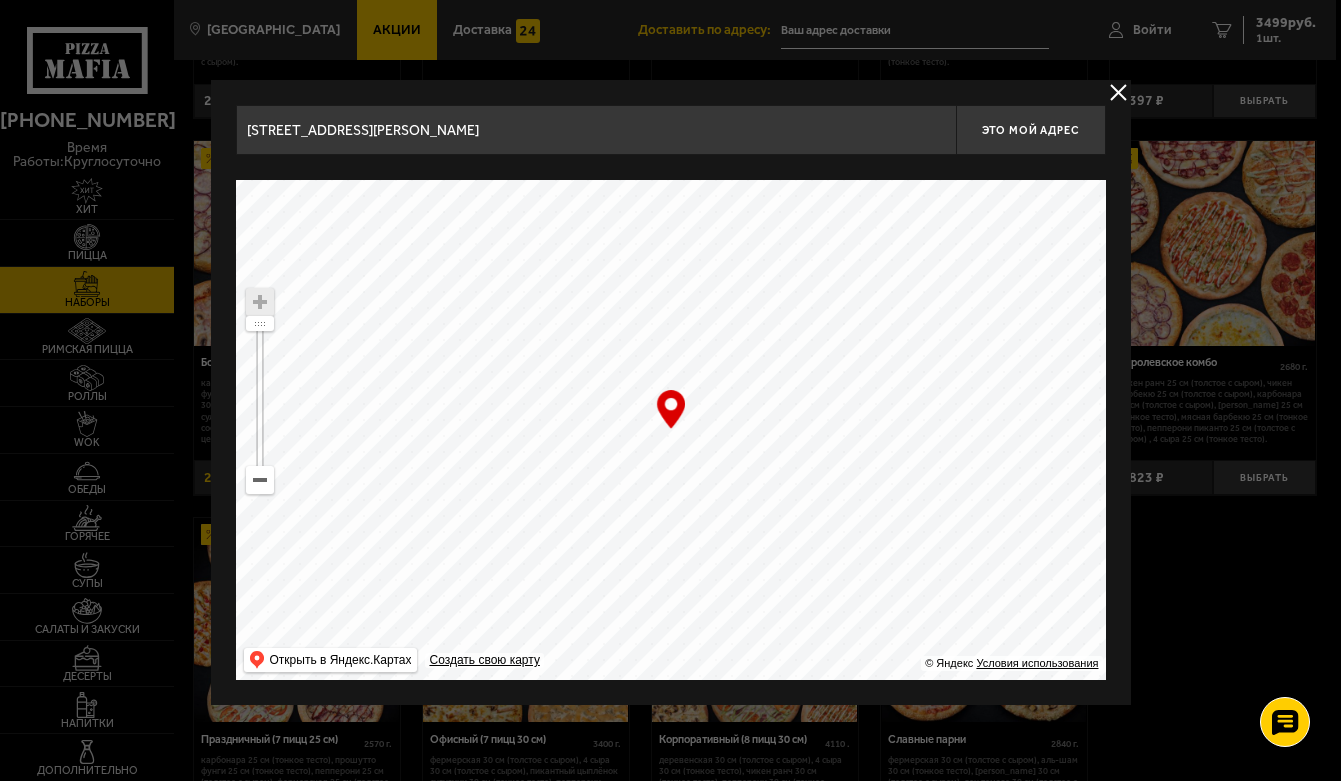 click at bounding box center (671, 430) 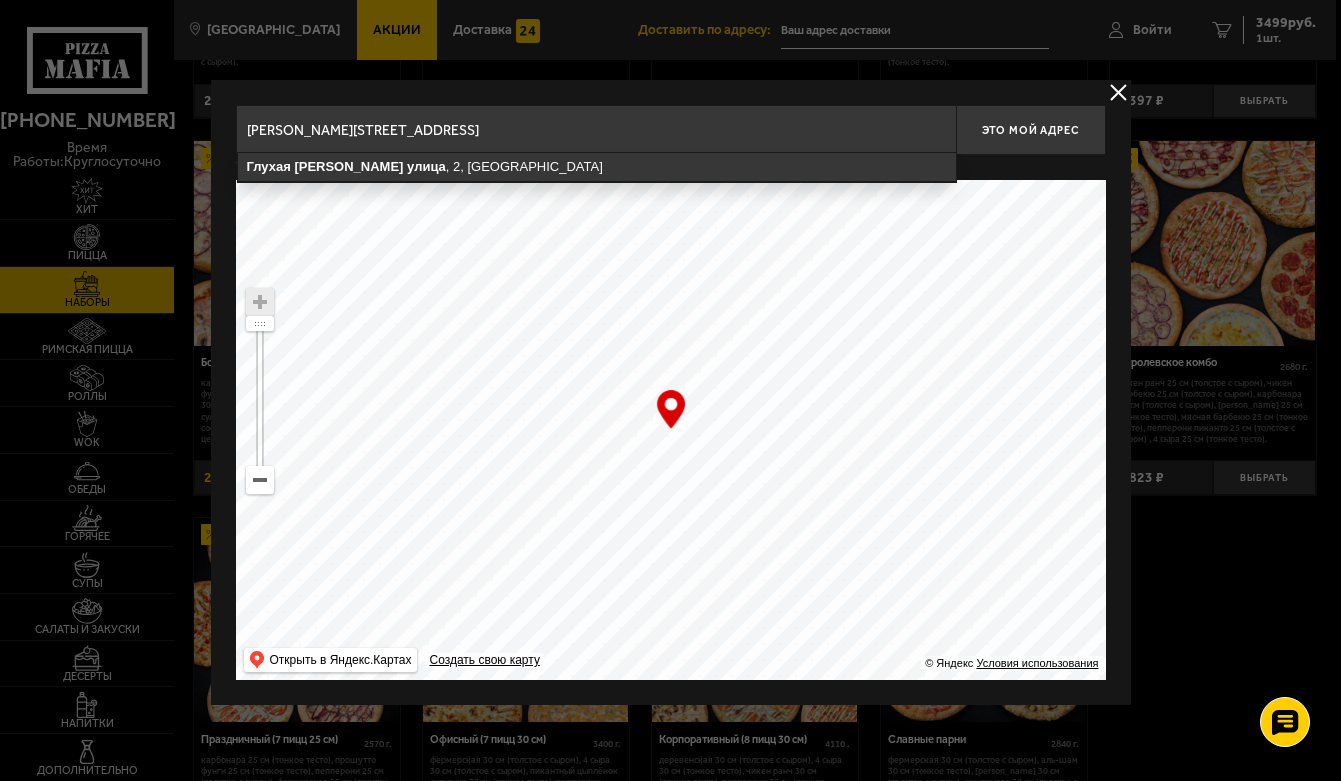 drag, startPoint x: 249, startPoint y: 125, endPoint x: 415, endPoint y: 131, distance: 166.1084 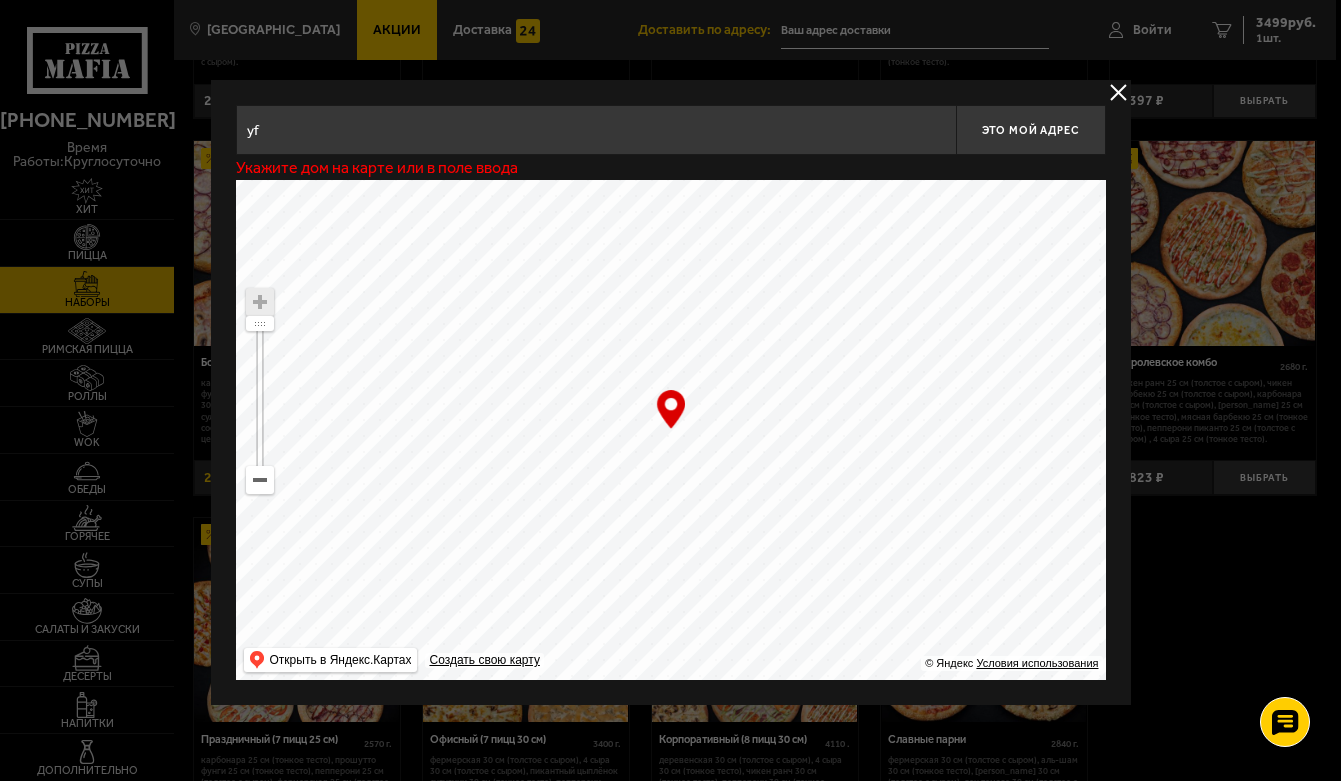 type on "y" 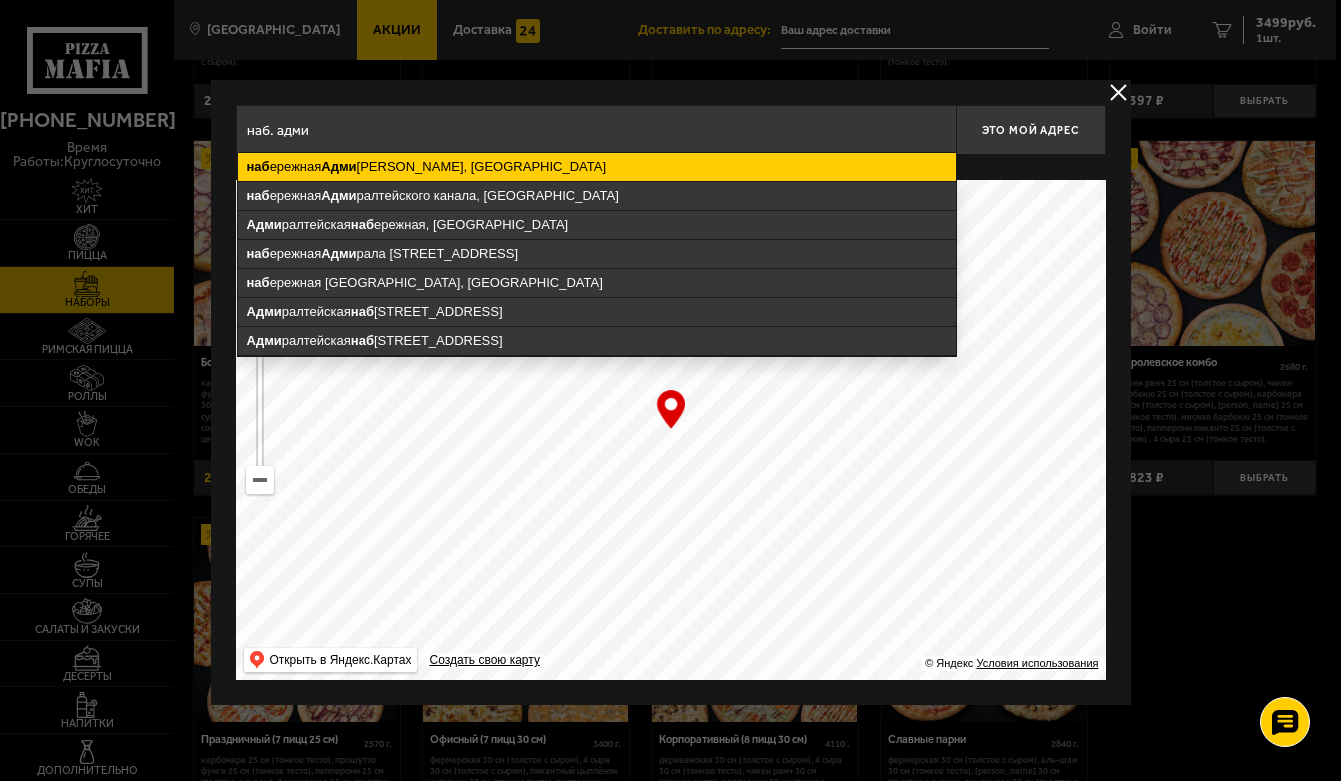 click on "наб ережная  Адми [PERSON_NAME], [GEOGRAPHIC_DATA]" at bounding box center (597, 167) 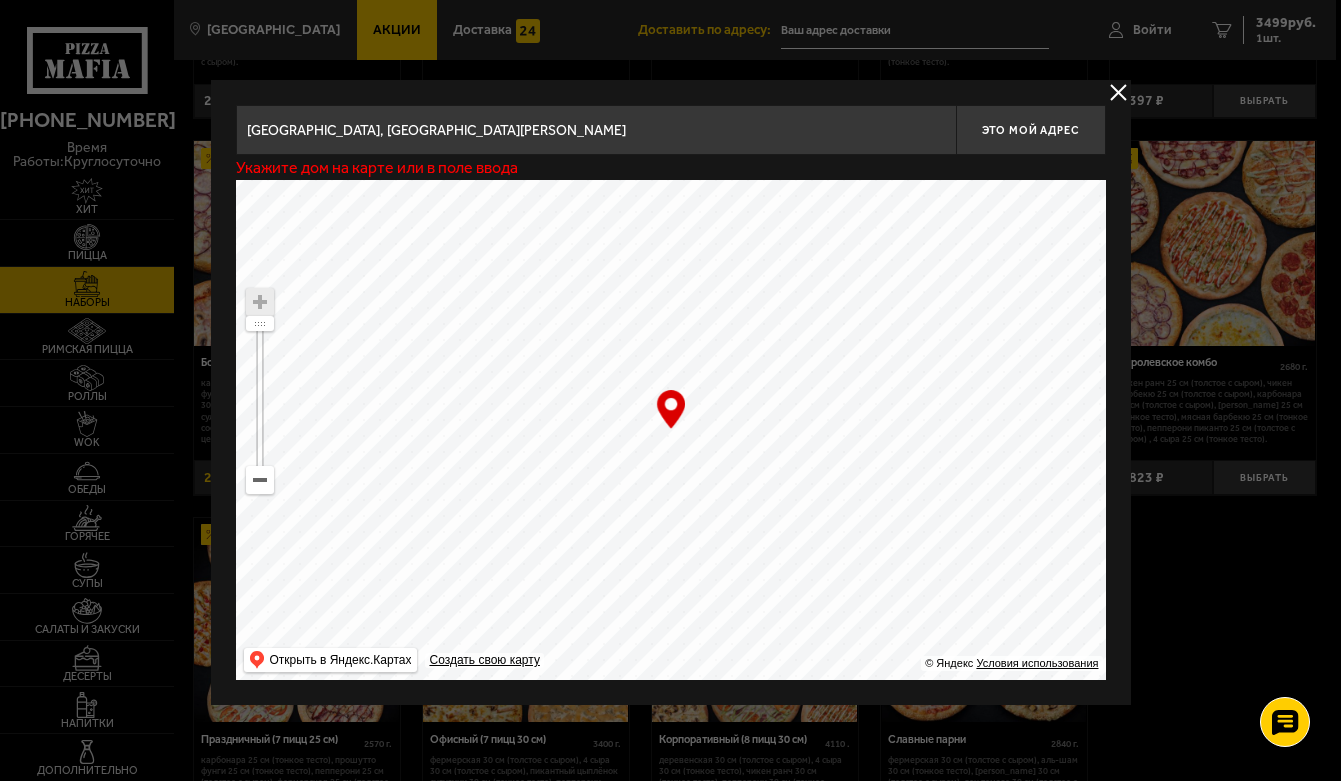 click on "[GEOGRAPHIC_DATA], [GEOGRAPHIC_DATA][PERSON_NAME]" at bounding box center (596, 130) 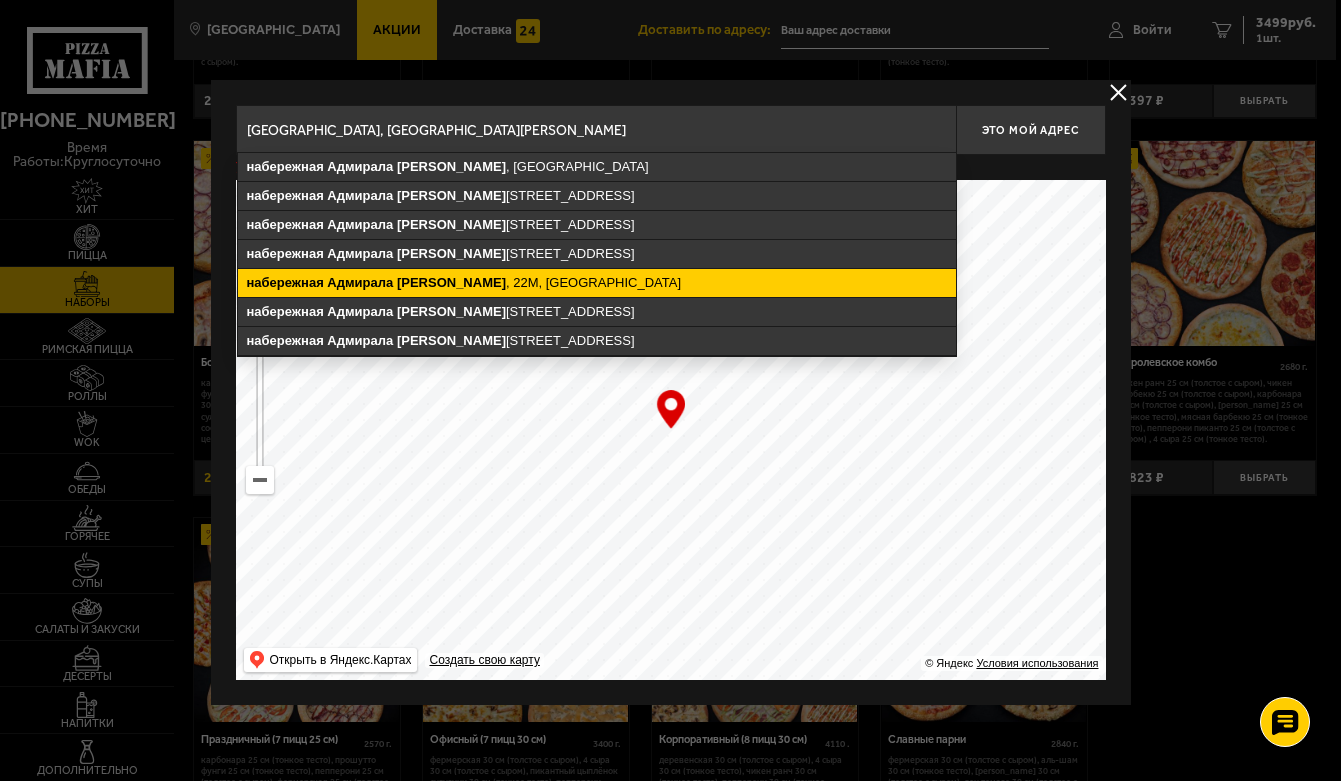 click on "[STREET_ADDRESS][PERSON_NAME]" at bounding box center (597, 283) 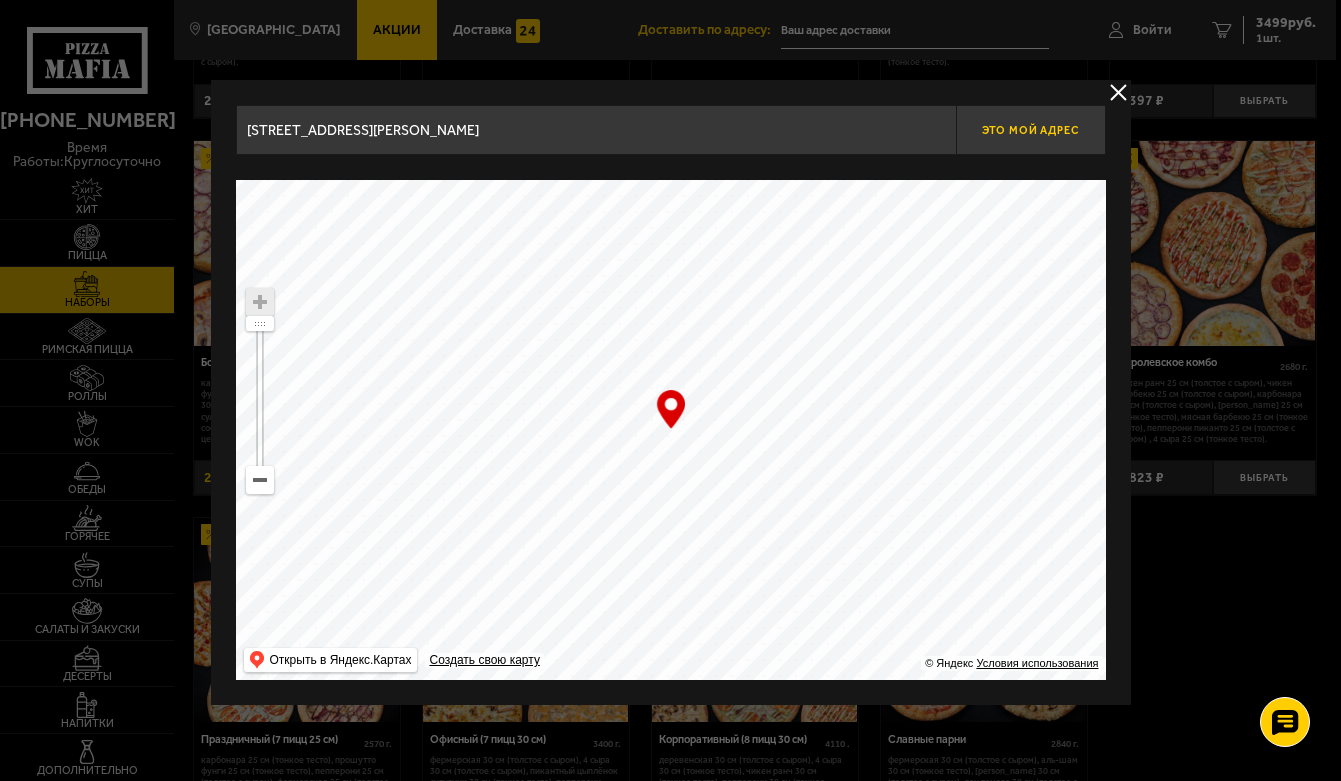 click on "Это мой адрес" at bounding box center (1030, 130) 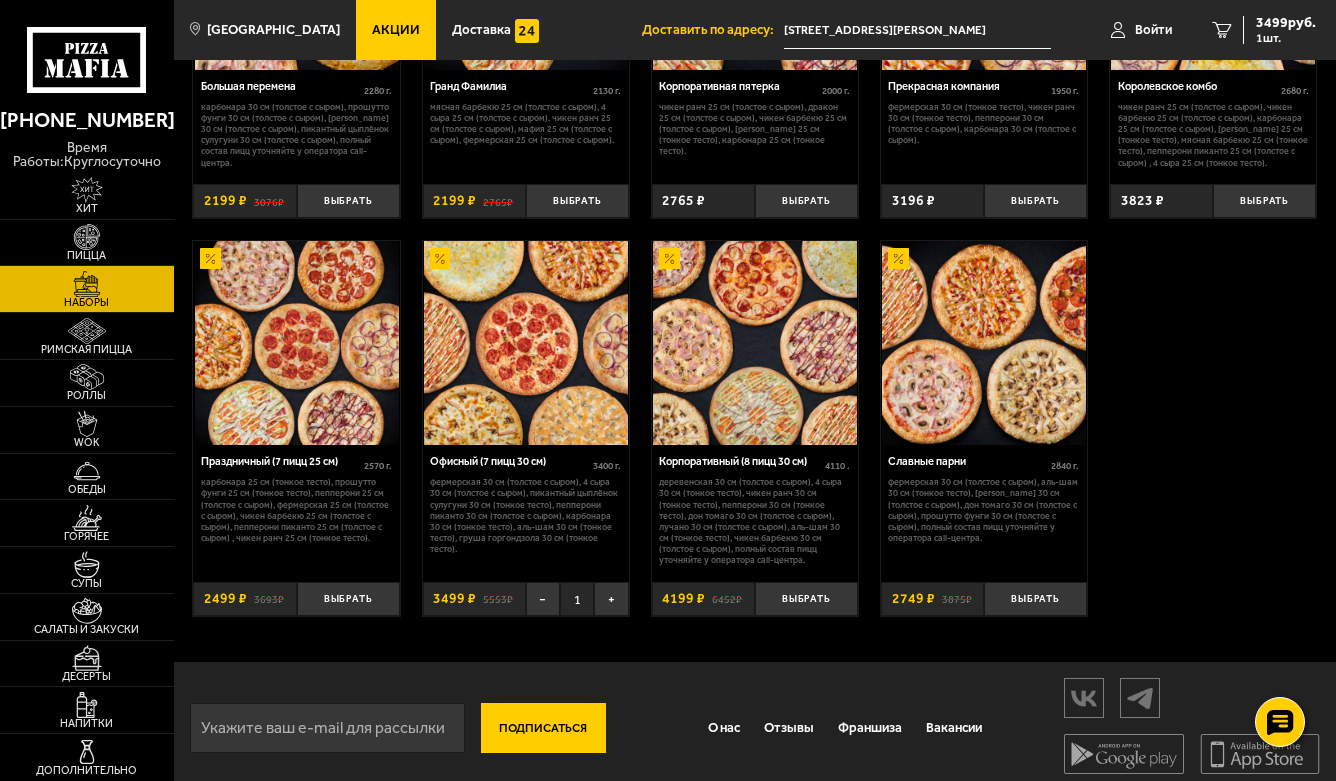 scroll, scrollTop: 2093, scrollLeft: 0, axis: vertical 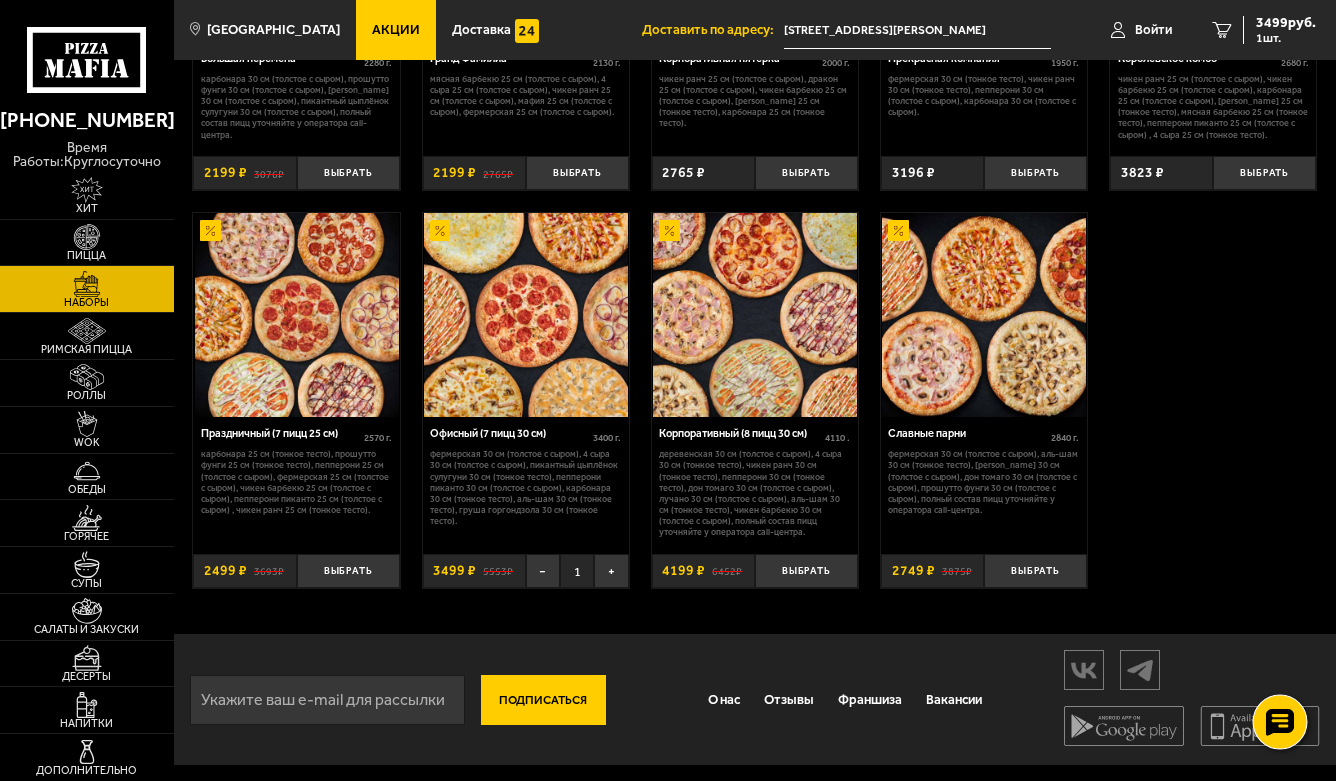 click 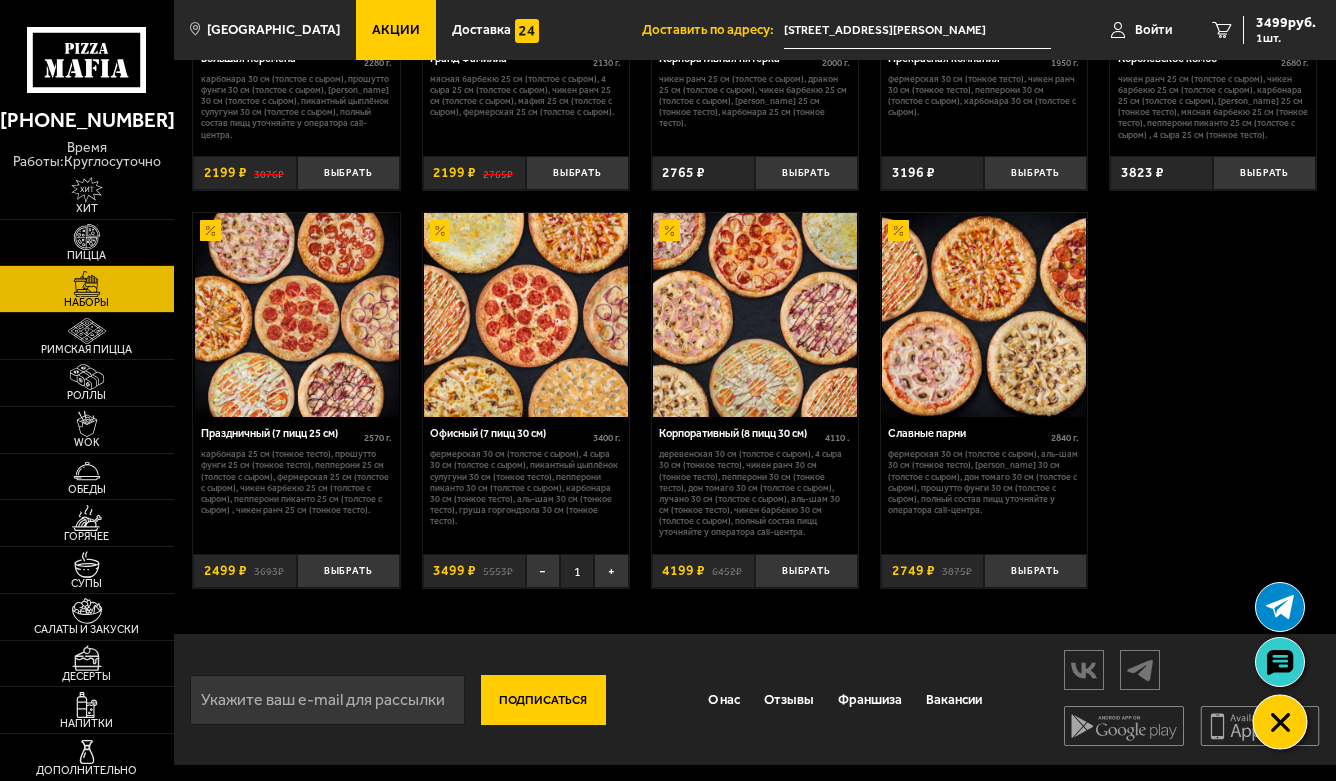 click 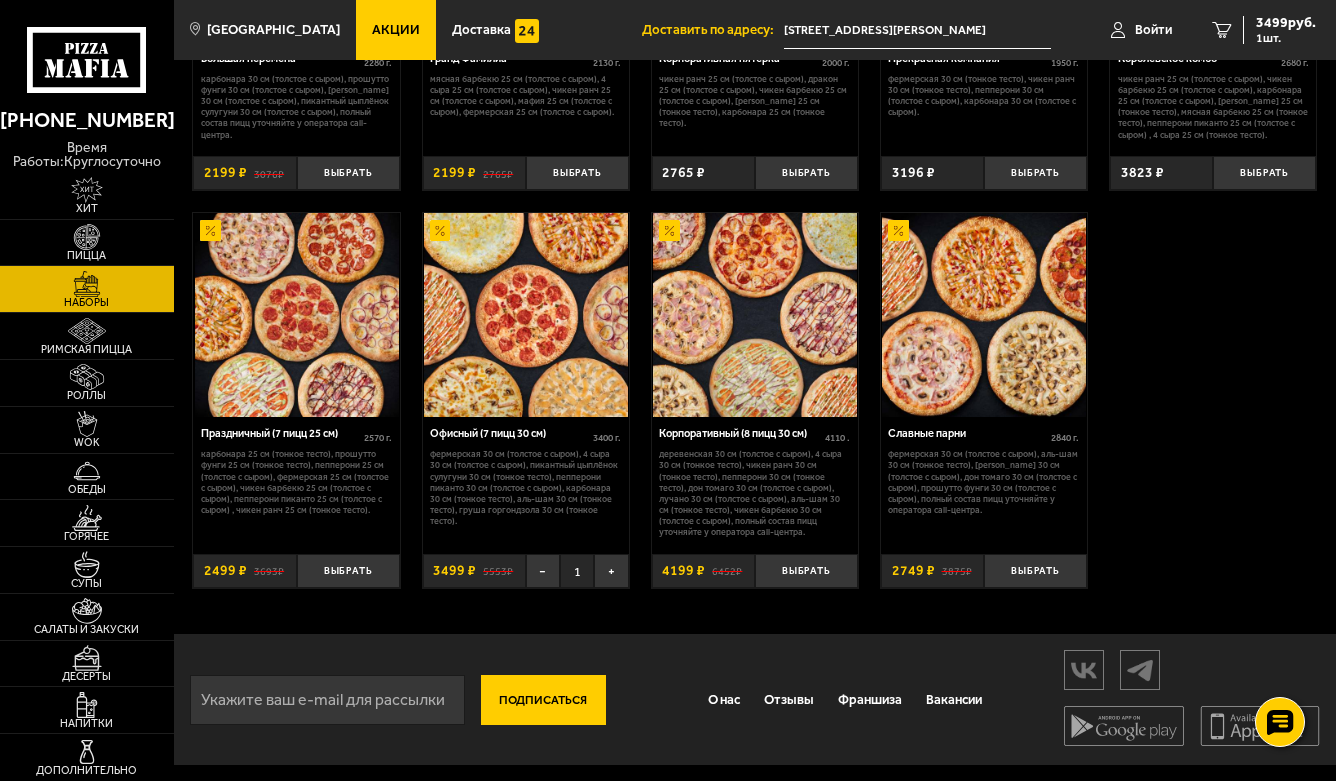 click at bounding box center [327, 700] 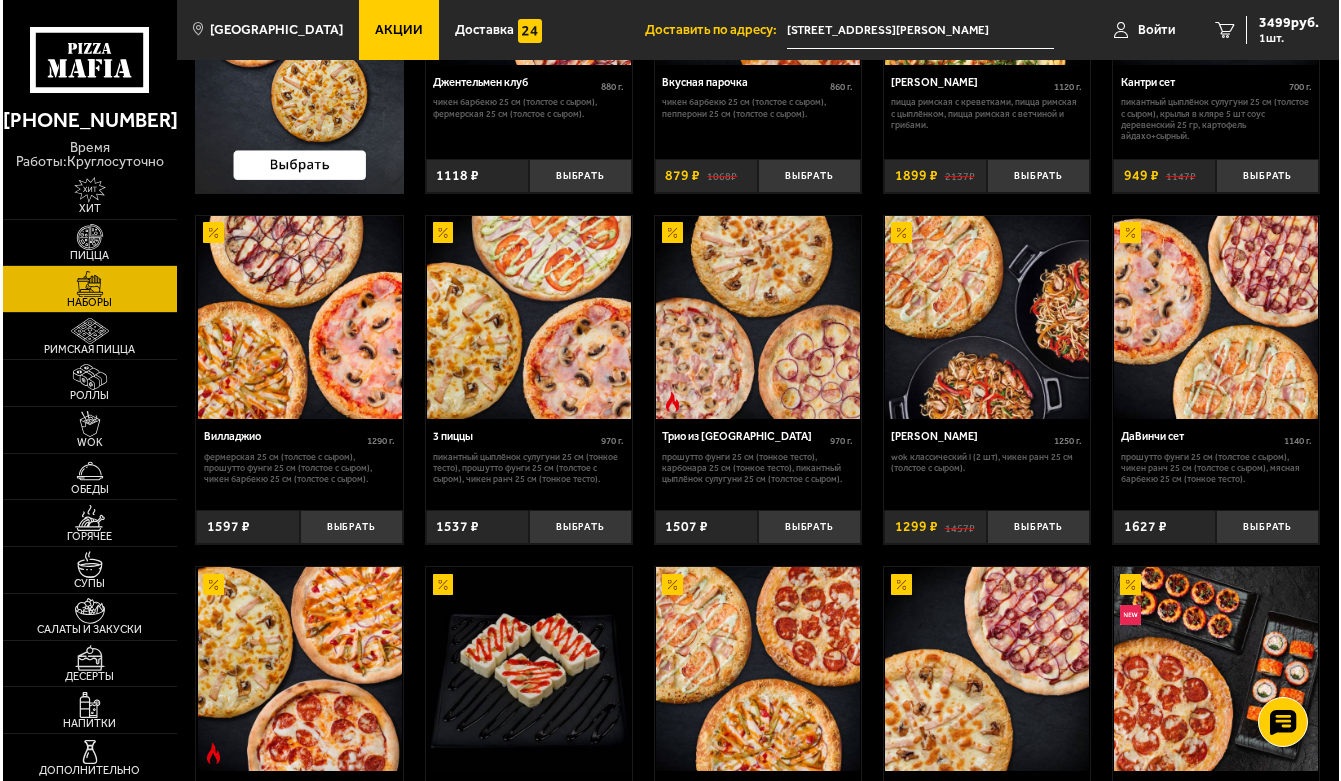 scroll, scrollTop: 0, scrollLeft: 0, axis: both 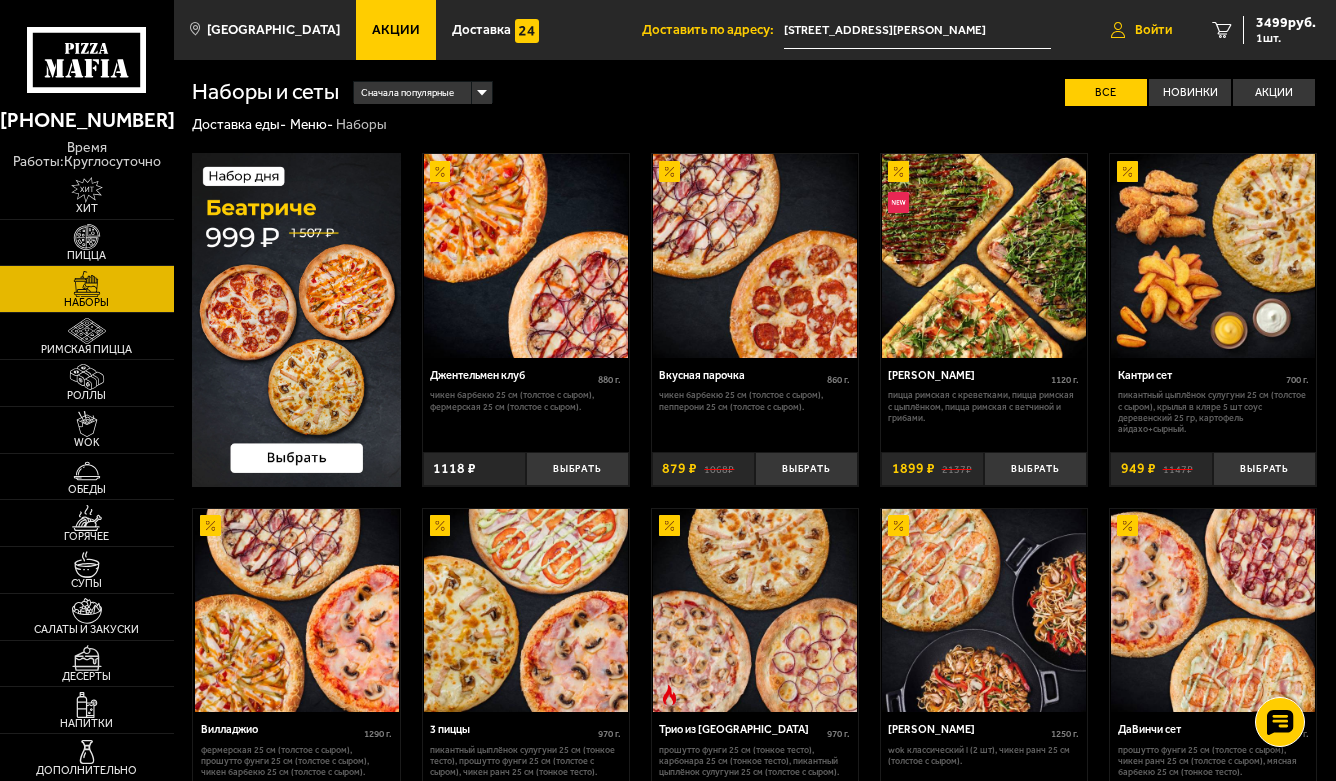 click on "Войти" at bounding box center [1153, 29] 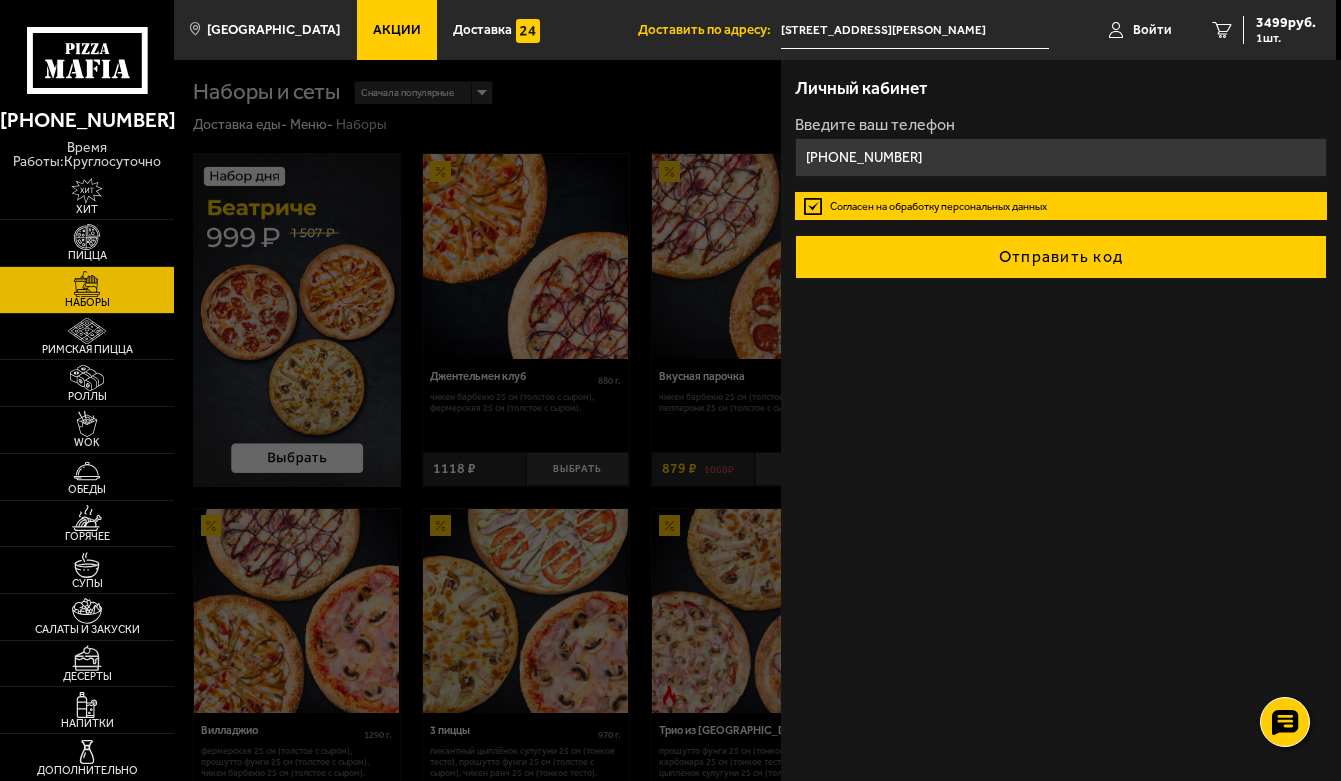 type on "[PHONE_NUMBER]" 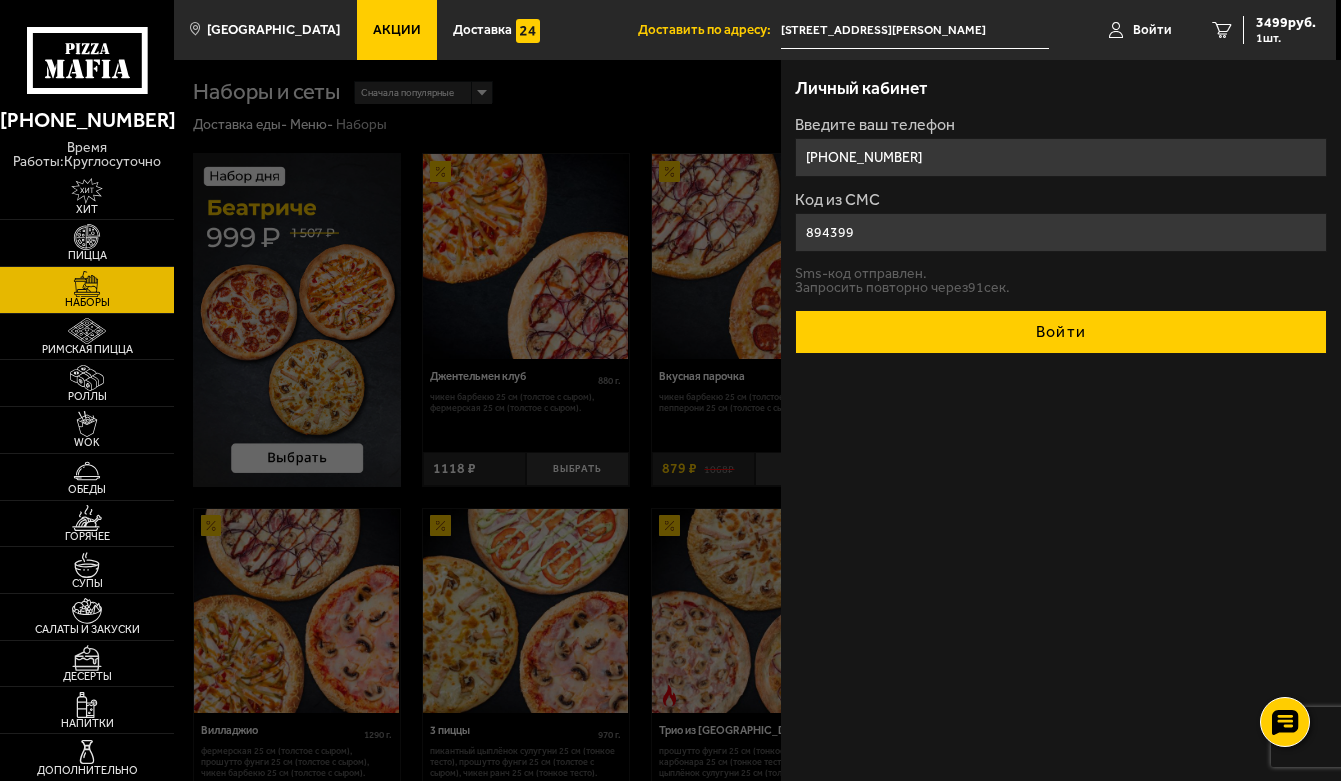 type on "894399" 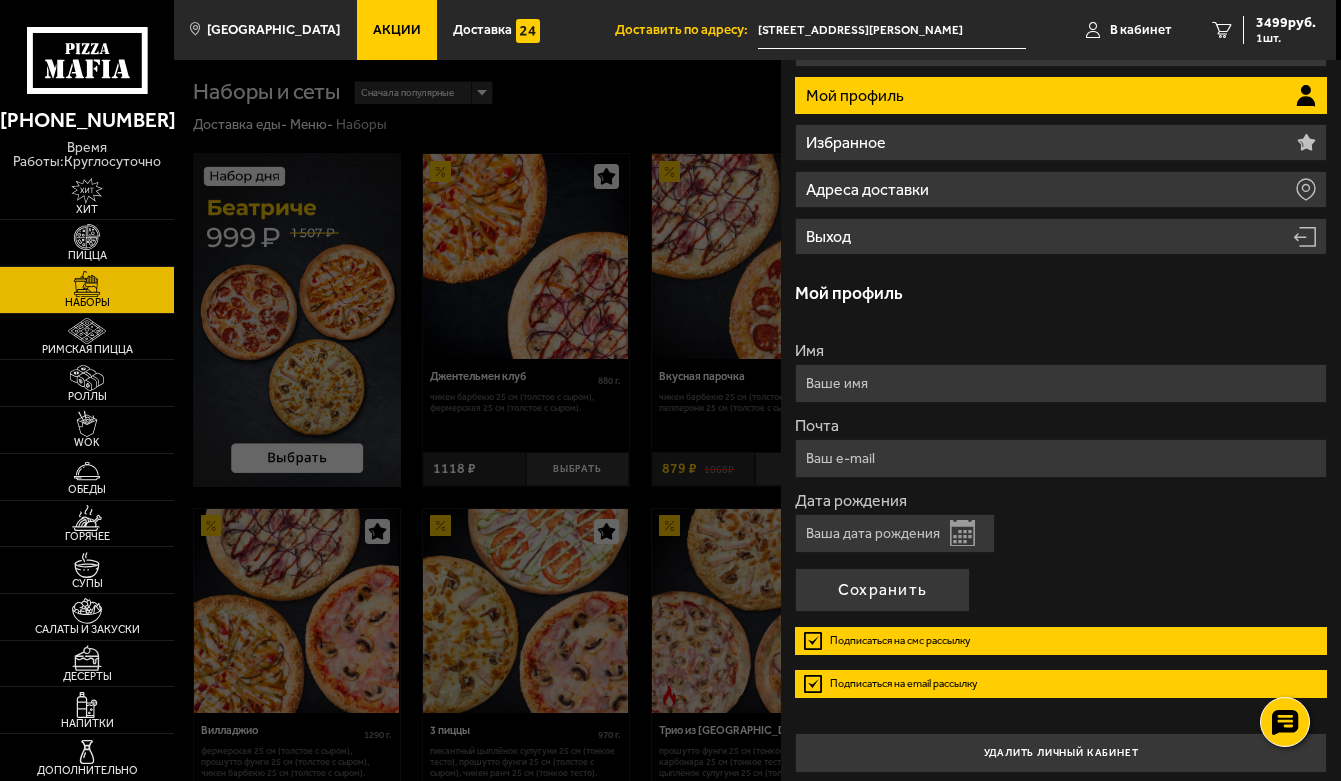 scroll, scrollTop: 160, scrollLeft: 0, axis: vertical 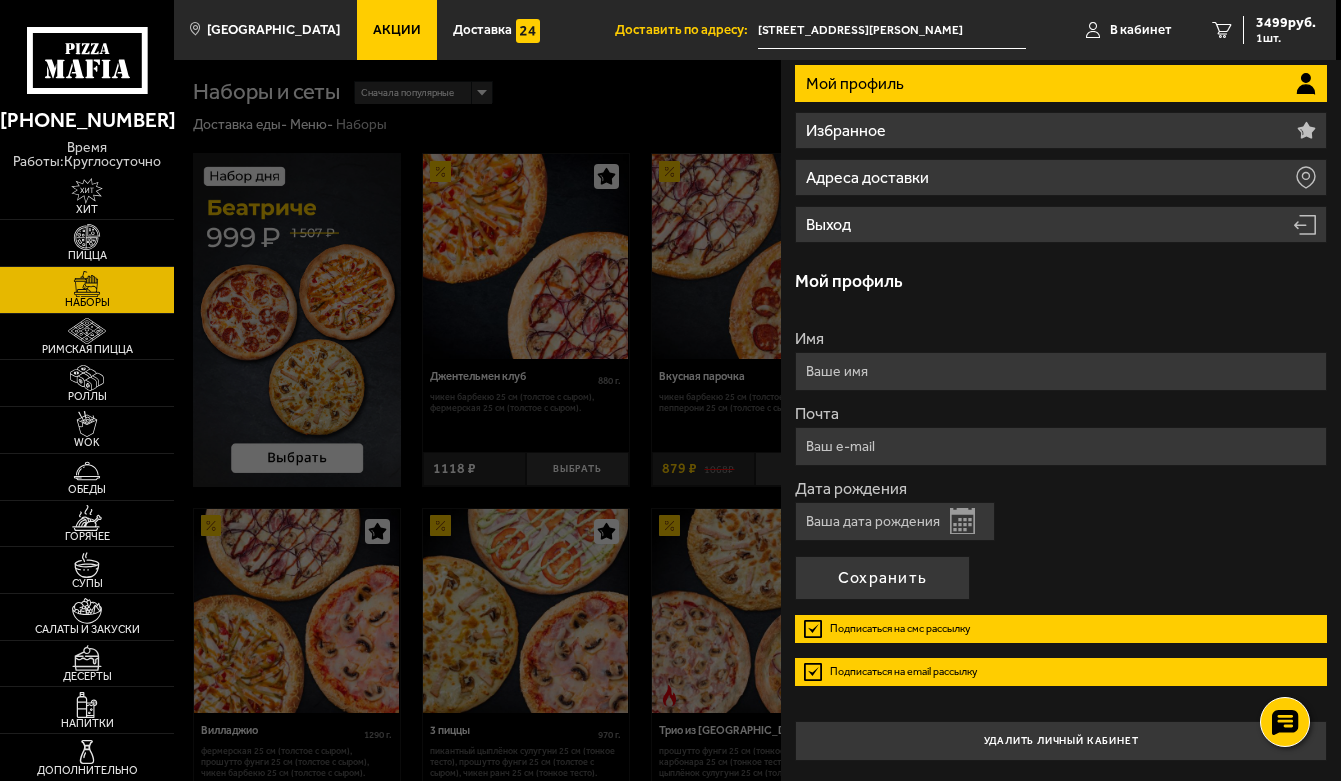 click on "Подписаться на смс рассылку" at bounding box center [1061, 629] 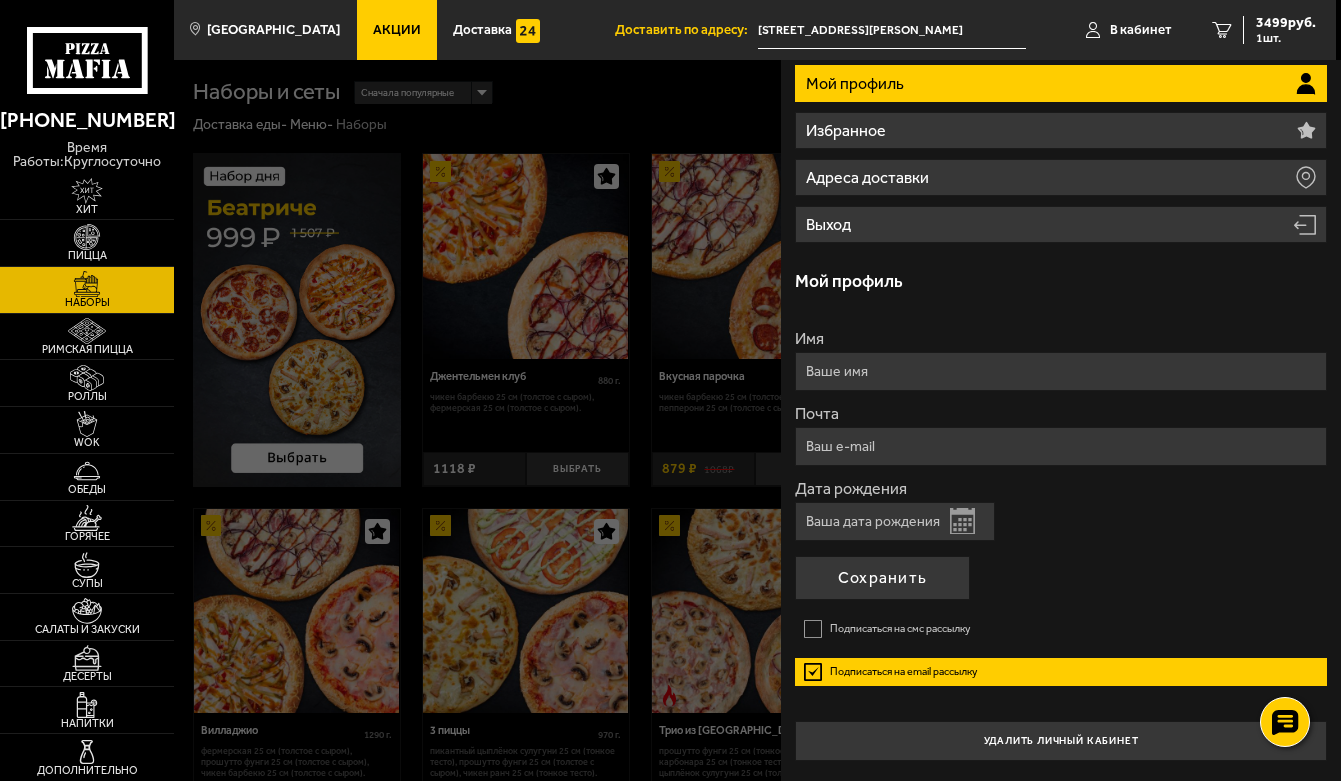 click on "Подписаться на email рассылку" at bounding box center [1061, 672] 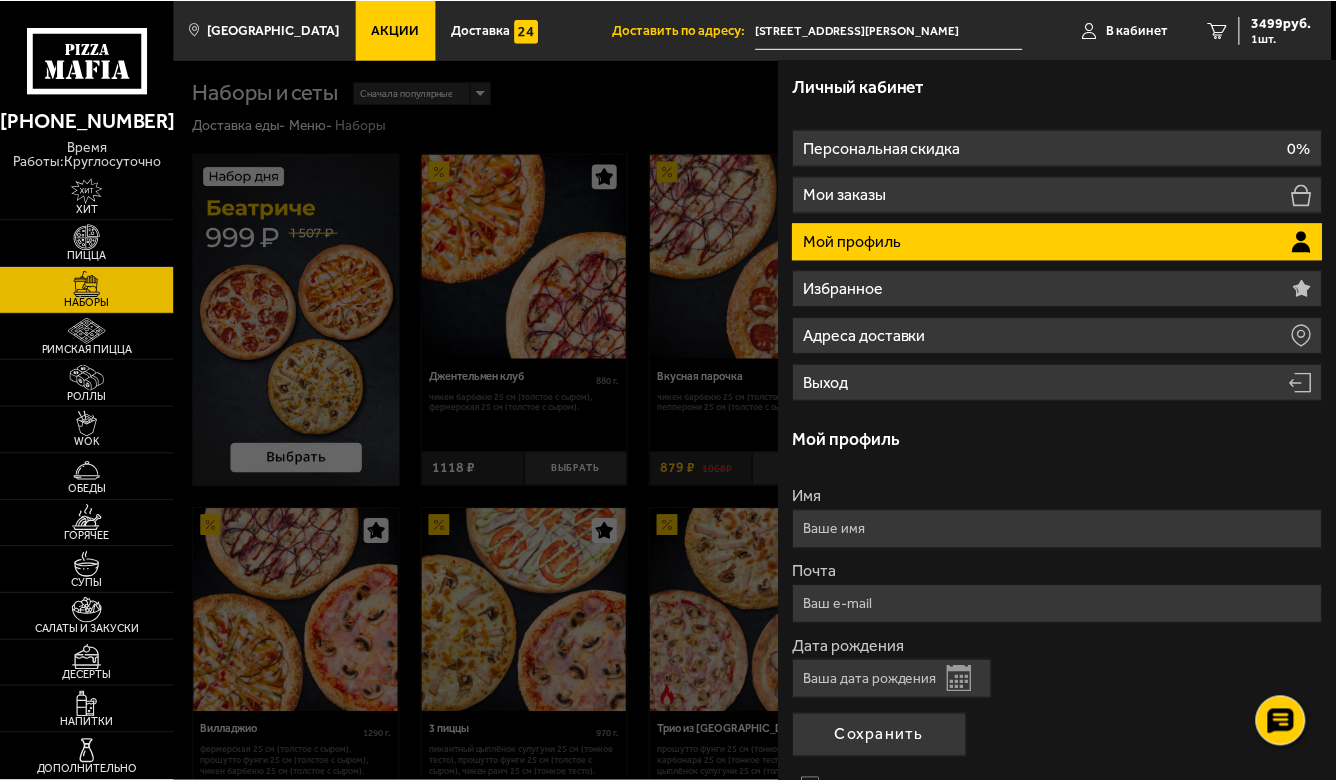scroll, scrollTop: 0, scrollLeft: 0, axis: both 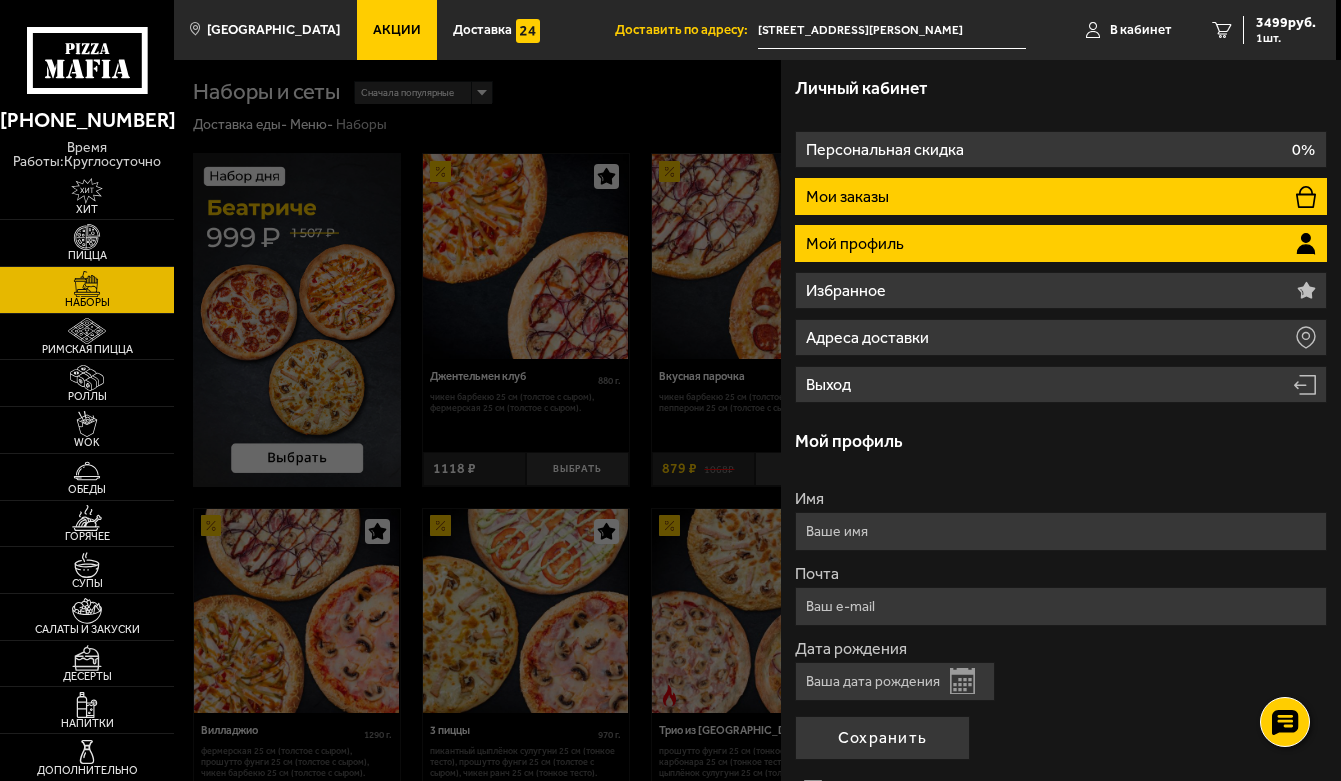 click on "Мои заказы" at bounding box center [849, 197] 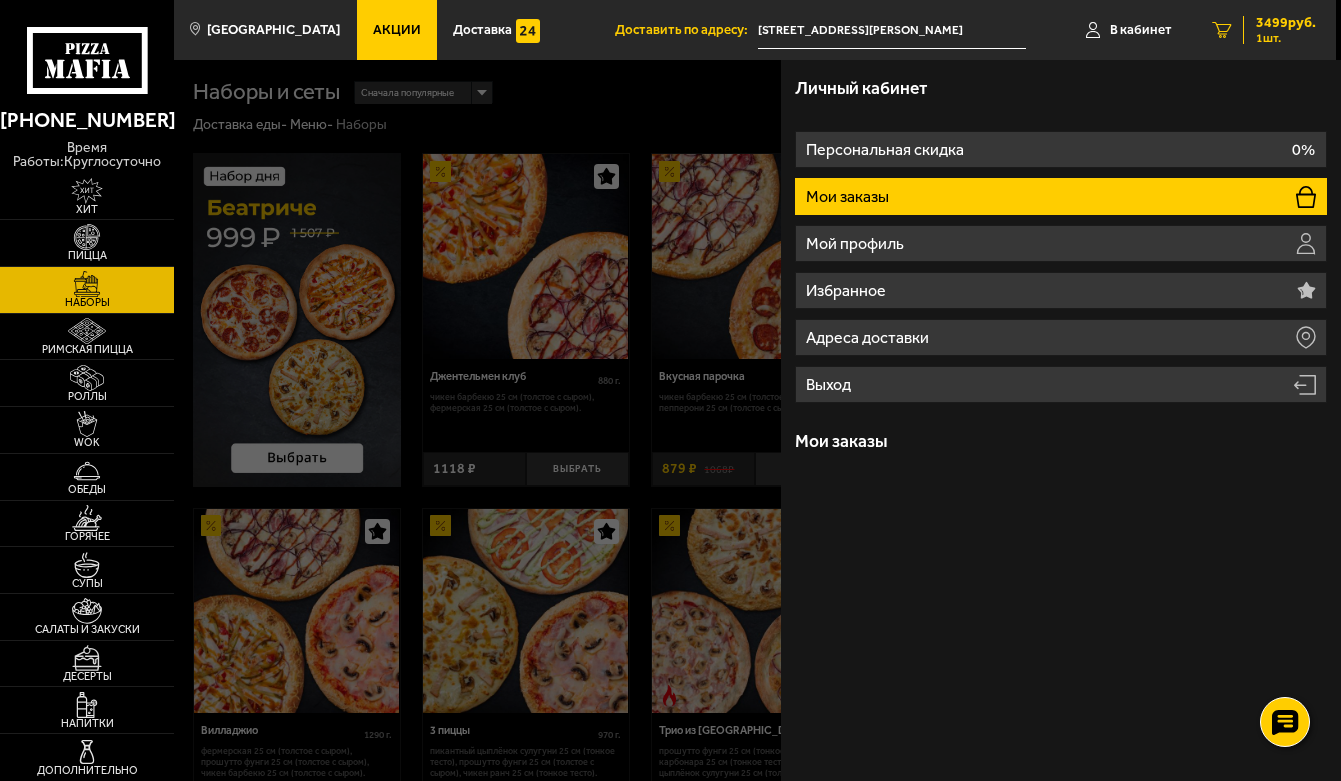 click on "1" at bounding box center (1221, 30) 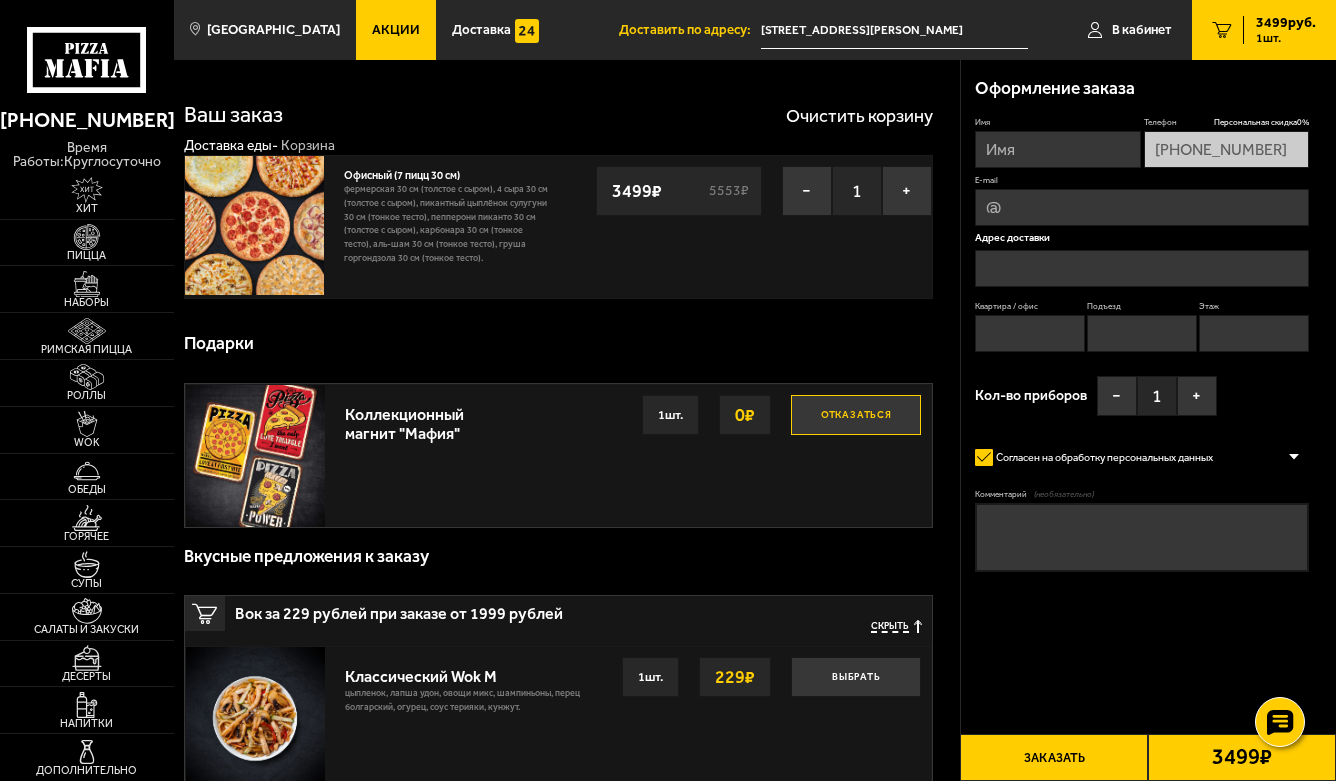 type on "[STREET_ADDRESS][PERSON_NAME]" 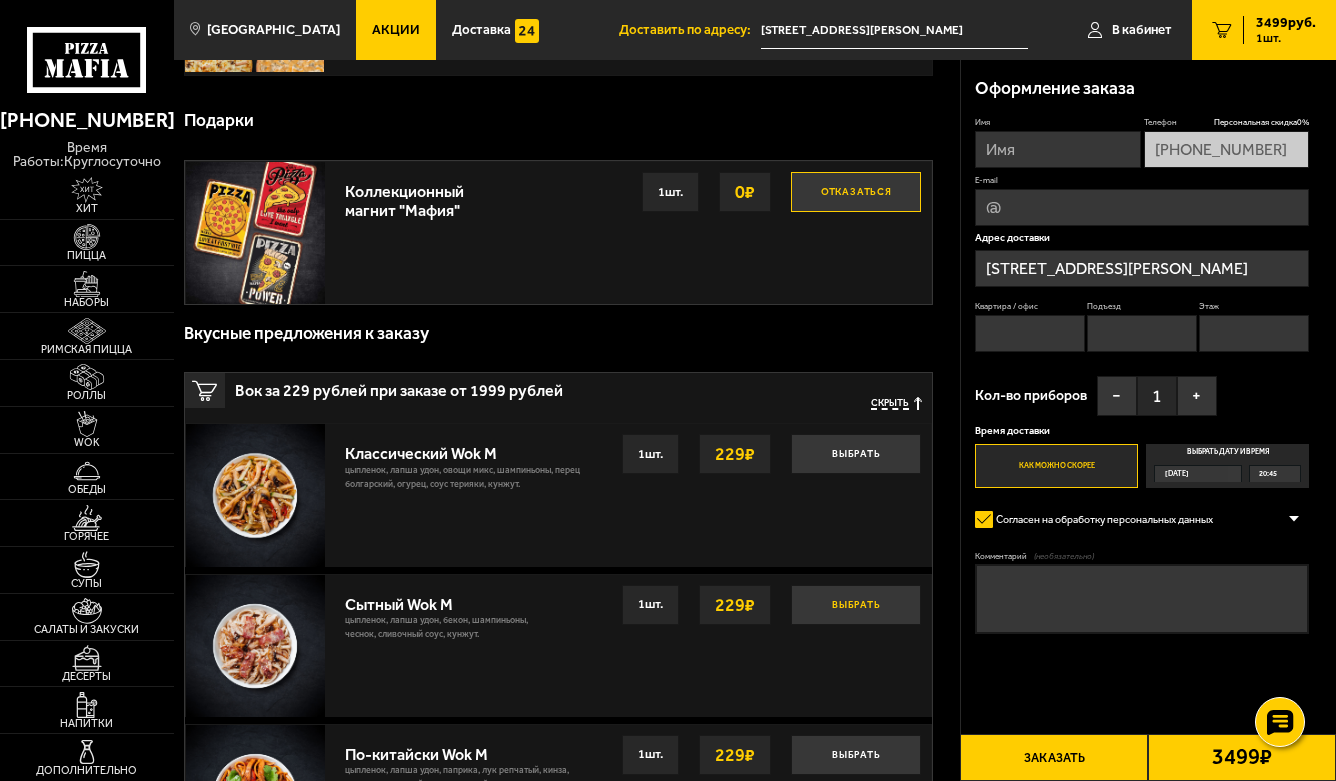 scroll, scrollTop: 0, scrollLeft: 0, axis: both 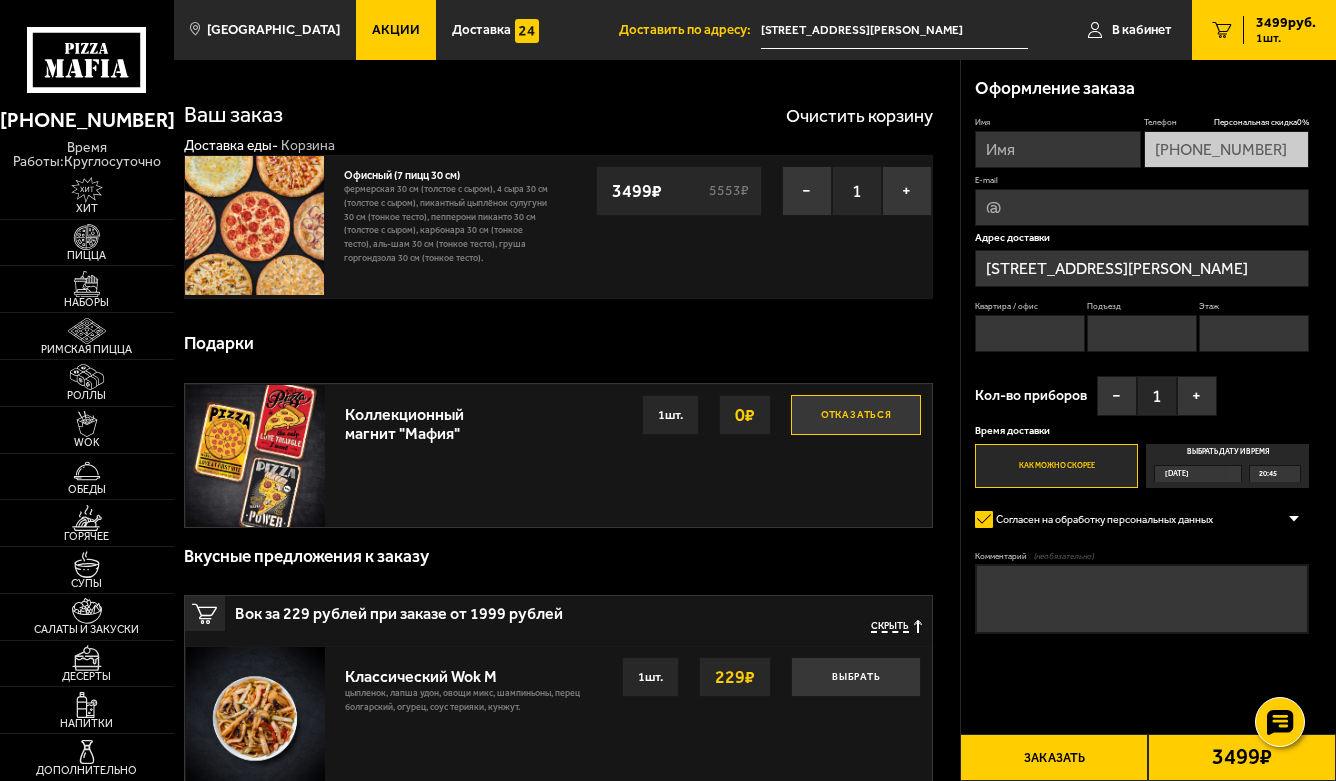 click at bounding box center (254, 225) 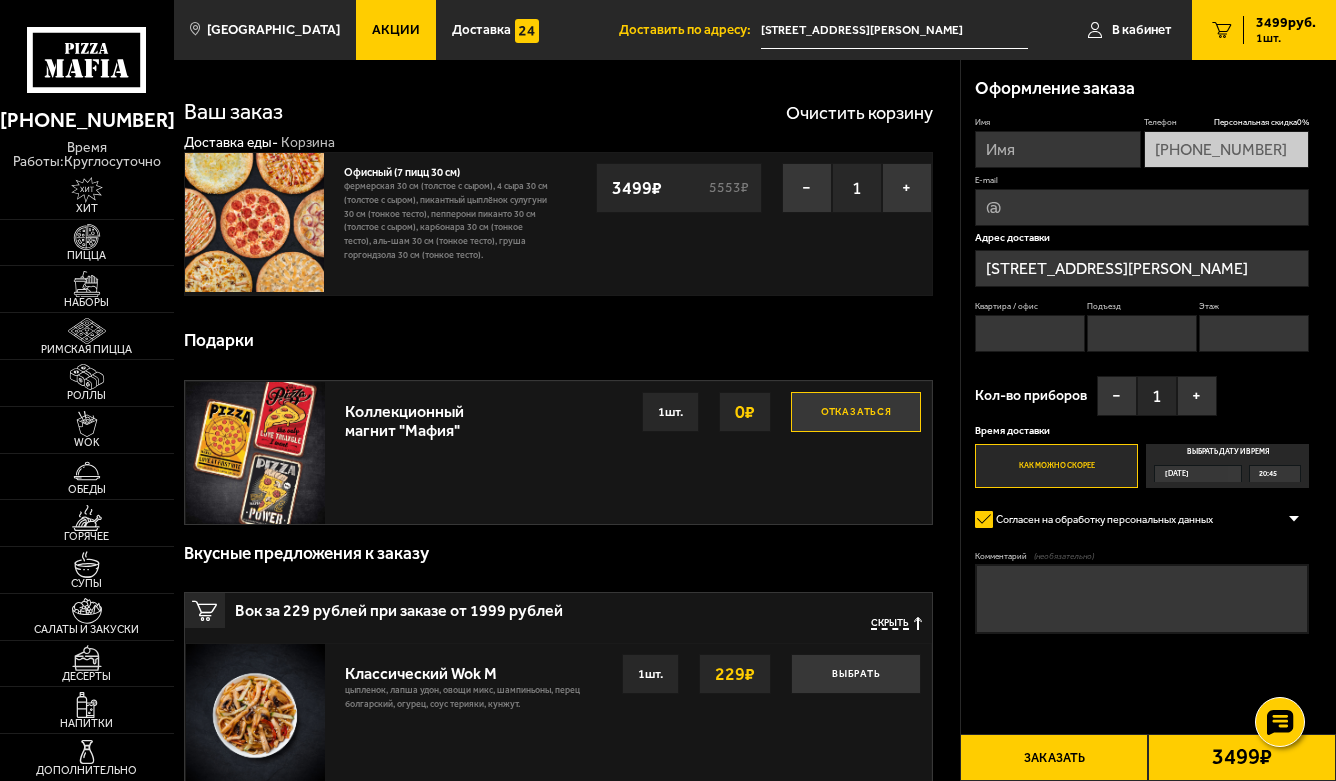 scroll, scrollTop: 0, scrollLeft: 0, axis: both 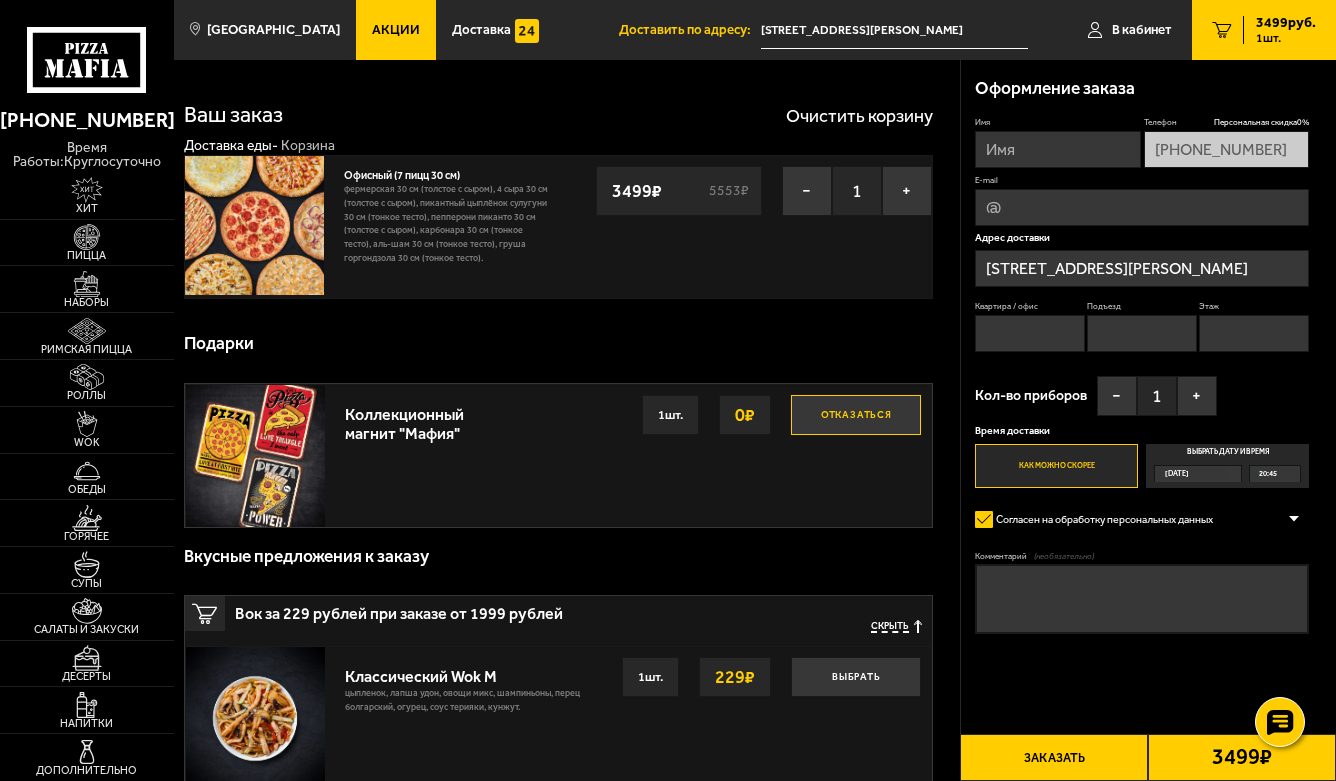 click on "Отказаться" at bounding box center (856, 415) 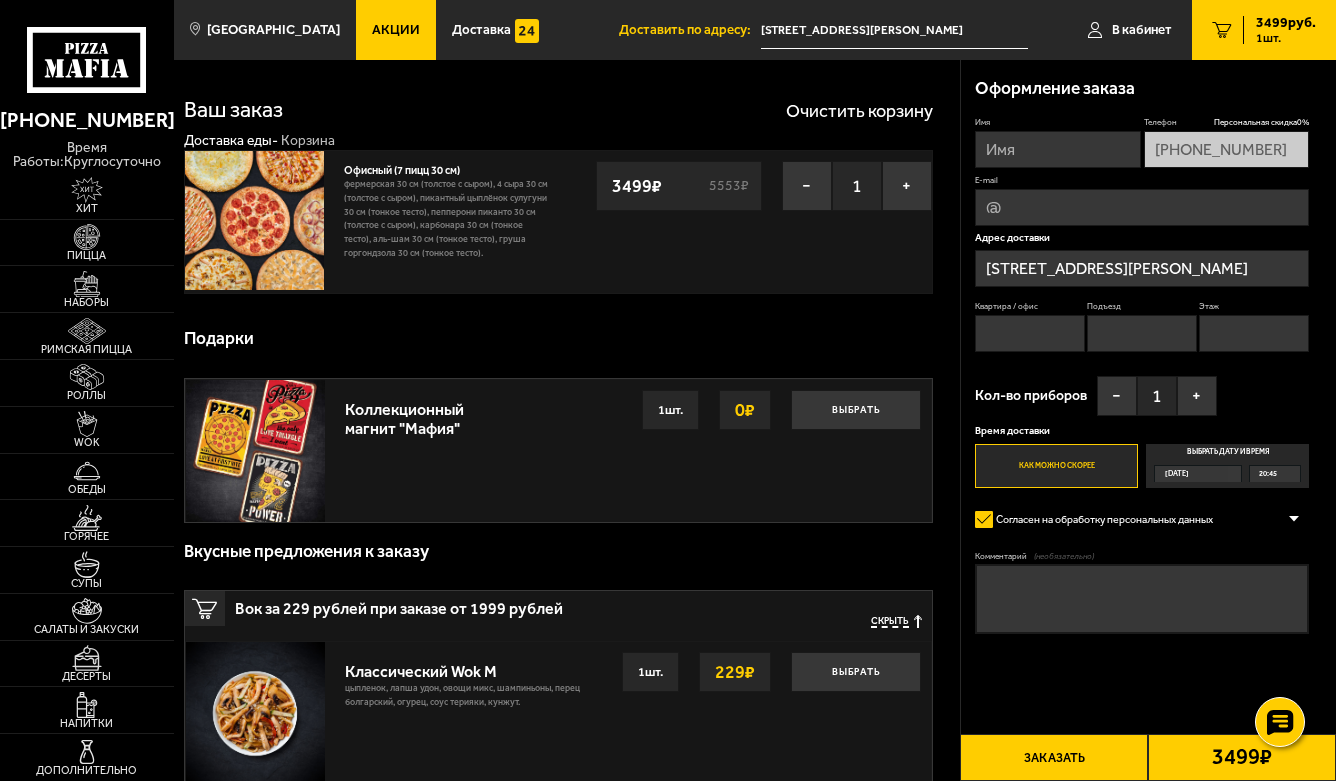 scroll, scrollTop: 0, scrollLeft: 0, axis: both 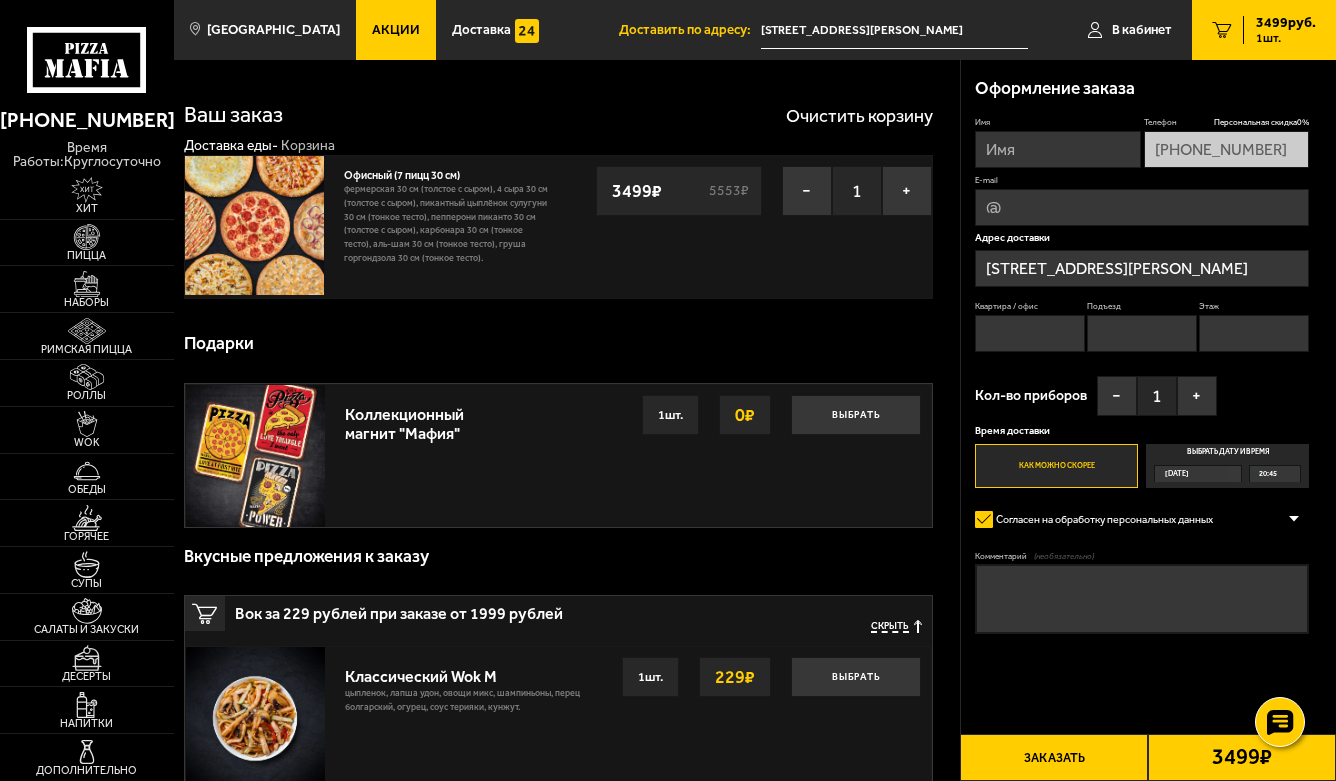 click on "Имя" at bounding box center [1058, 149] 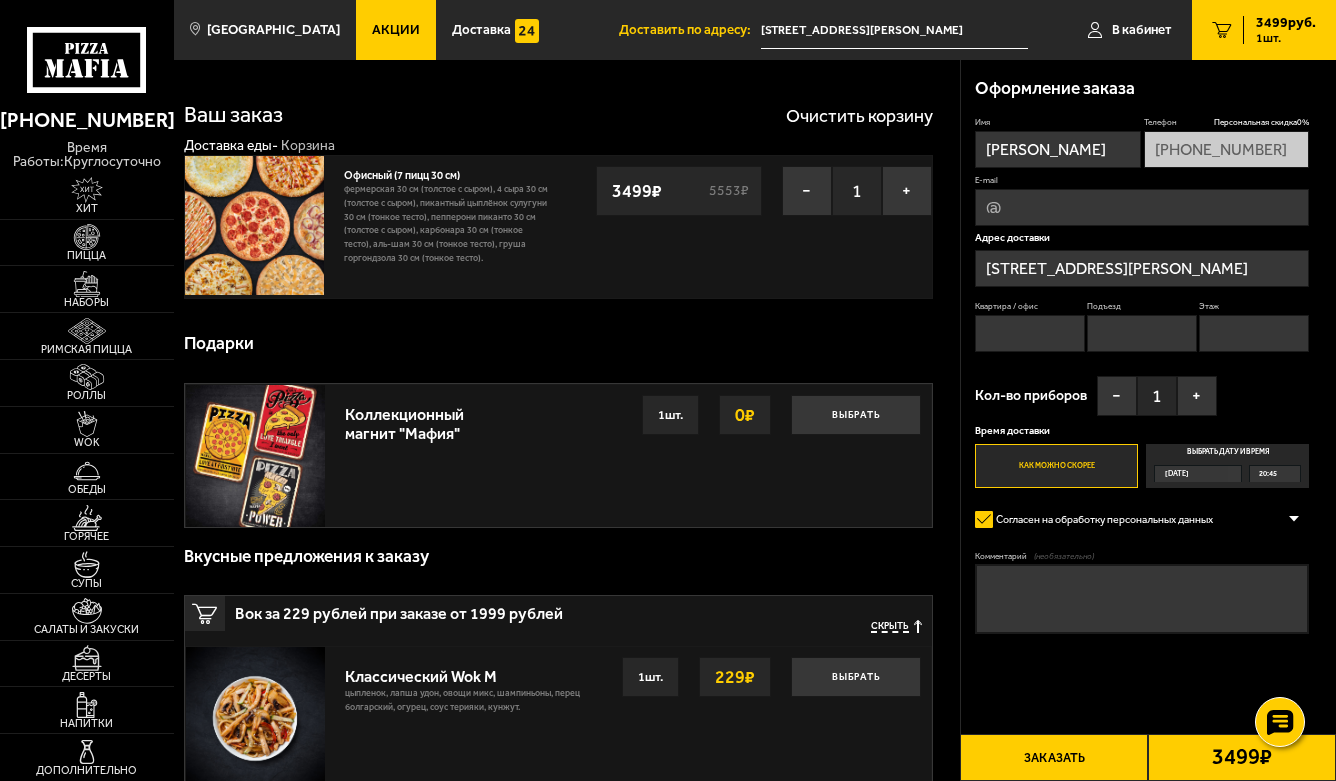 click on "E-mail" at bounding box center (1142, 207) 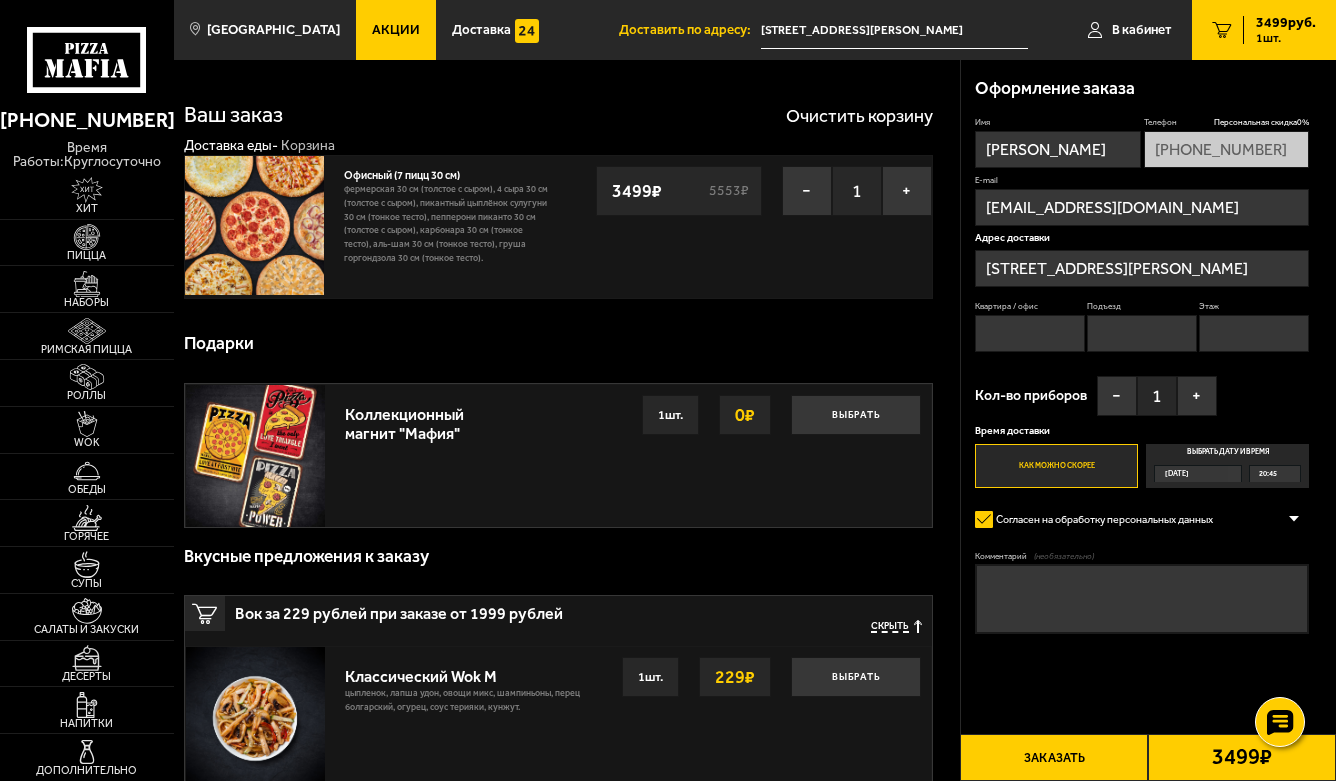 click on "Квартира / офис" at bounding box center [1030, 333] 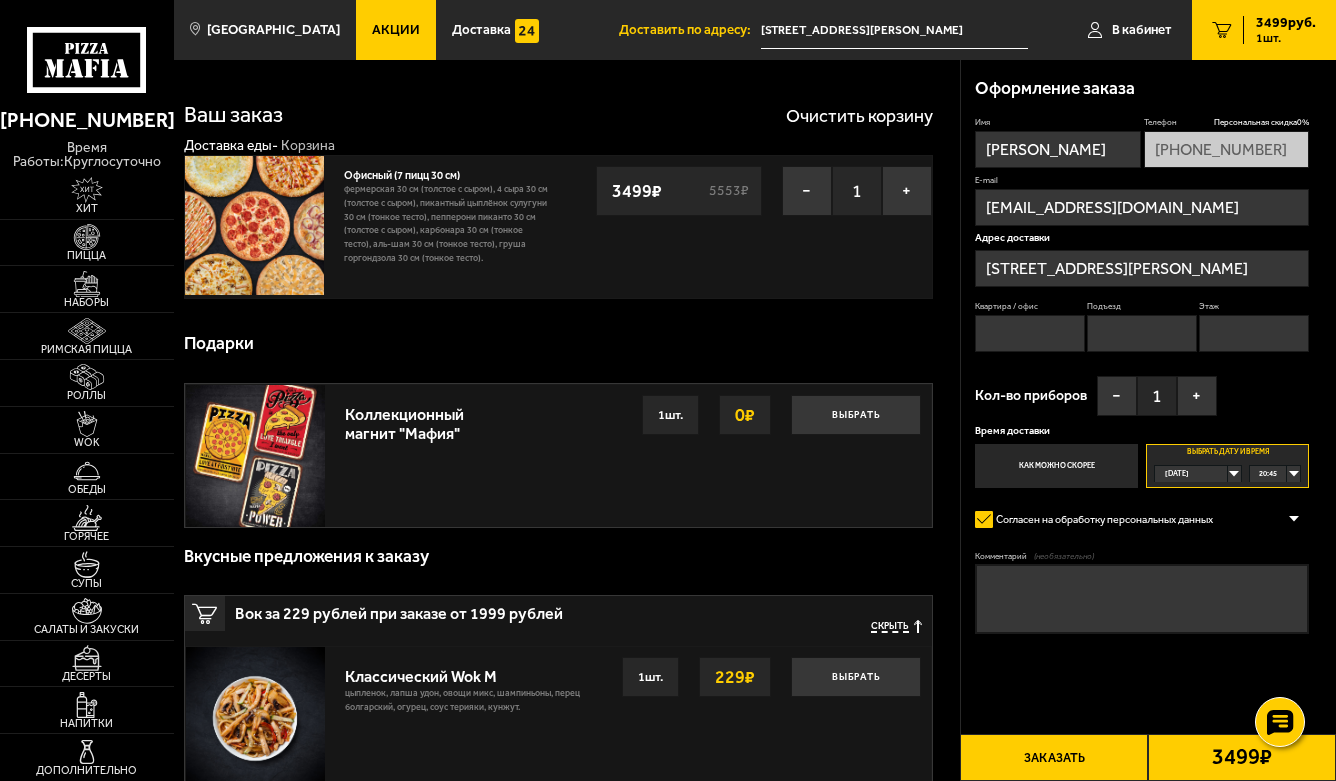 click on "[DATE]" at bounding box center [1191, 474] 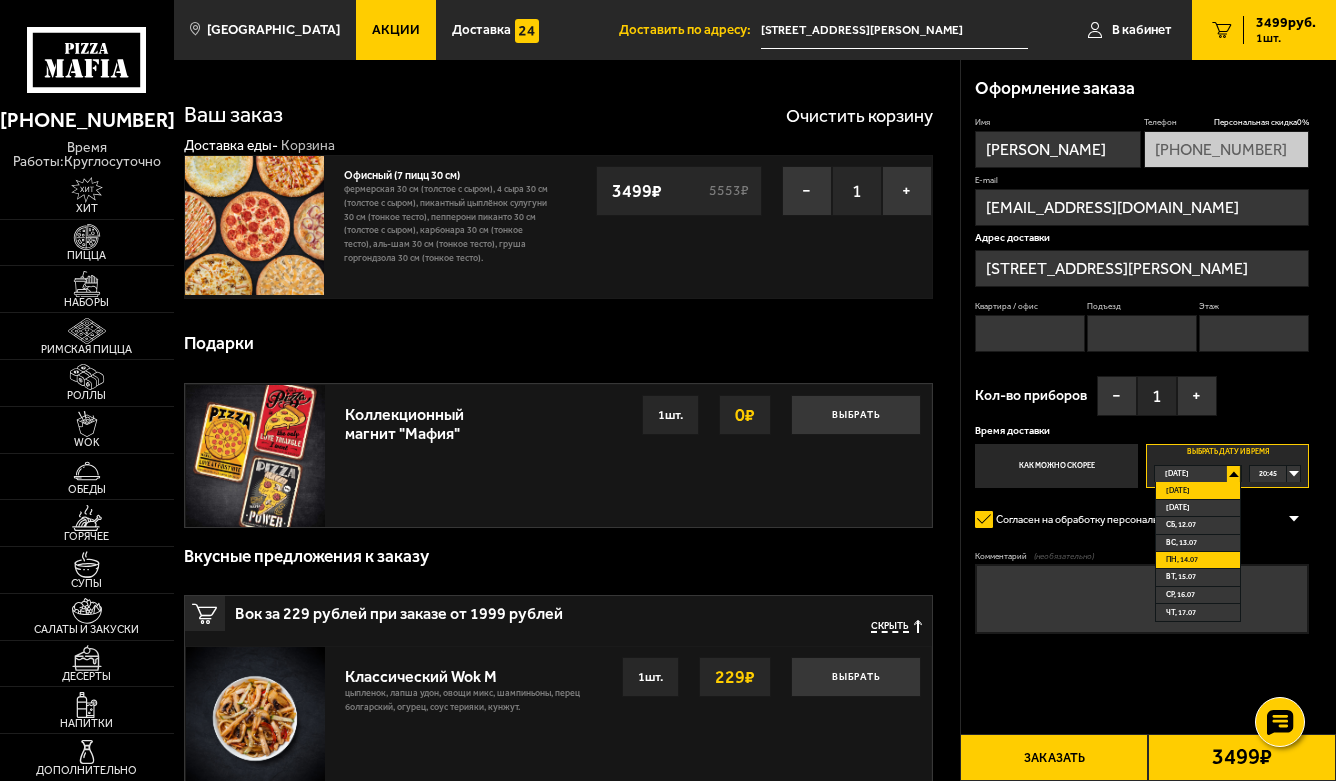 click on "пн, 14.07" at bounding box center (1198, 560) 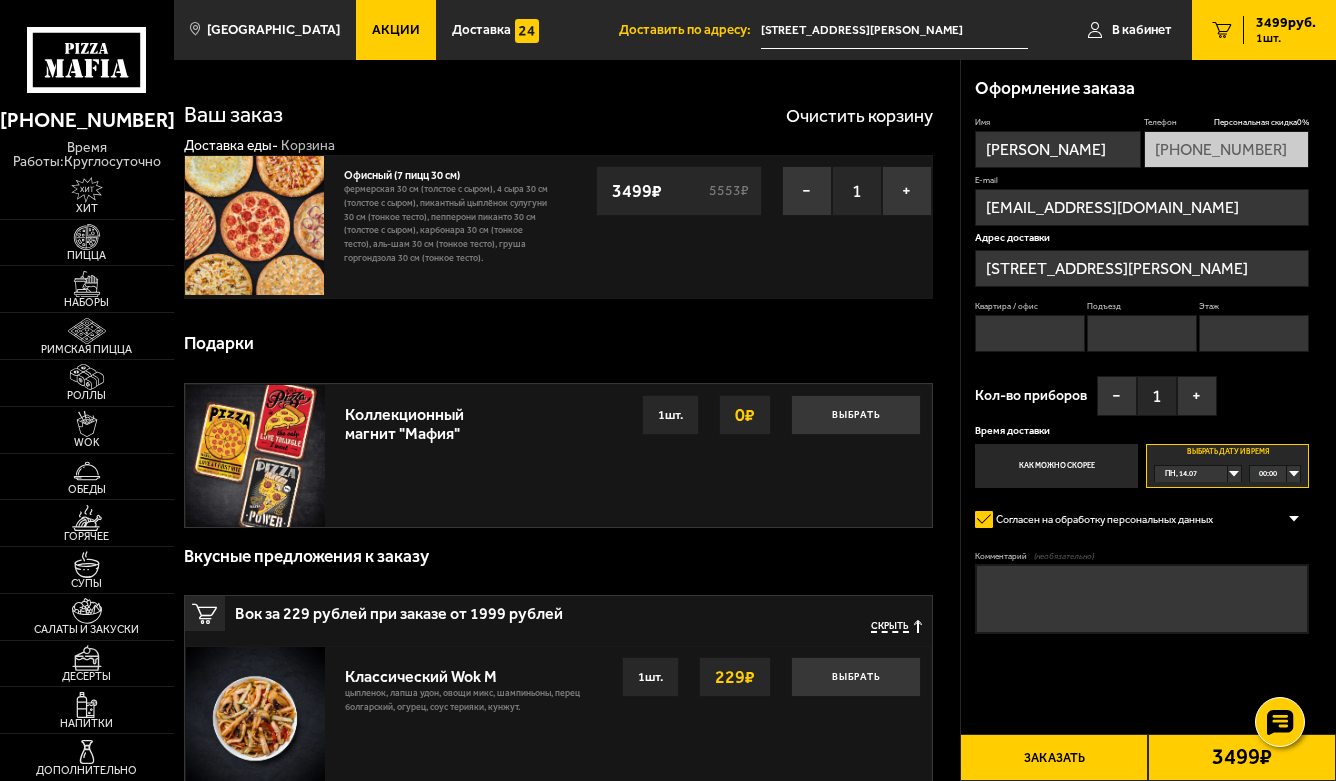 click on "00:00" at bounding box center (1275, 474) 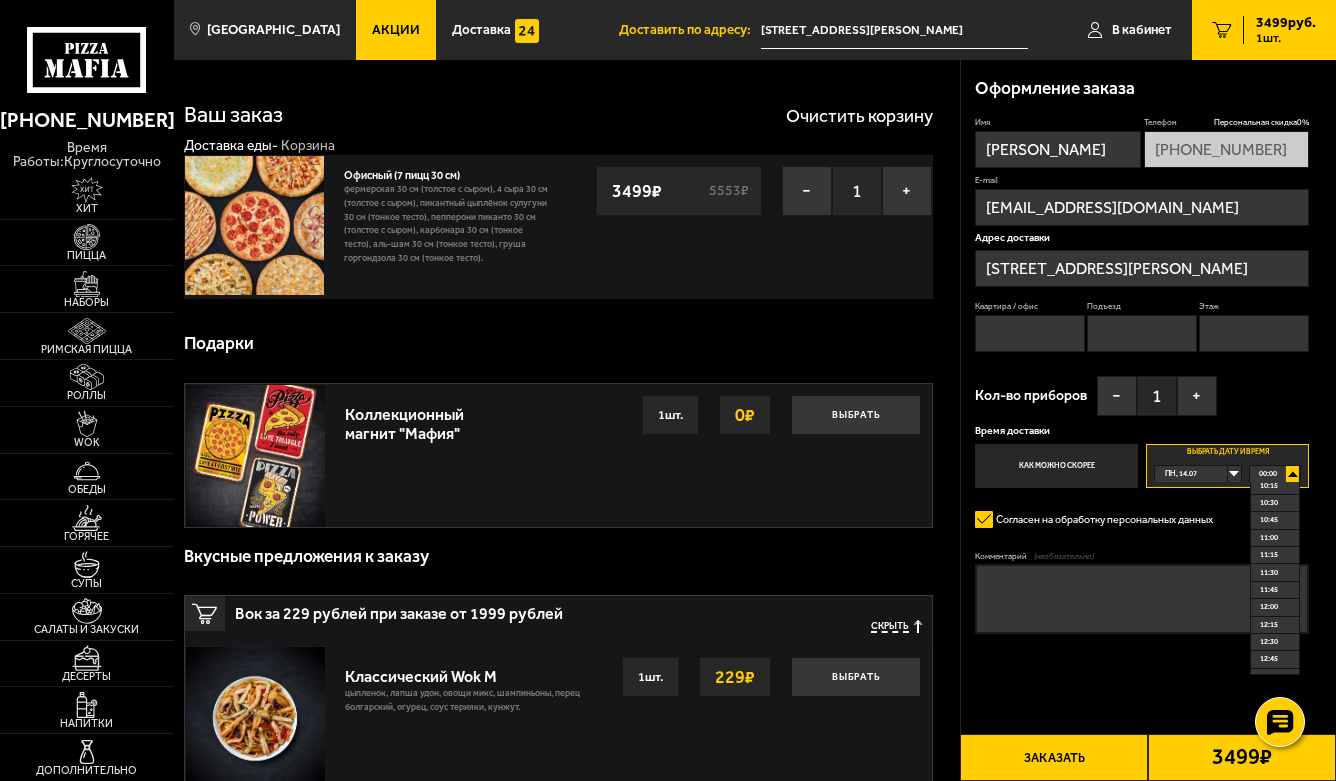 scroll, scrollTop: 700, scrollLeft: 0, axis: vertical 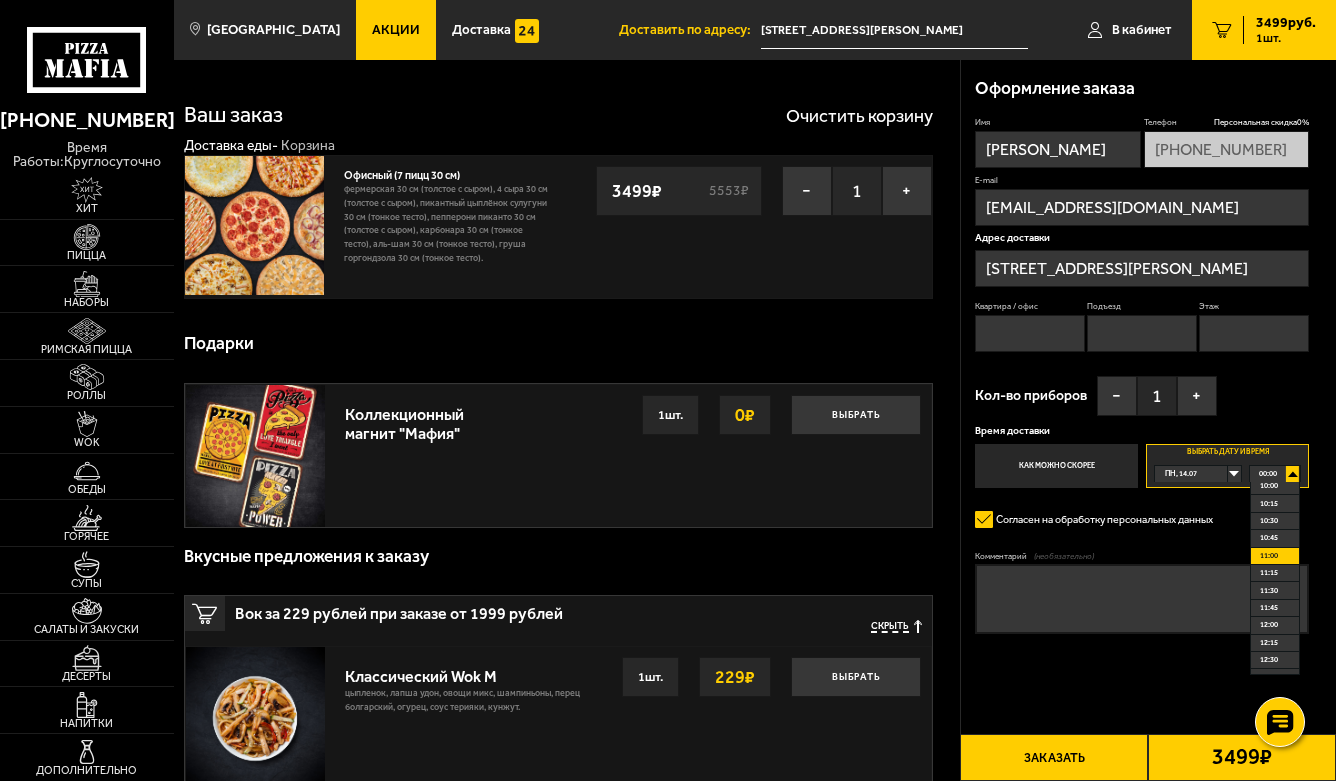click on "11:00" at bounding box center (1269, 556) 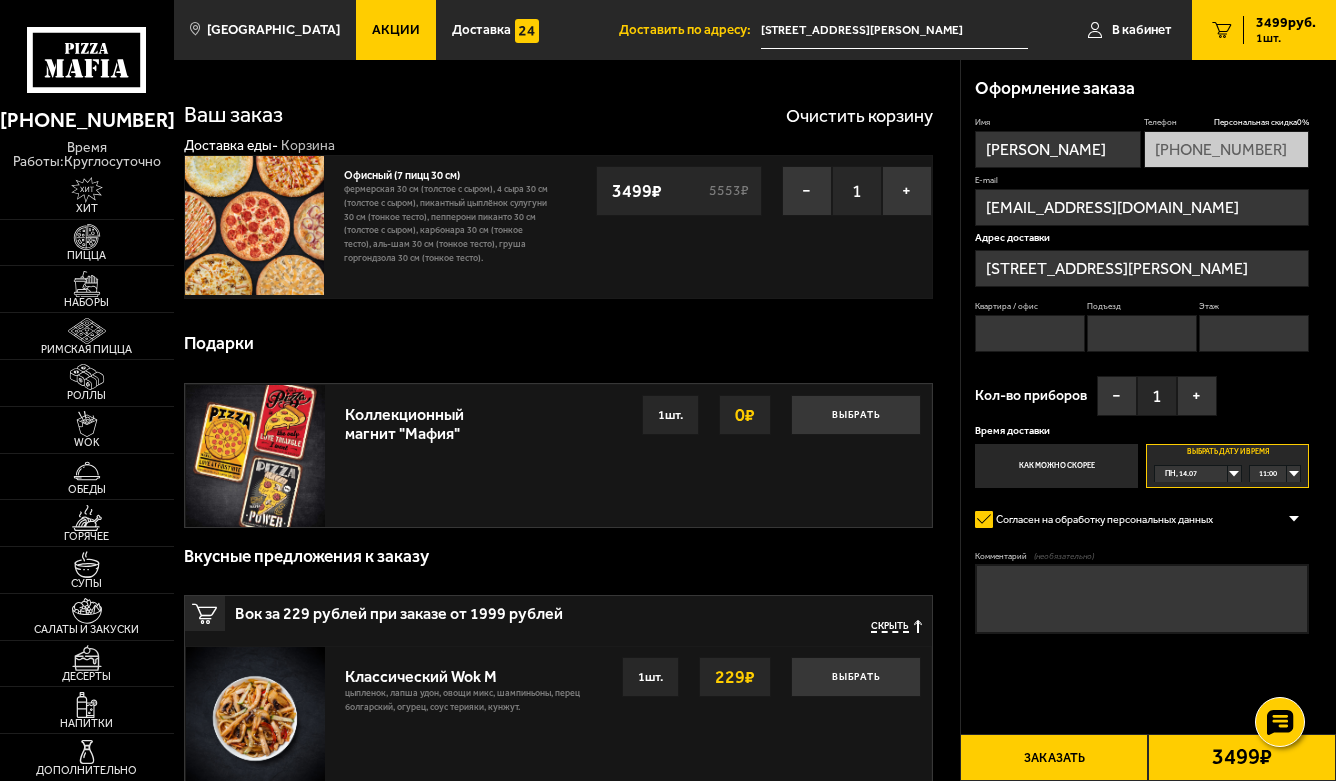 click on "Как можно скорее" at bounding box center (1056, 466) 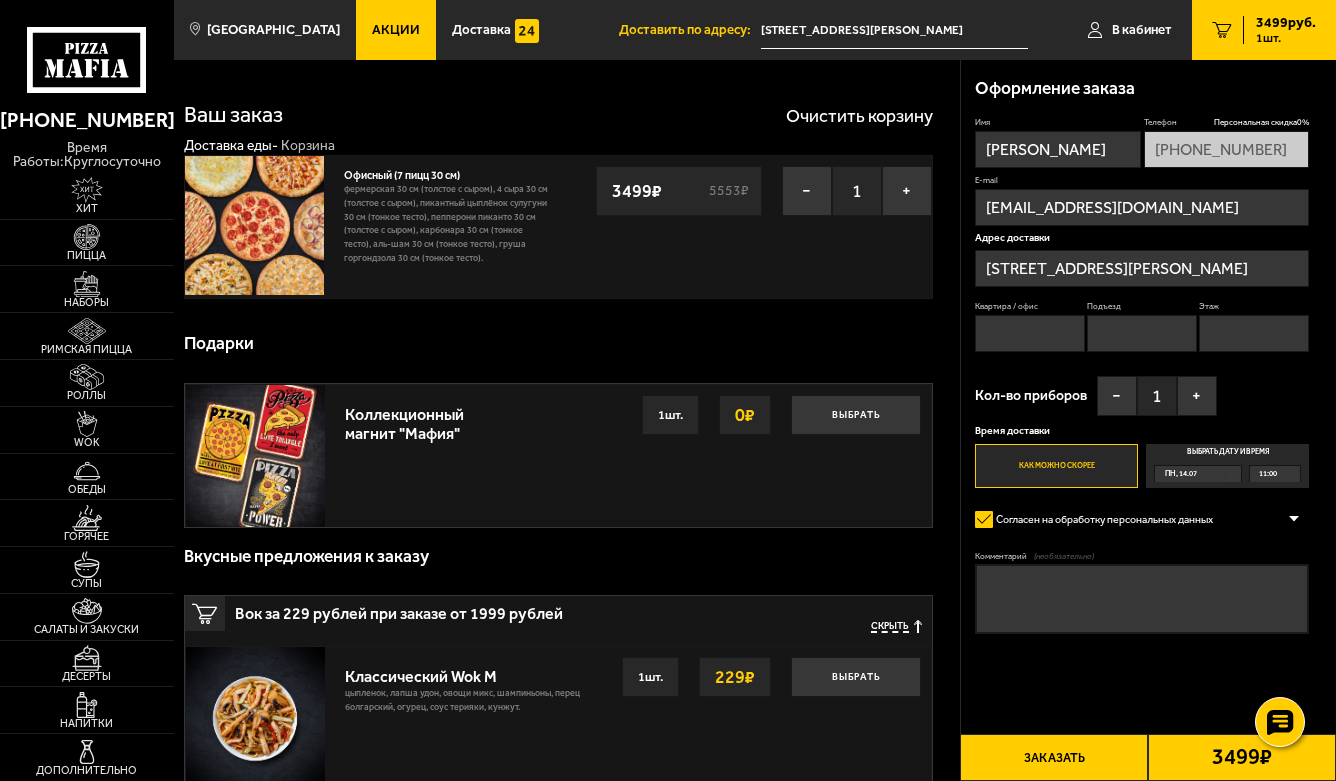 click on "Как можно скорее" at bounding box center (1056, 466) 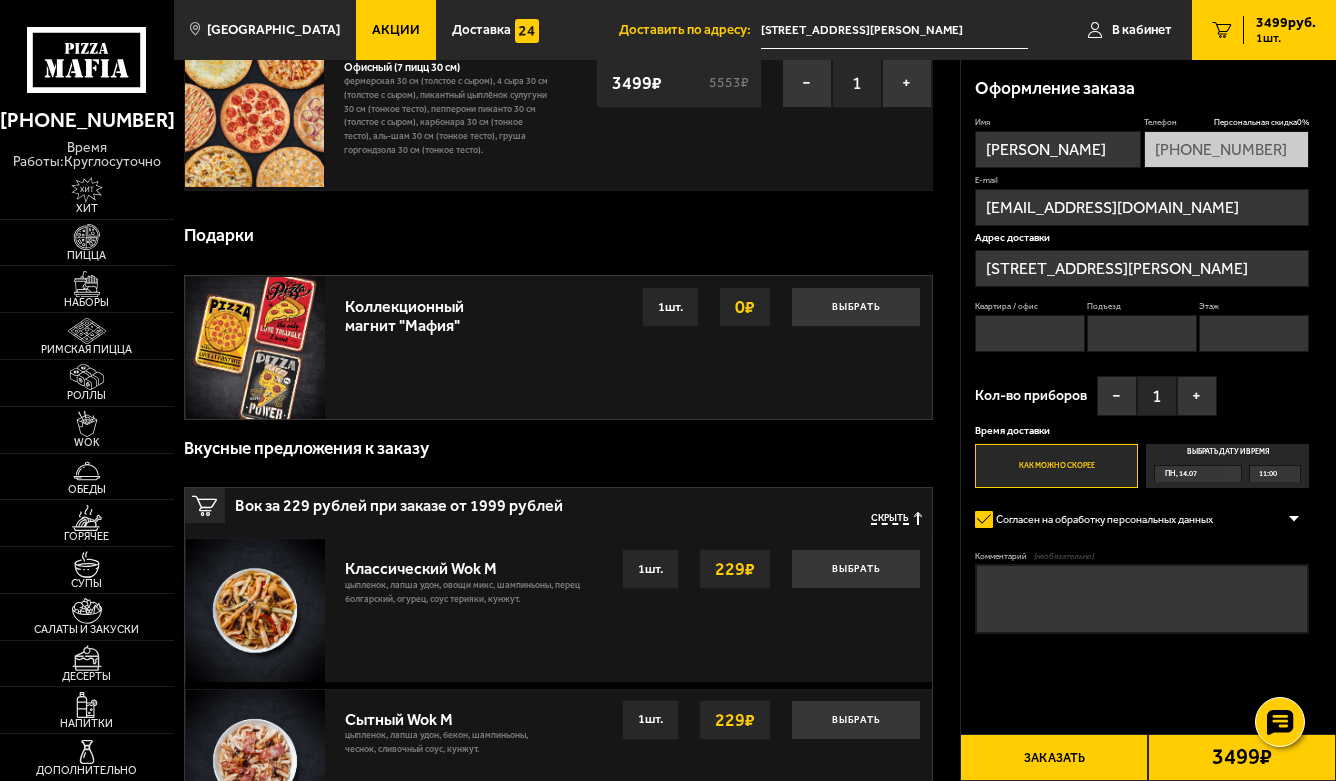 scroll, scrollTop: 300, scrollLeft: 0, axis: vertical 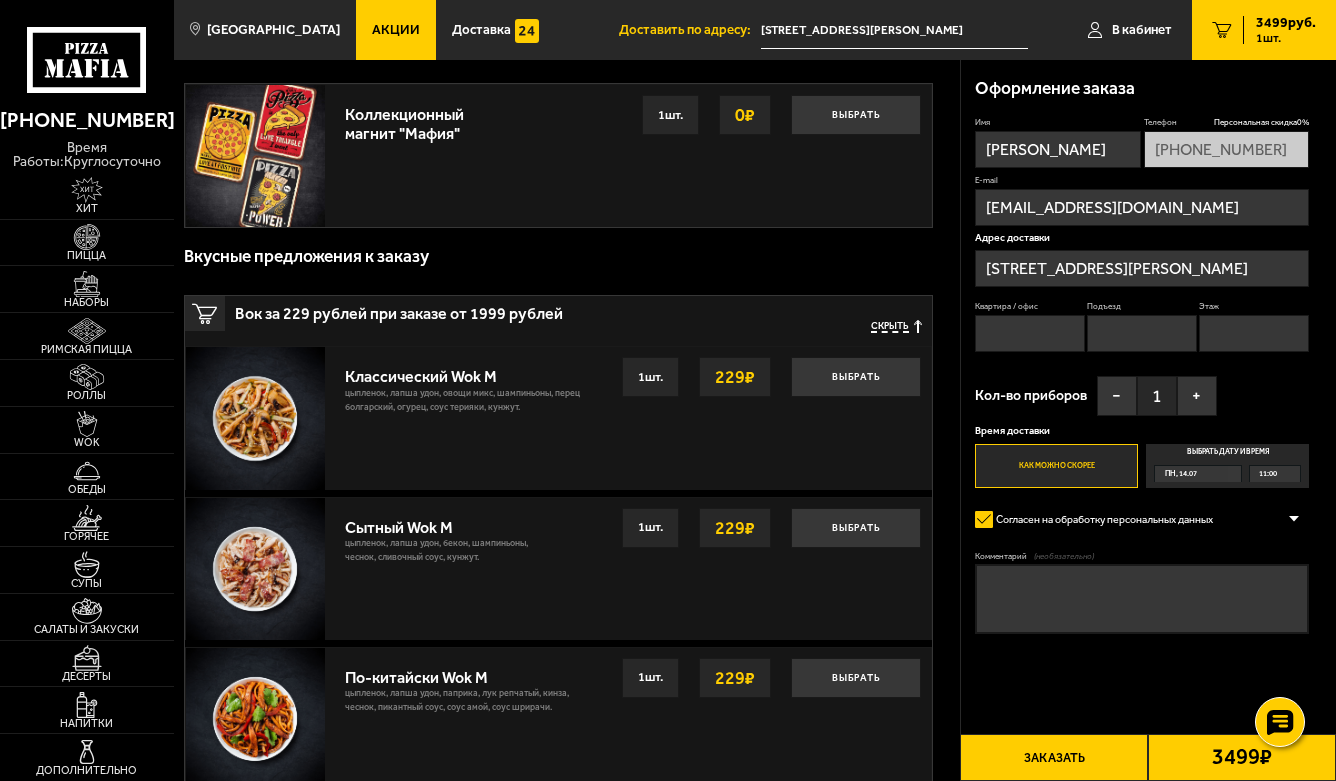 click on "Комментарий   (необязательно)" at bounding box center (1142, 599) 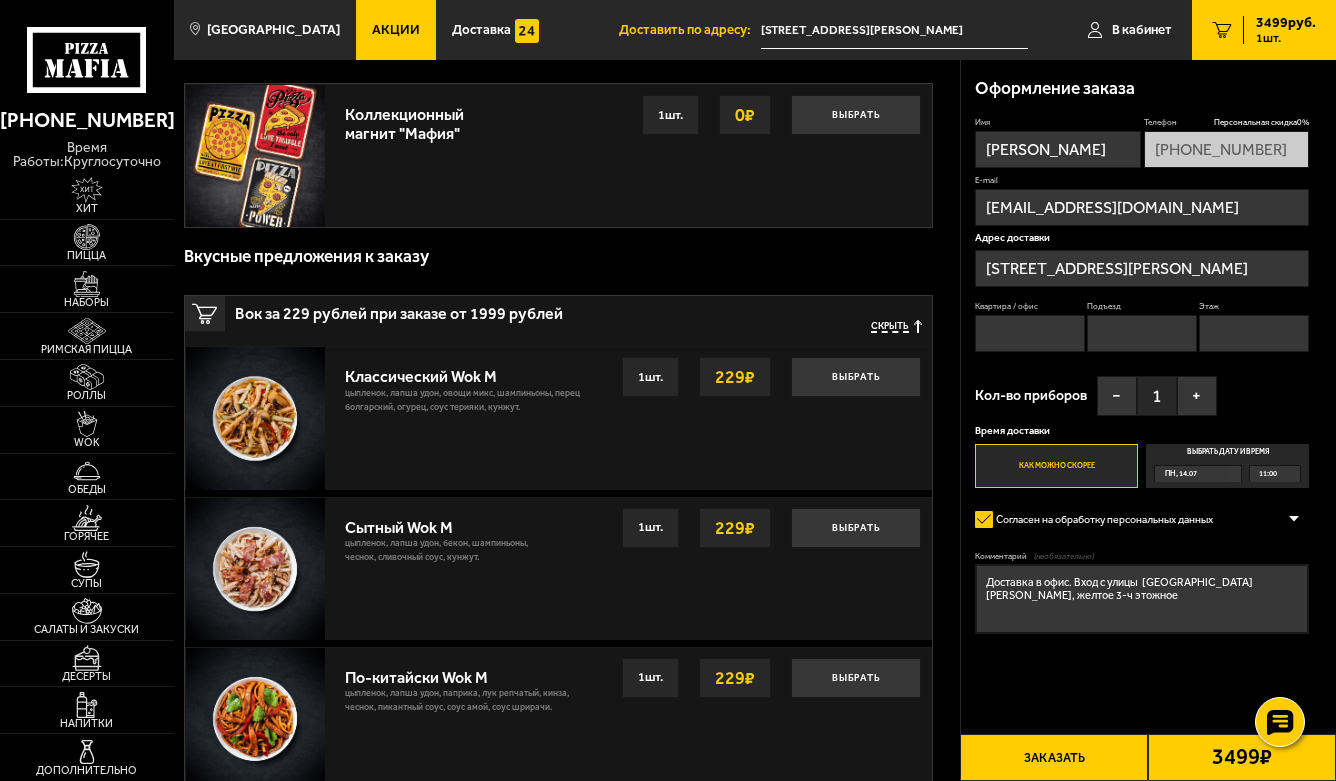 click on "Доставка в офис. Вход с улицы  [GEOGRAPHIC_DATA][PERSON_NAME], желтое 3-ч этожное" at bounding box center (1142, 599) 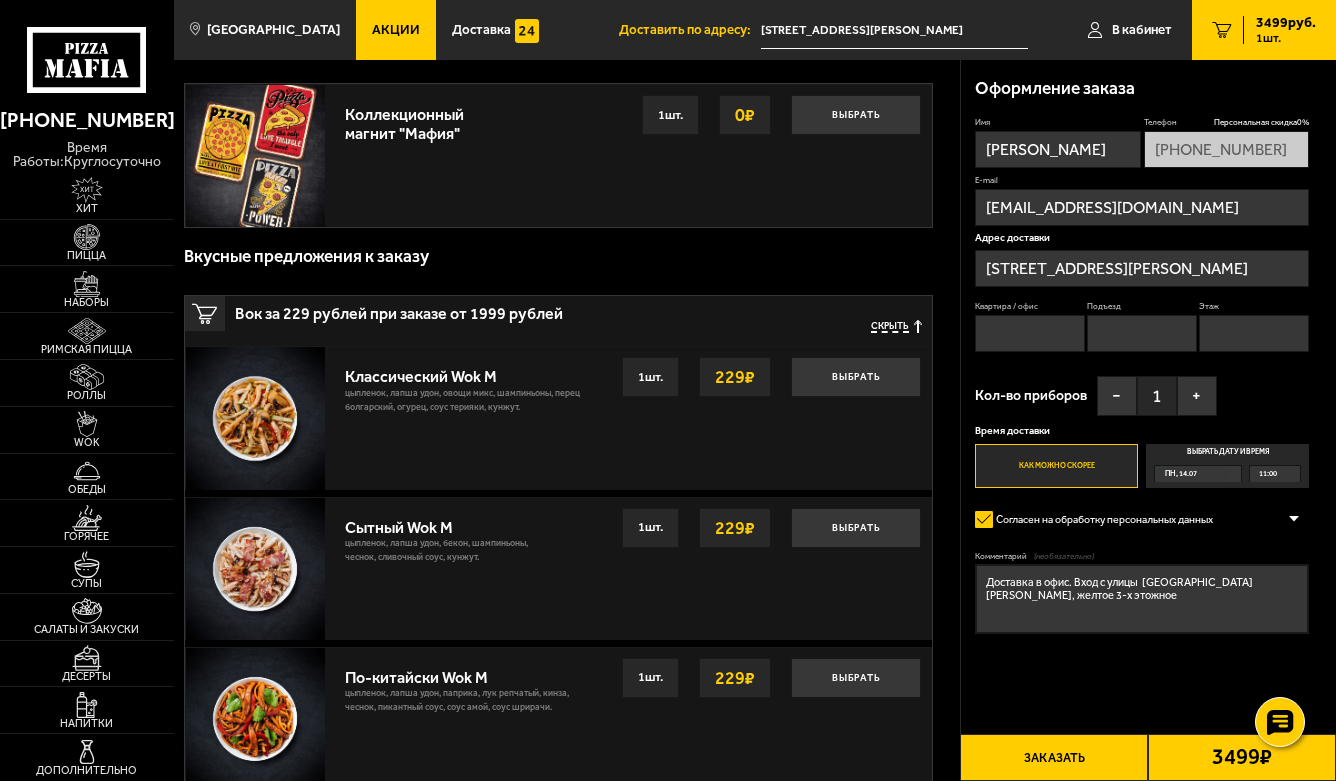 click on "Доставка в офис. Вход с улицы  [GEOGRAPHIC_DATA][PERSON_NAME], желтое 3-х этожное" at bounding box center [1142, 599] 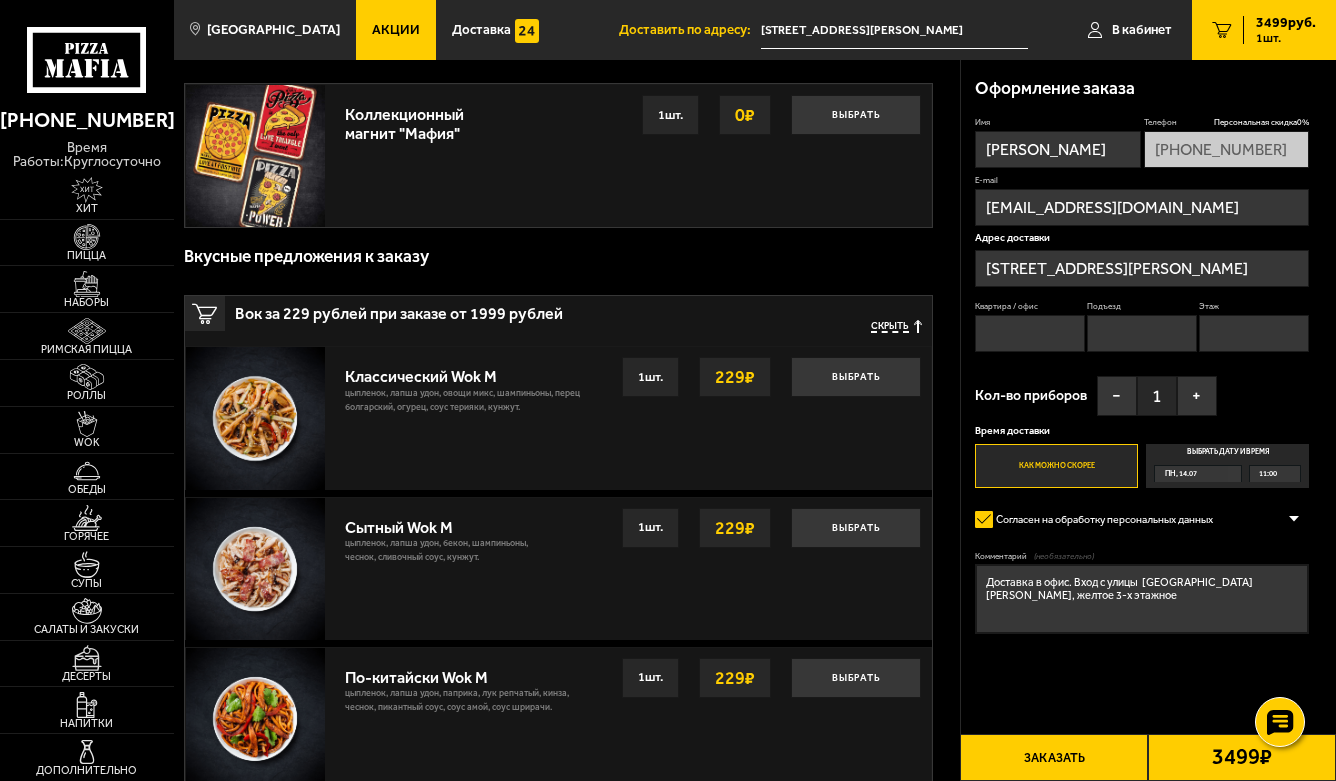 click on "Доставка в офис. Вход с улицы  [GEOGRAPHIC_DATA][PERSON_NAME], желтое 3-х этажное" at bounding box center [1142, 599] 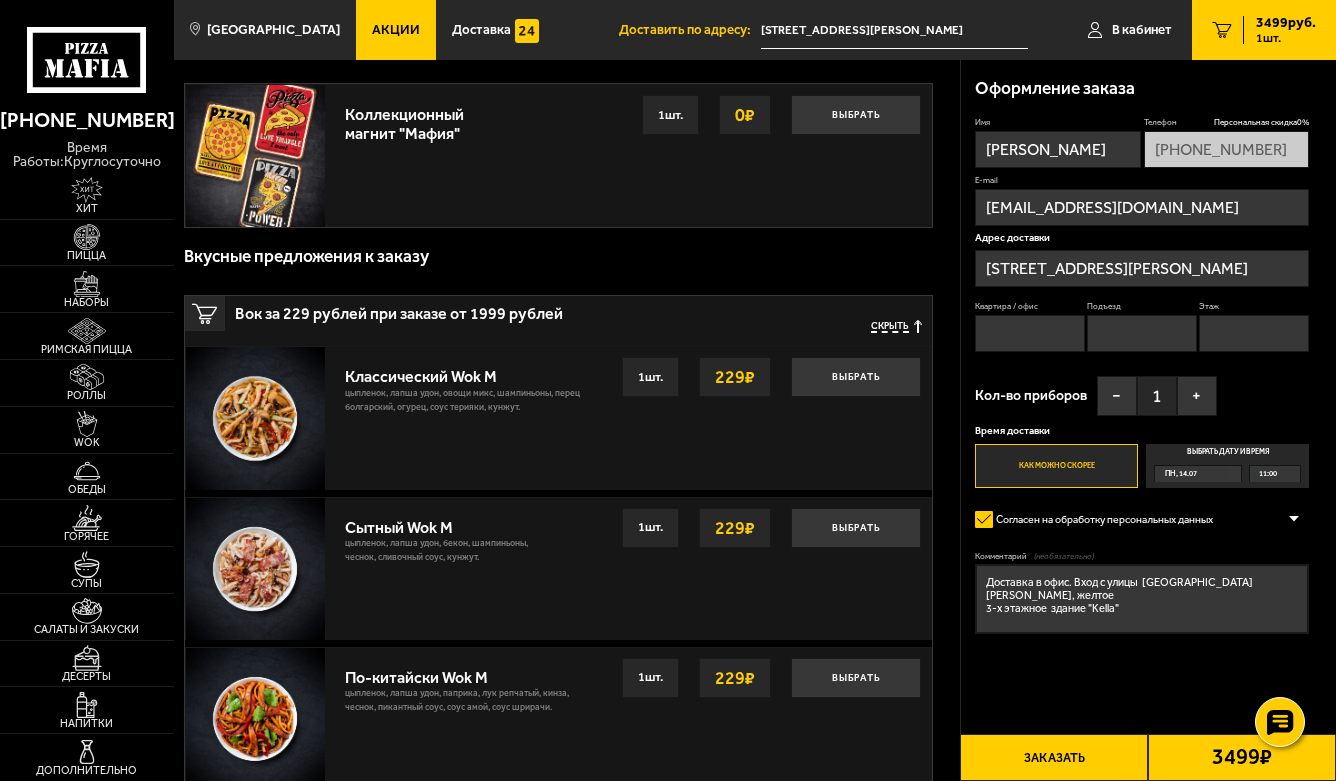 type on "Доставка в офис. Вход с улицы  [GEOGRAPHIC_DATA][PERSON_NAME], желтое
3-х этажное  здание "Kella"" 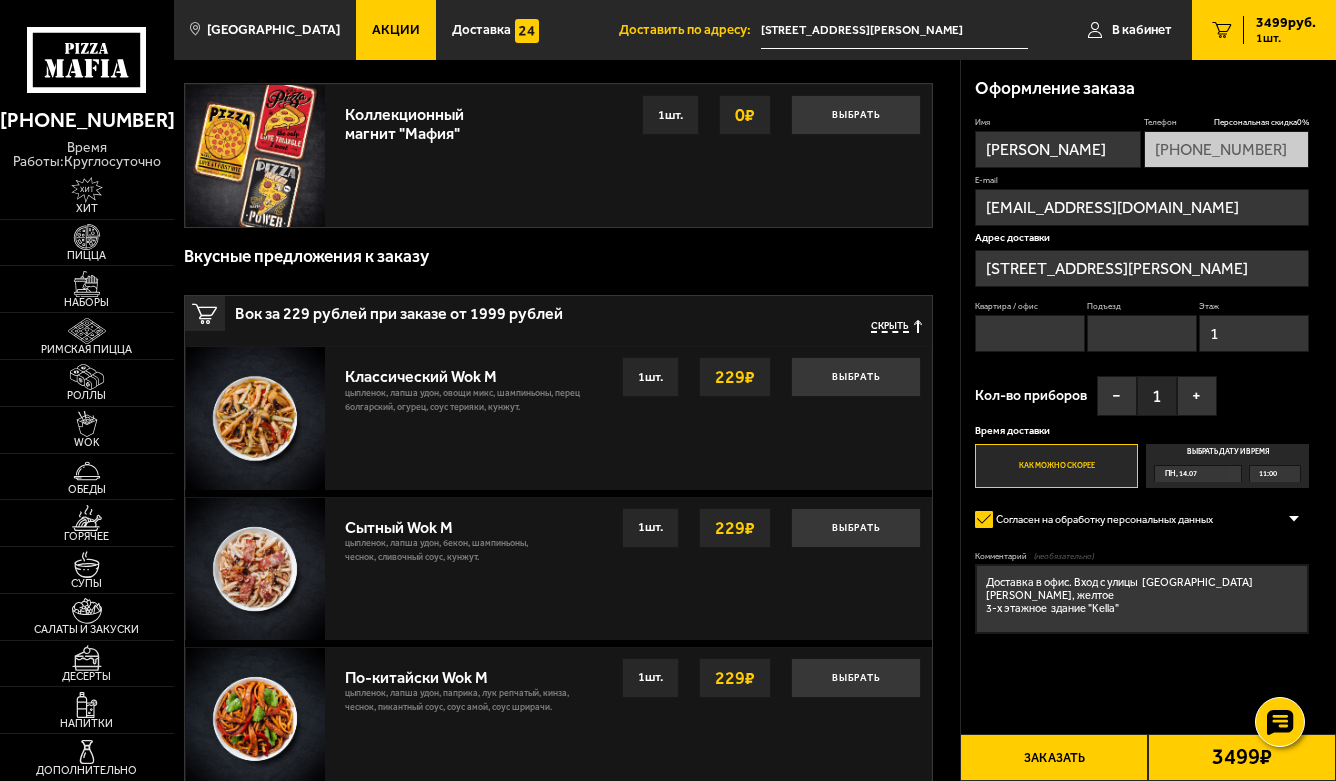 type on "1" 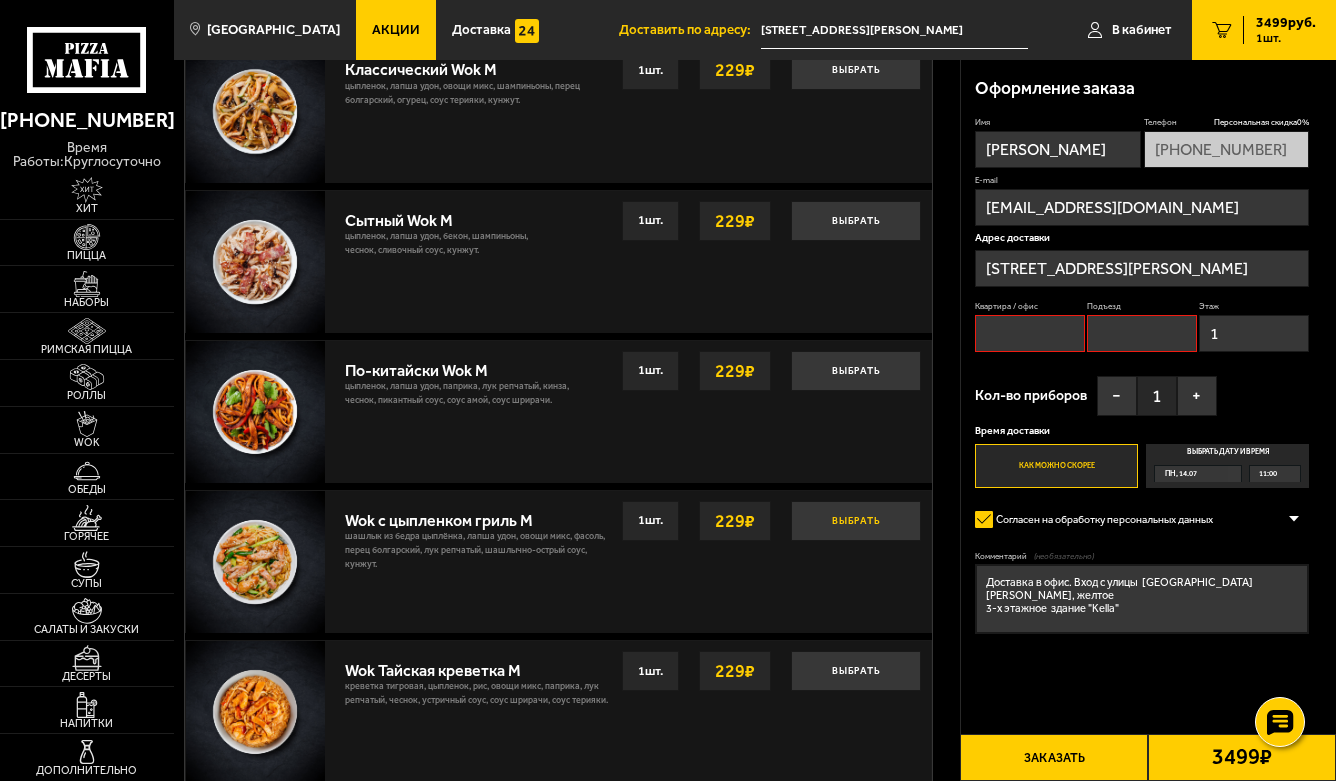 scroll, scrollTop: 600, scrollLeft: 0, axis: vertical 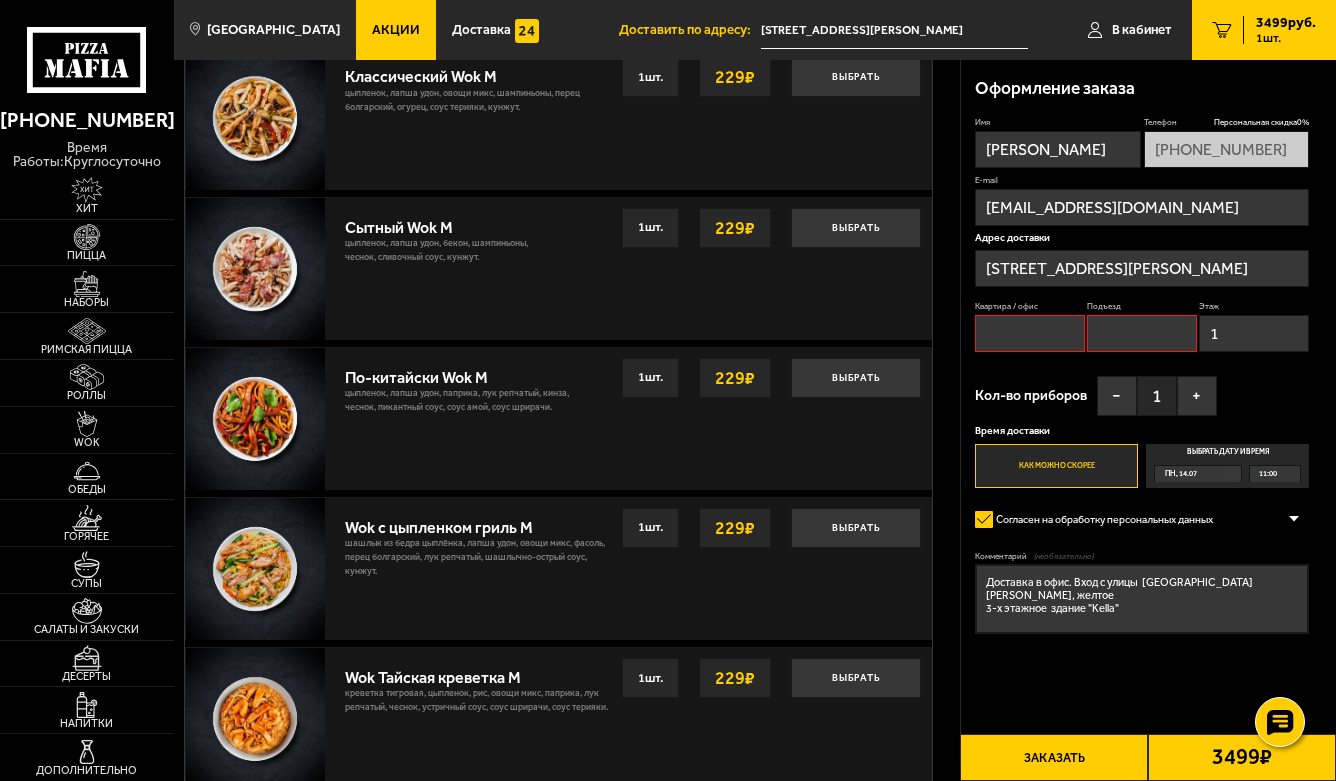 click on "Квартира / офис" at bounding box center (1030, 333) 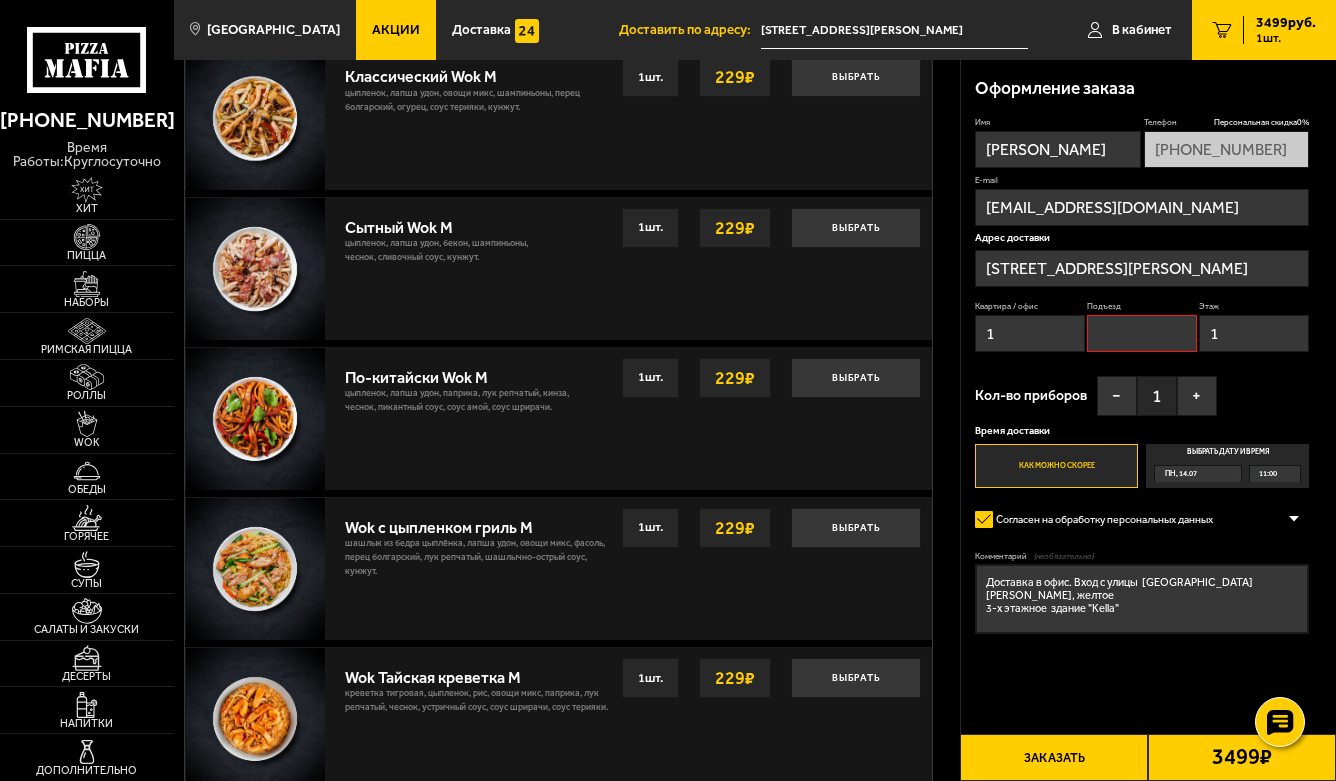 type on "1" 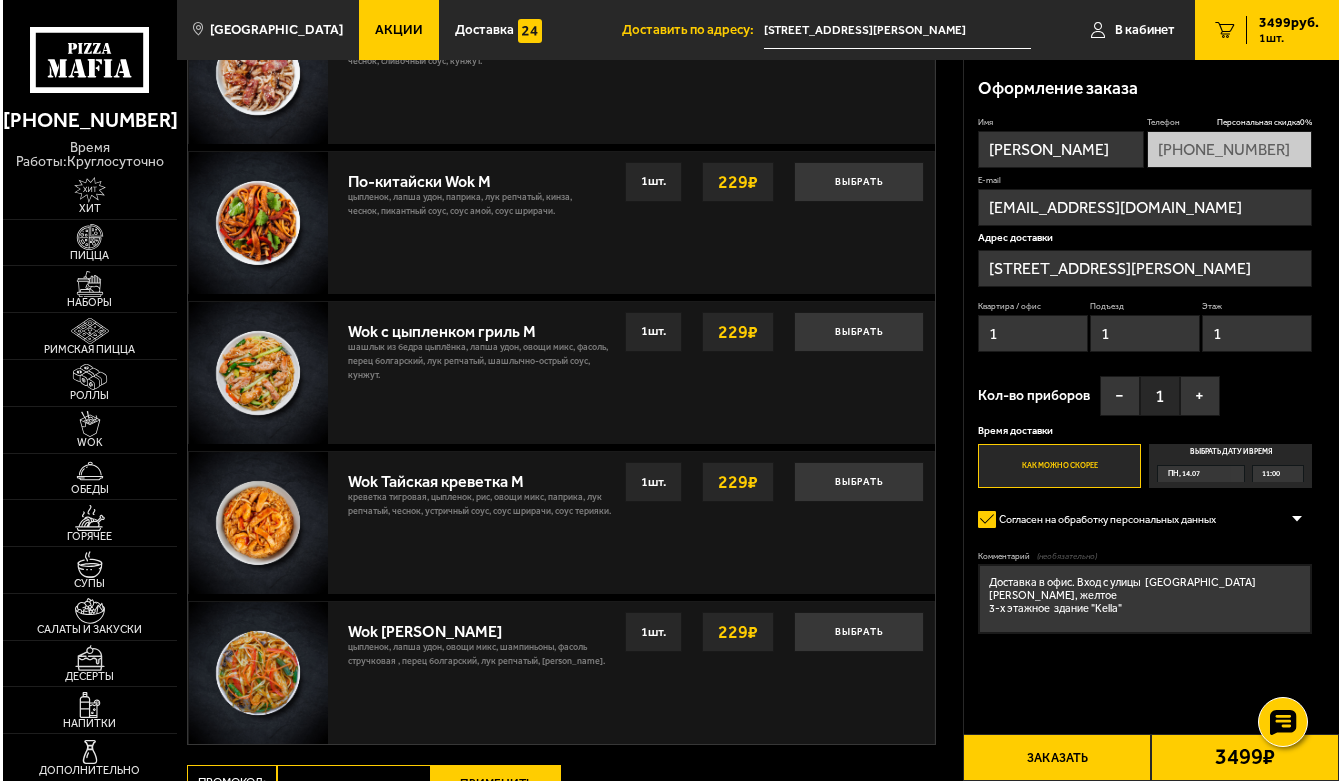 scroll, scrollTop: 800, scrollLeft: 0, axis: vertical 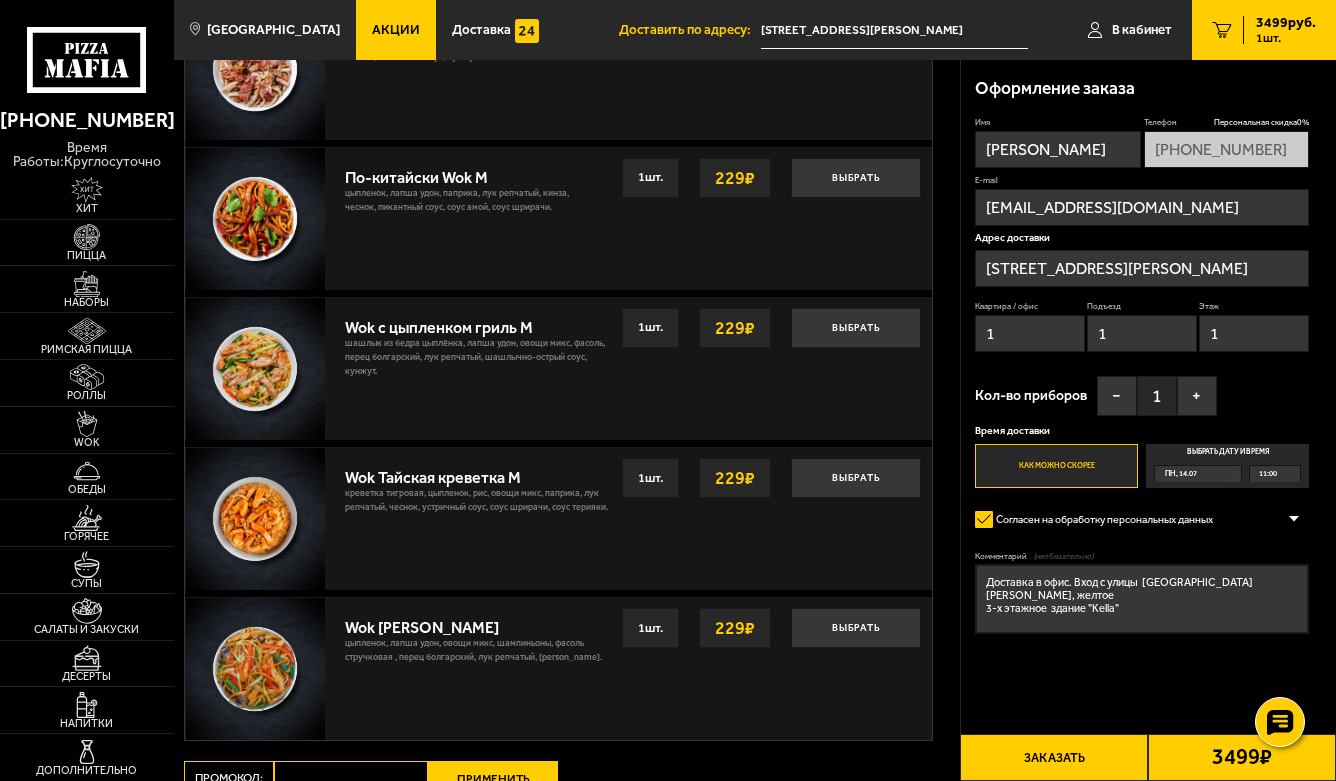 type on "1" 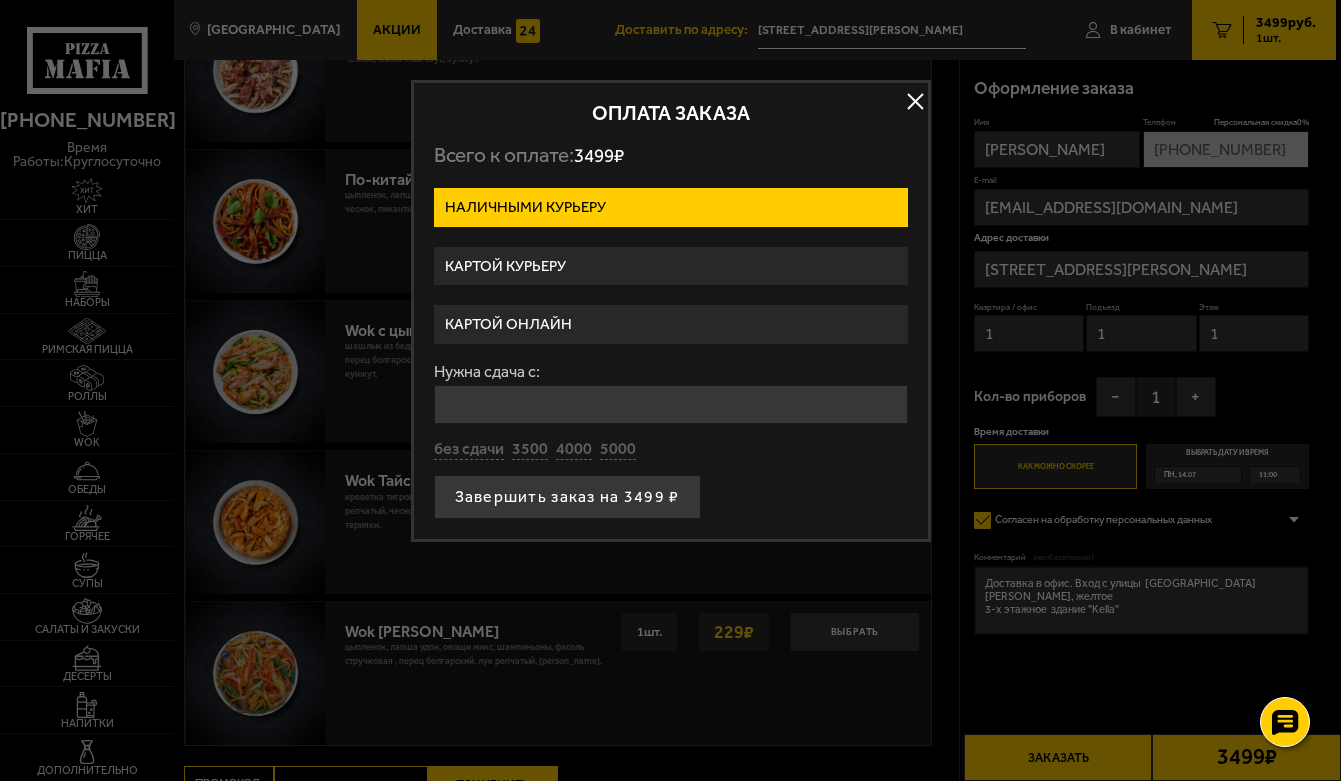 click on "Картой онлайн" at bounding box center [671, 324] 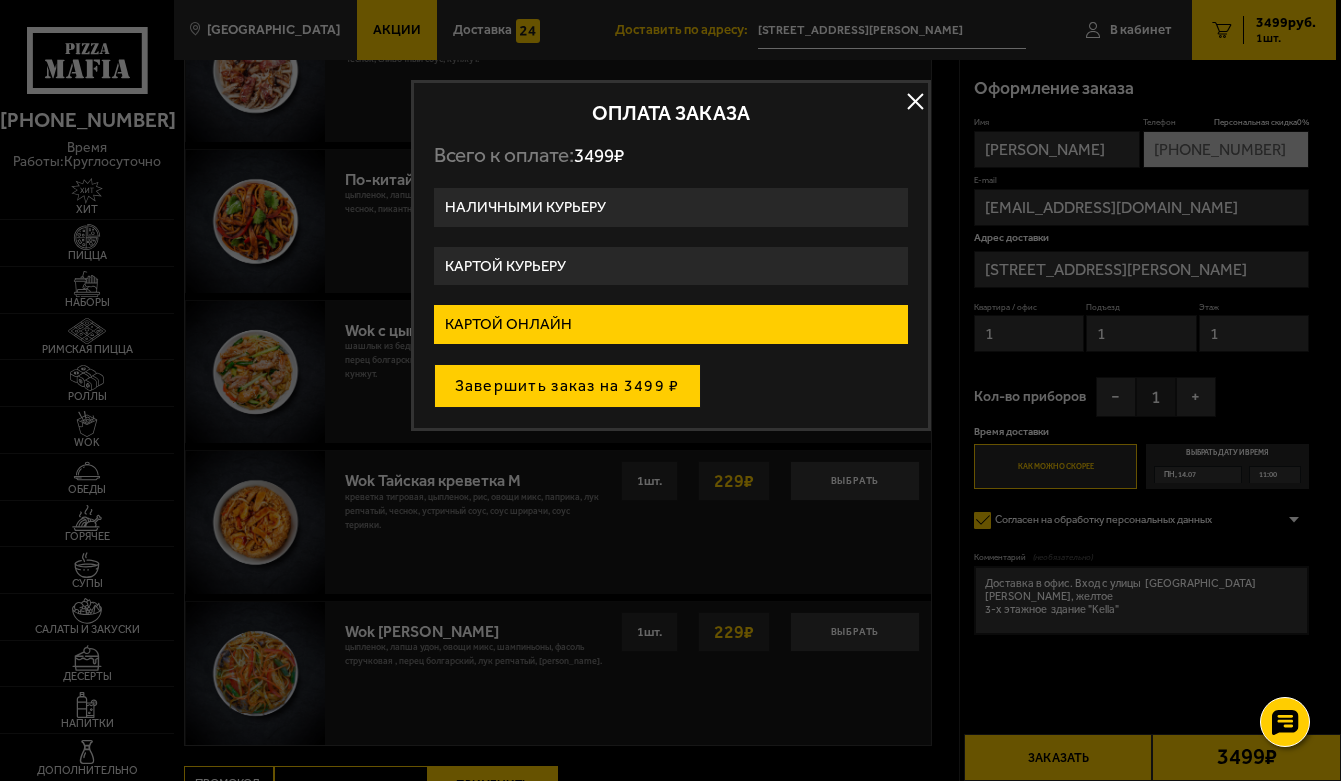 click on "Завершить заказ на 3499 ₽" at bounding box center (567, 386) 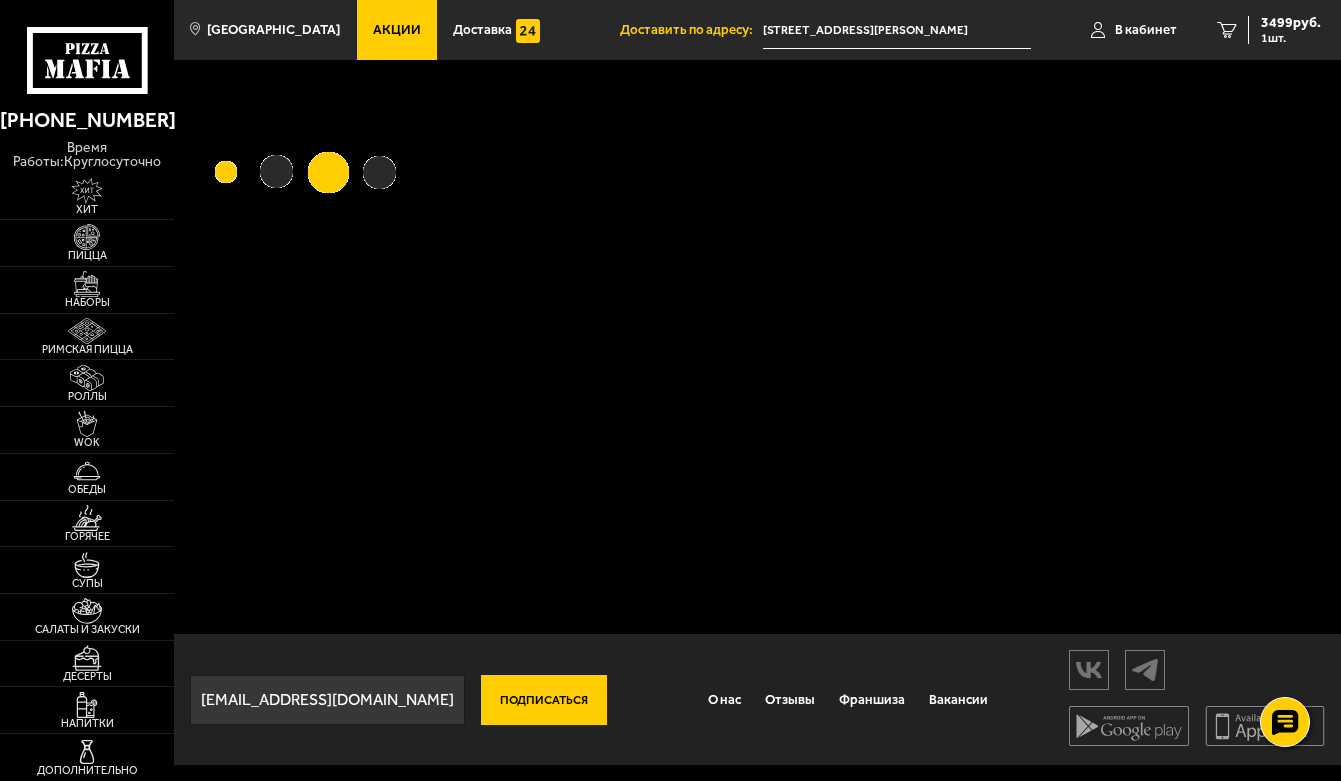 scroll, scrollTop: 0, scrollLeft: 0, axis: both 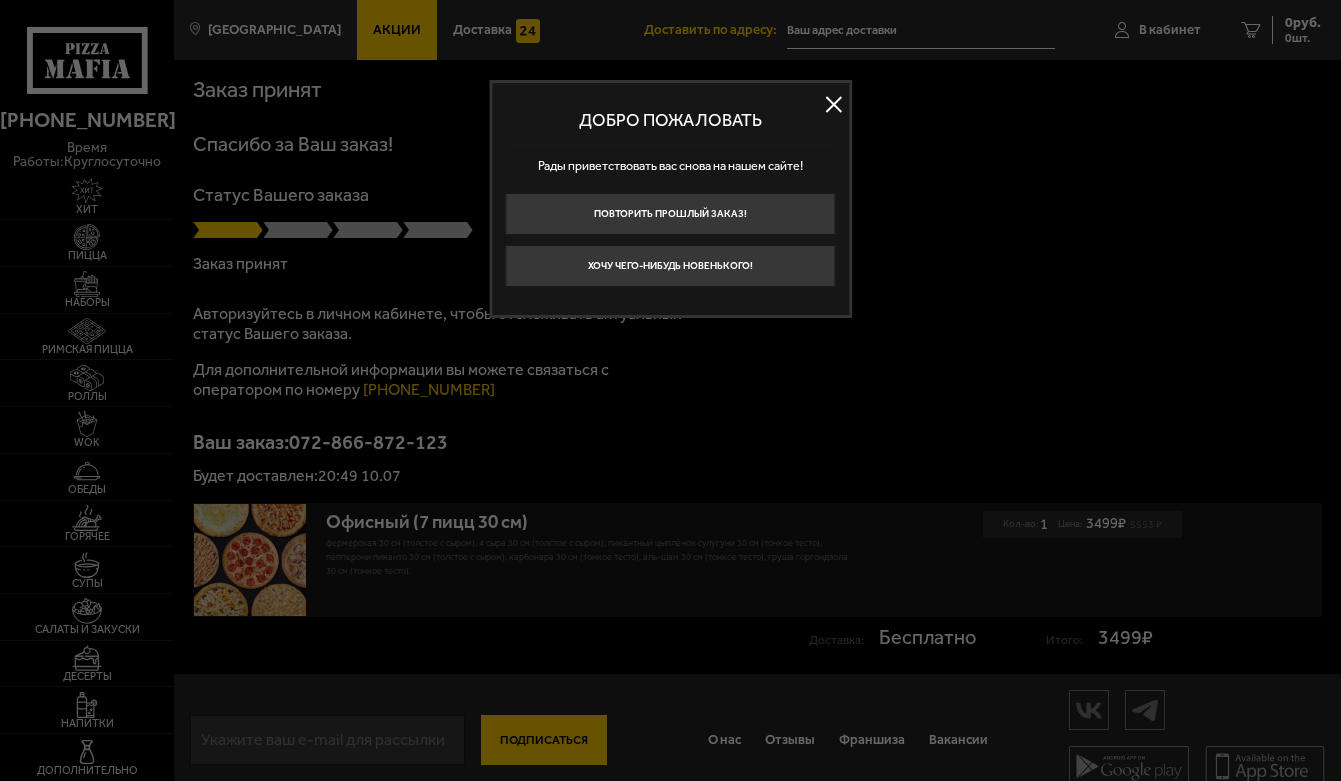 type on "[STREET_ADDRESS][PERSON_NAME]" 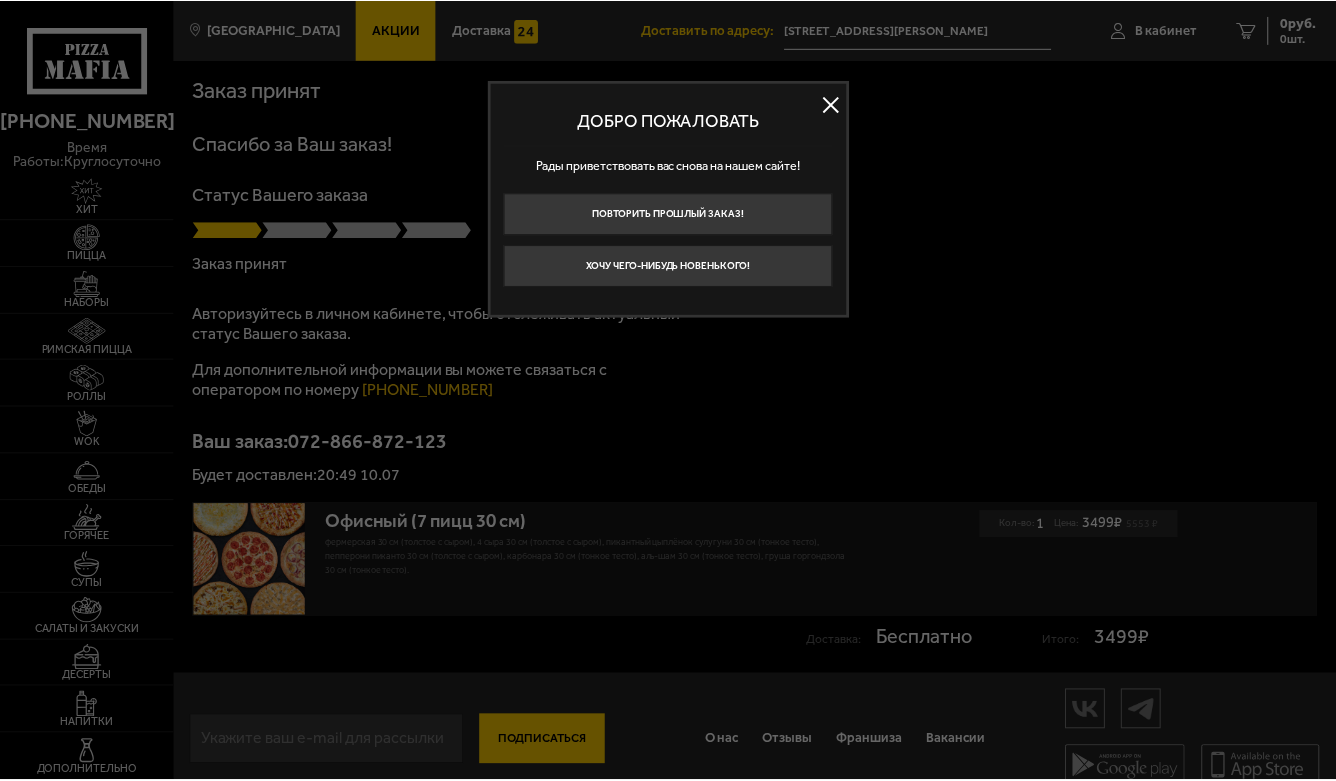 scroll, scrollTop: 0, scrollLeft: 0, axis: both 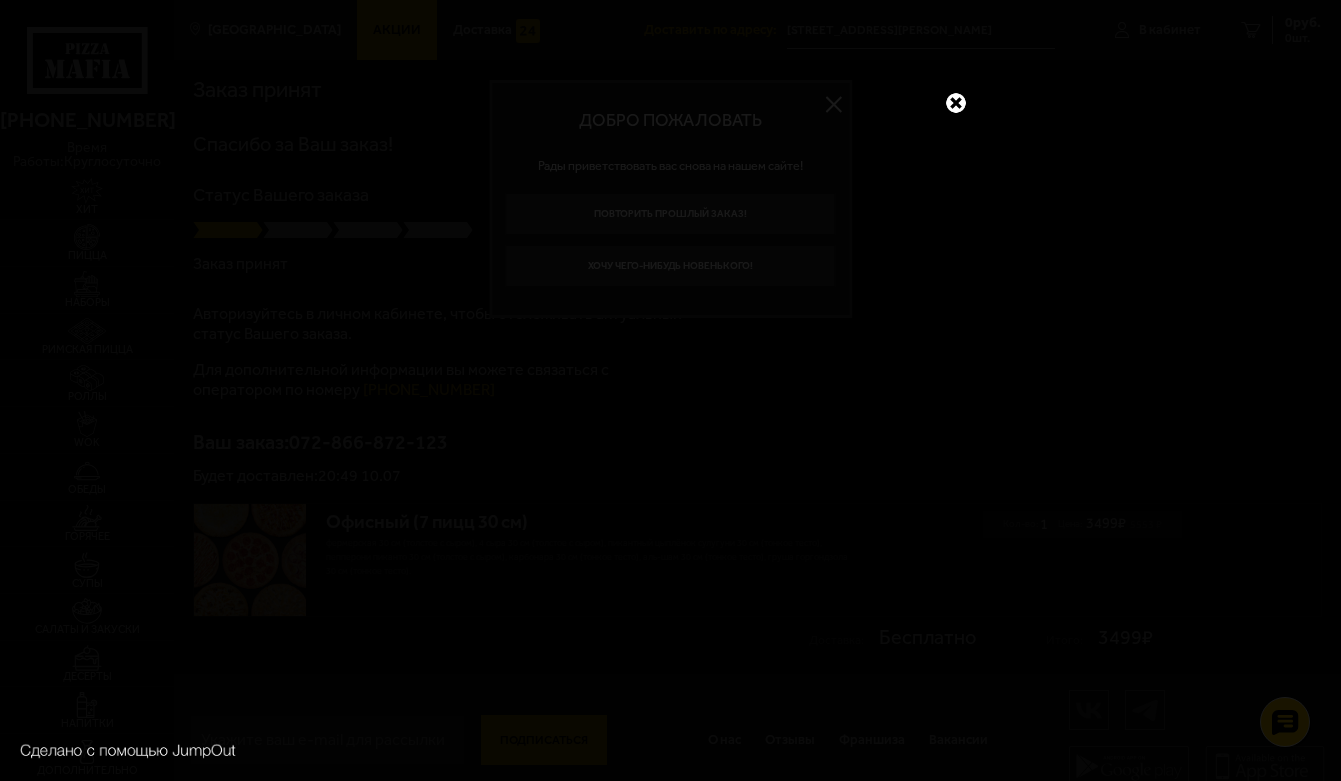 click at bounding box center (956, 103) 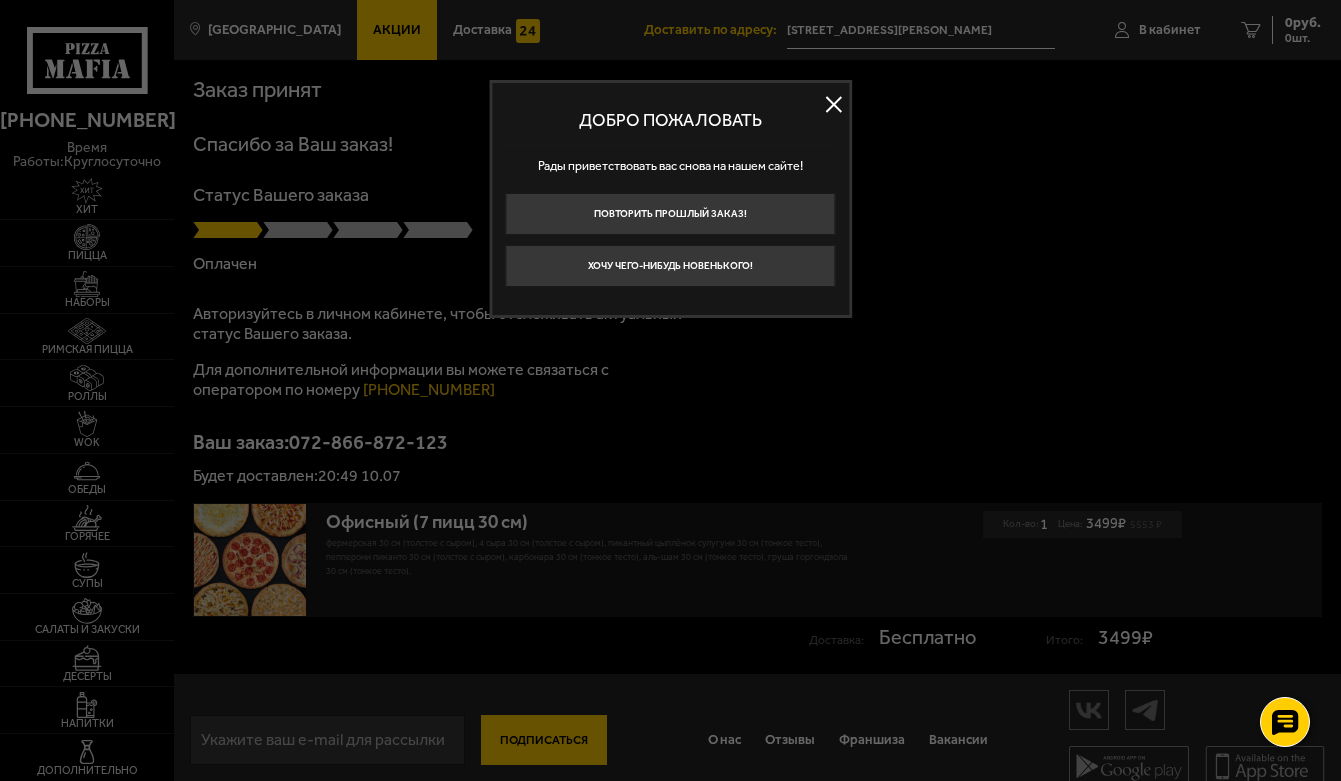 click at bounding box center (834, 105) 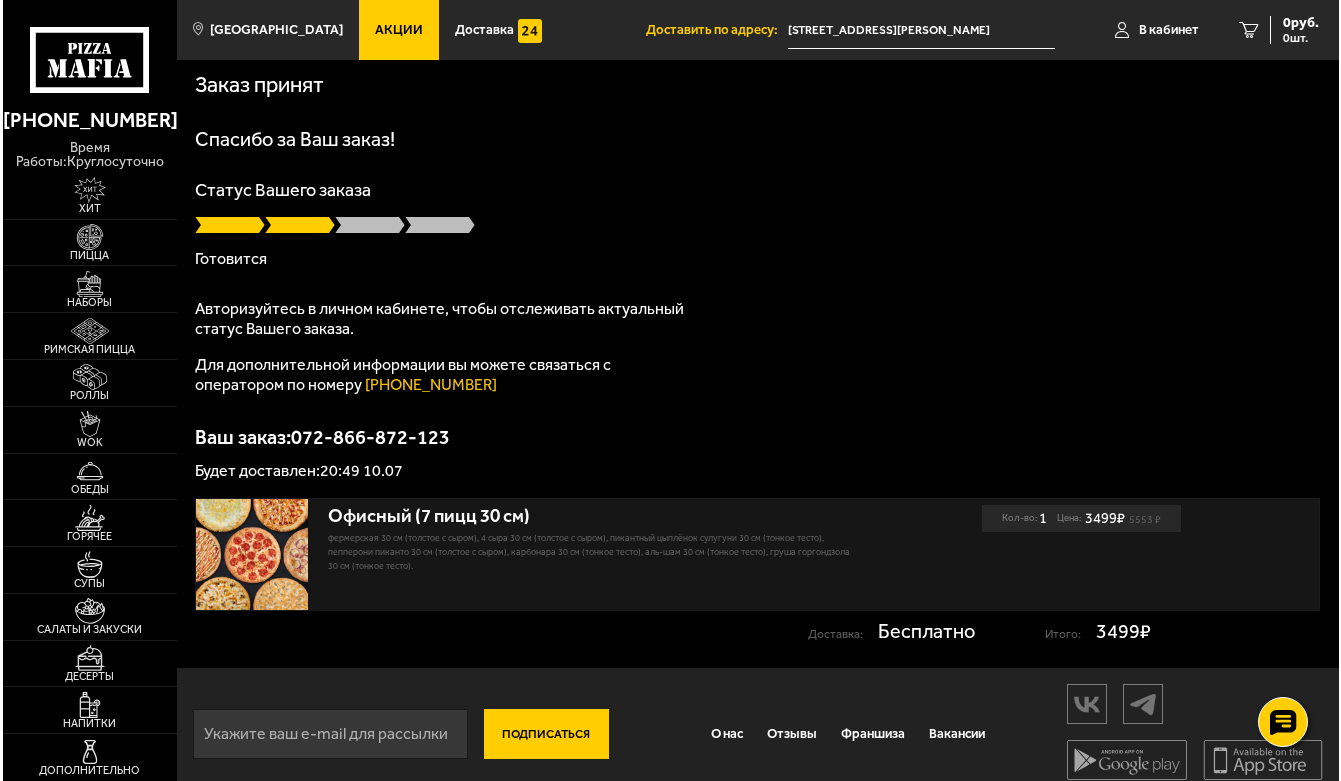 scroll, scrollTop: 0, scrollLeft: 0, axis: both 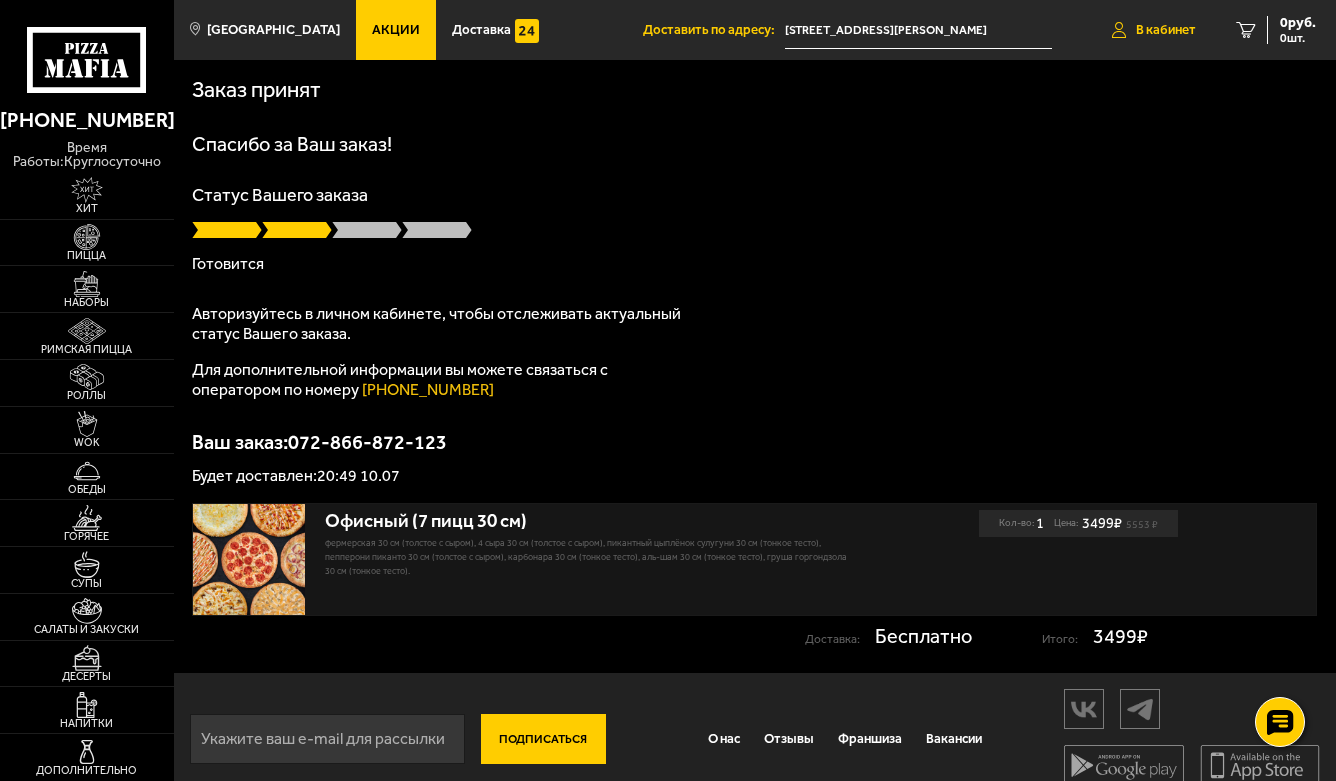 click on "В кабинет" at bounding box center (1166, 29) 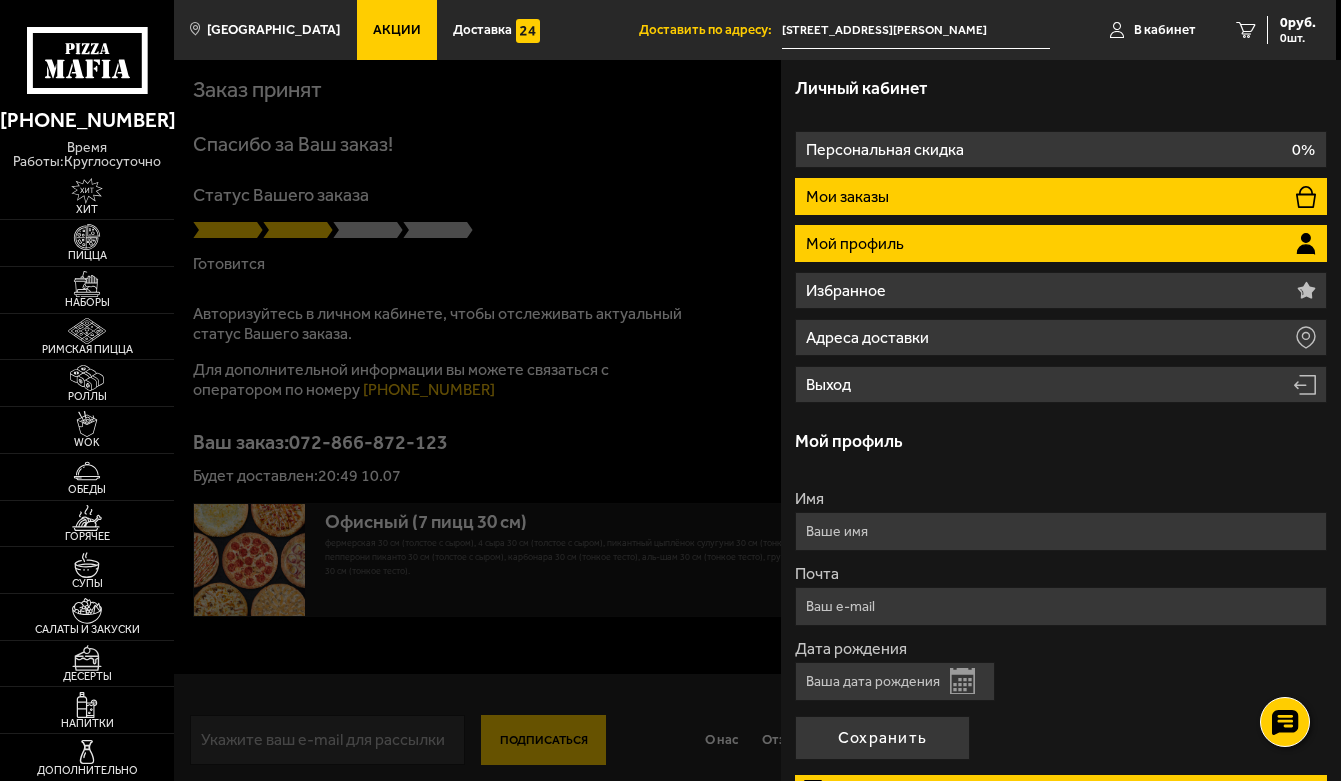 click on "Мои заказы" at bounding box center [1061, 196] 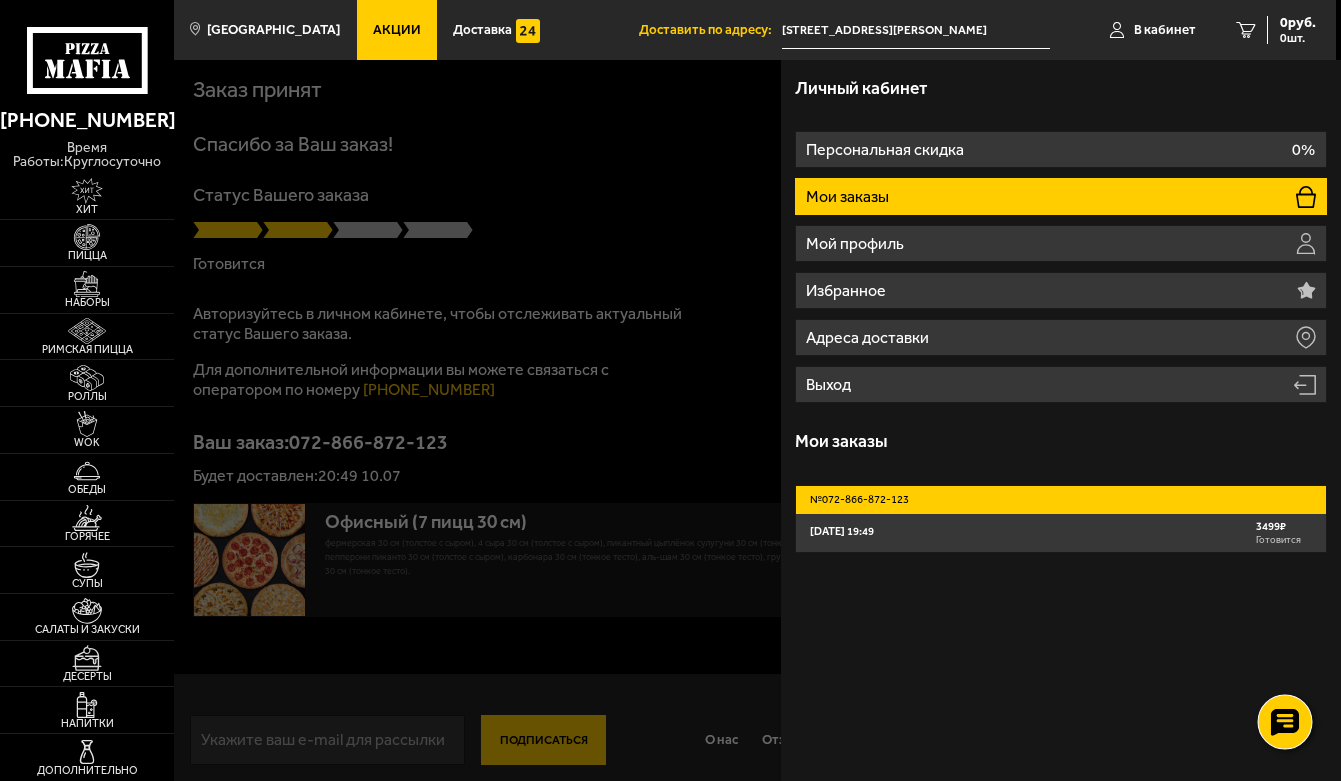 click 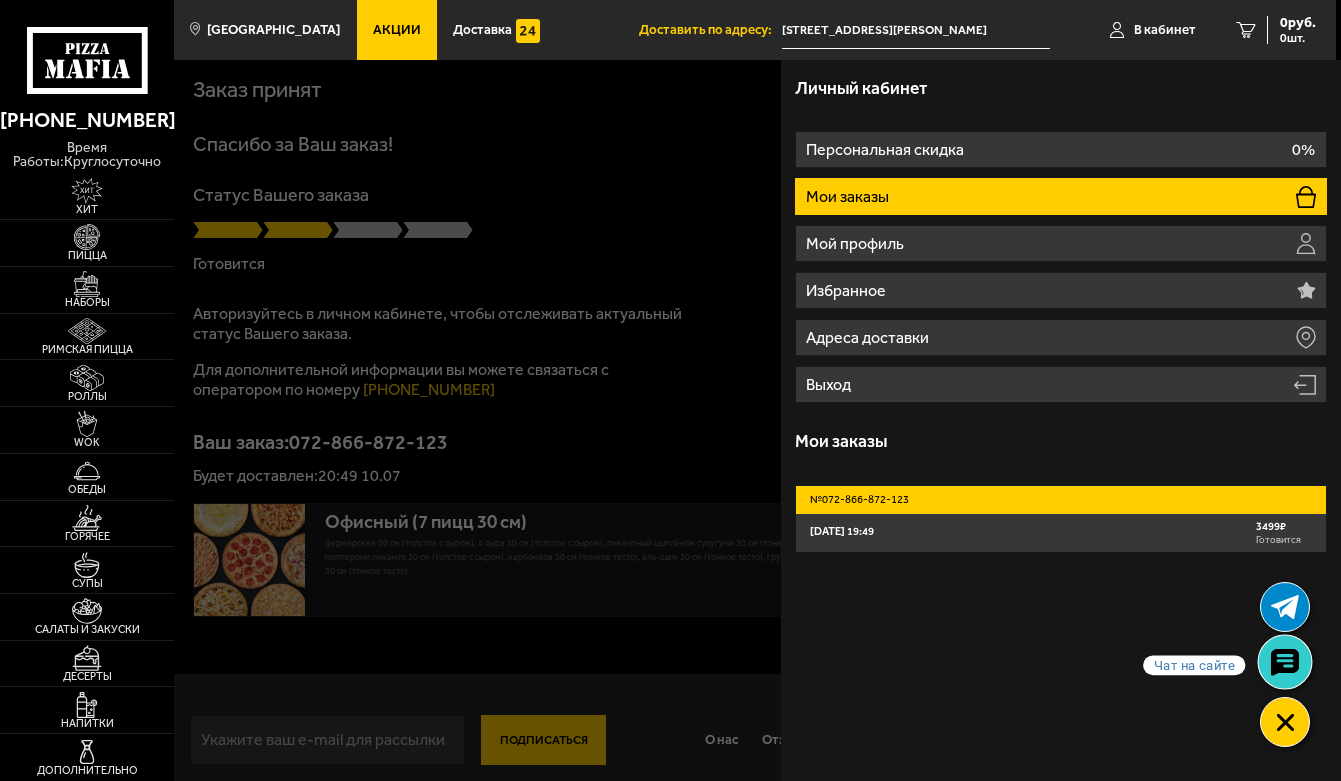 click 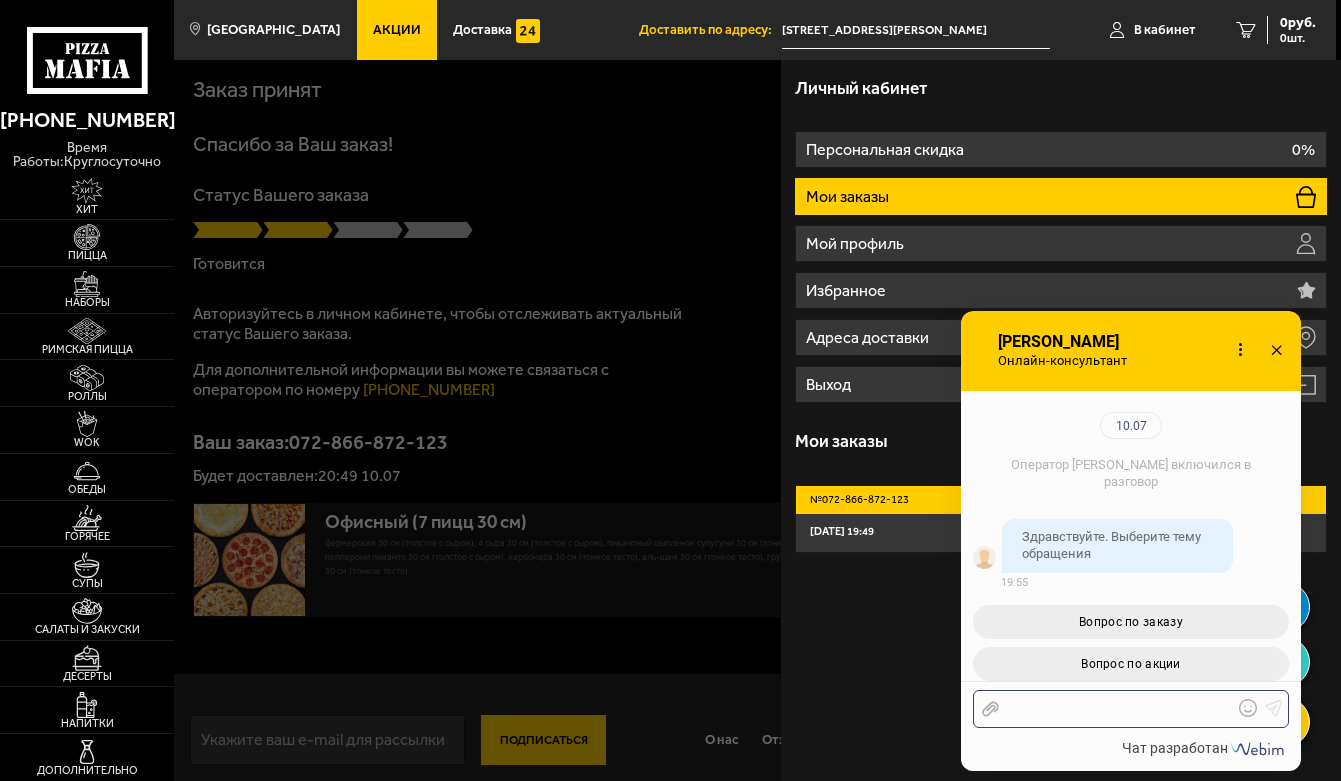 scroll, scrollTop: 218, scrollLeft: 0, axis: vertical 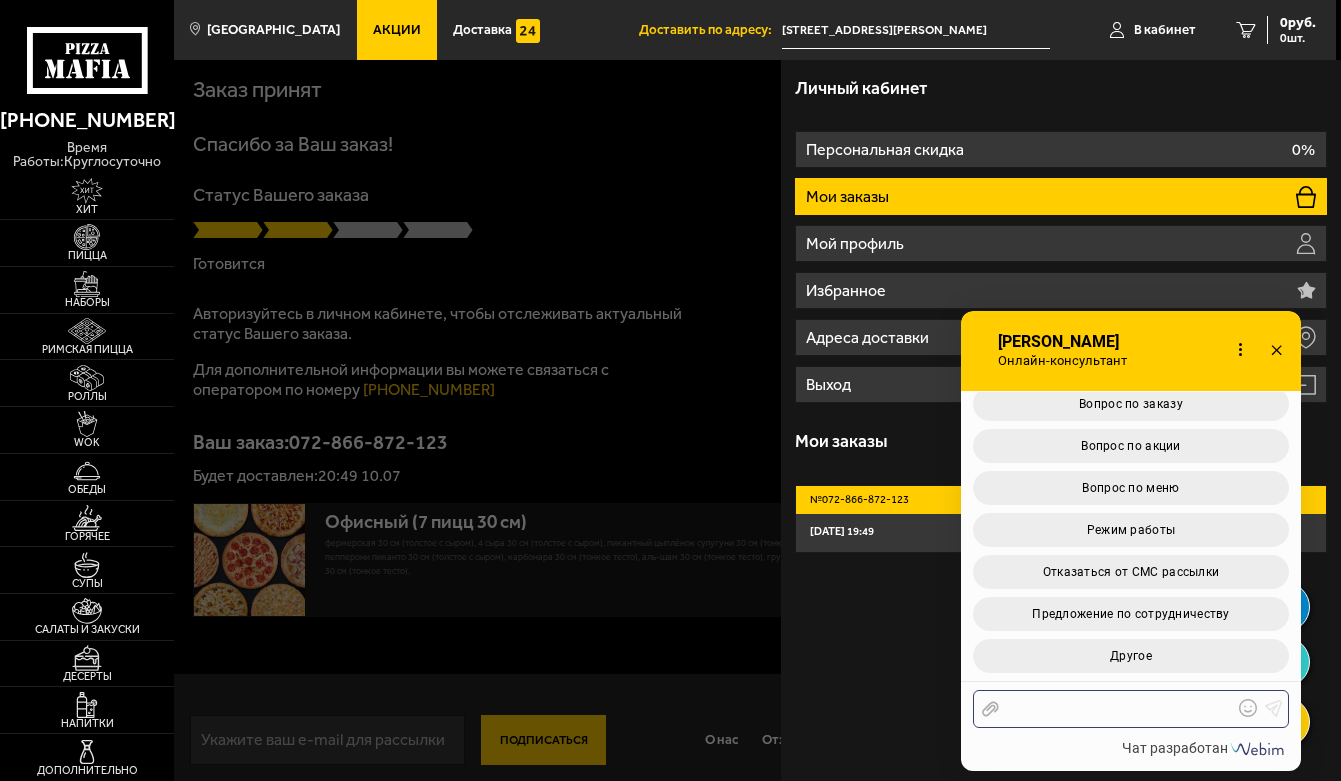 click at bounding box center [1116, 709] 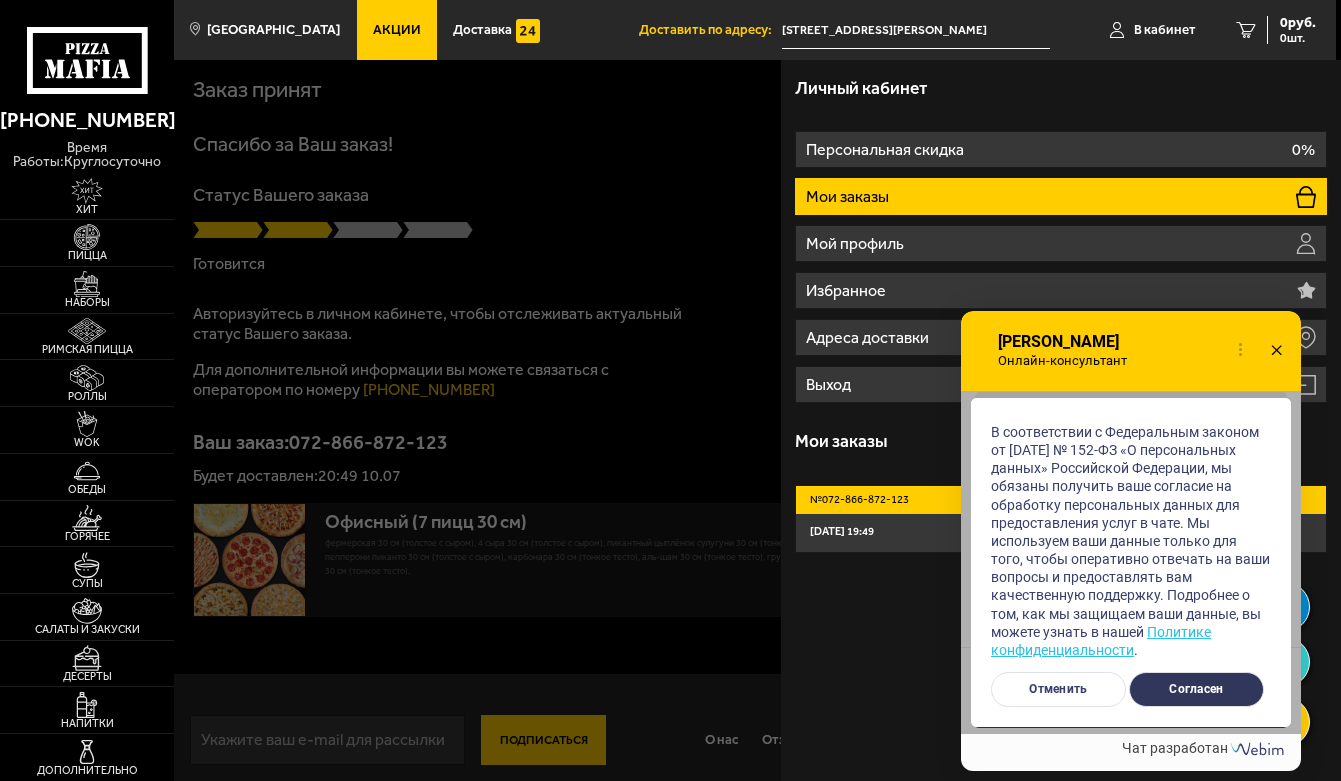 click on "Согласен" at bounding box center [1196, 689] 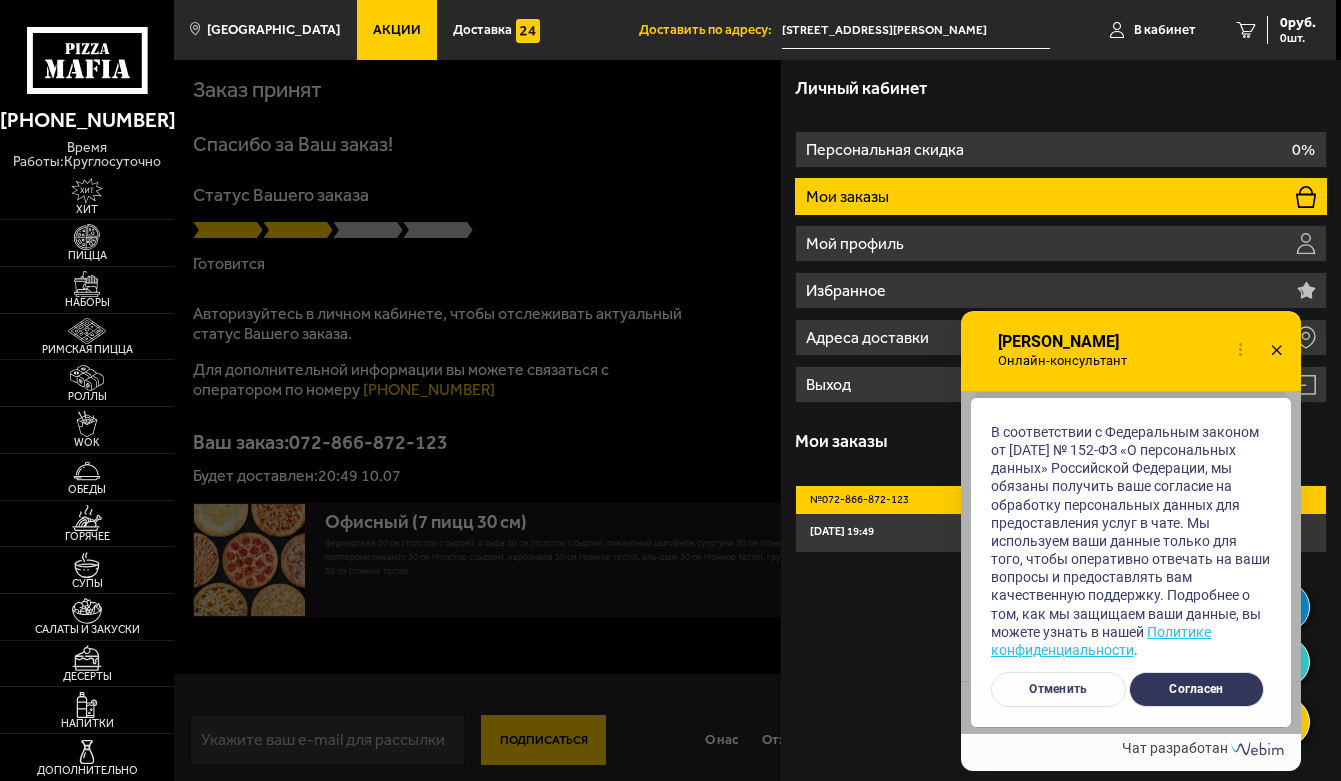 scroll, scrollTop: 740, scrollLeft: 0, axis: vertical 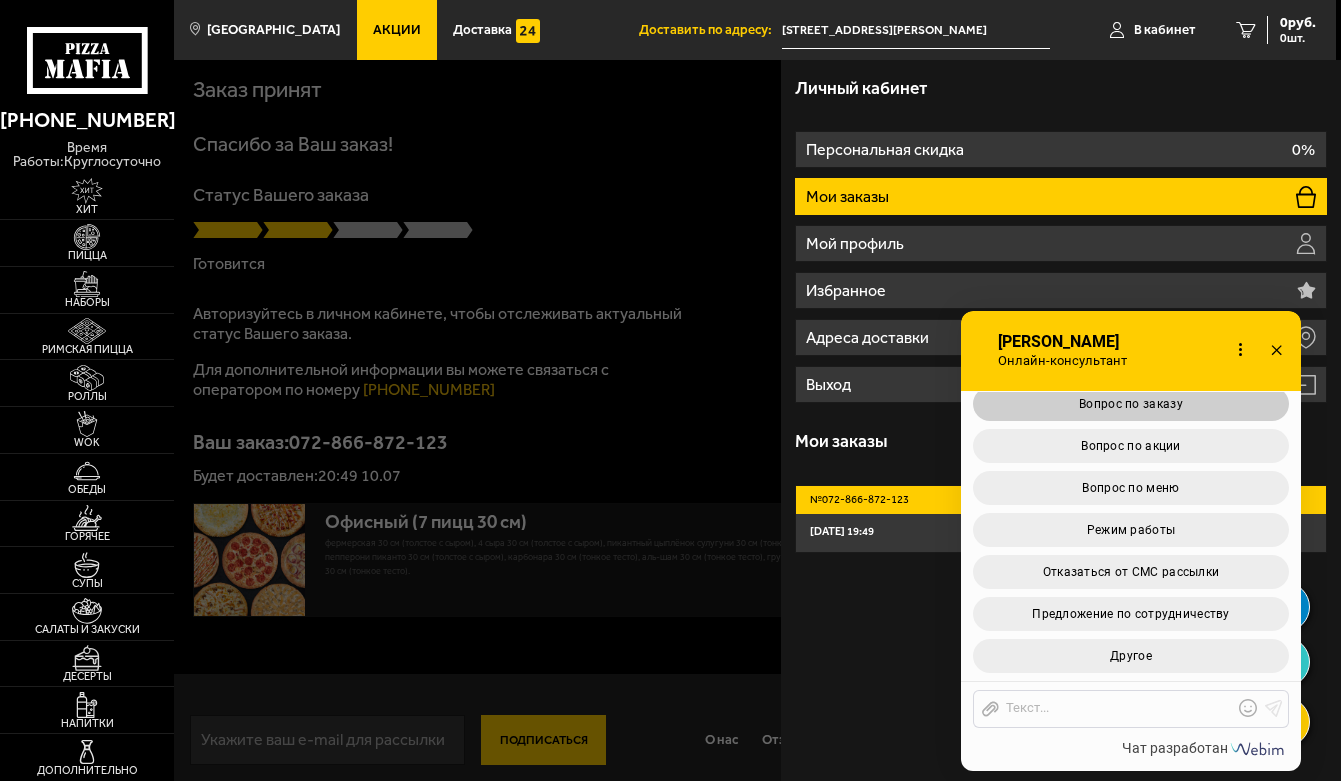 click on "Вопрос по заказу" at bounding box center [1131, 404] 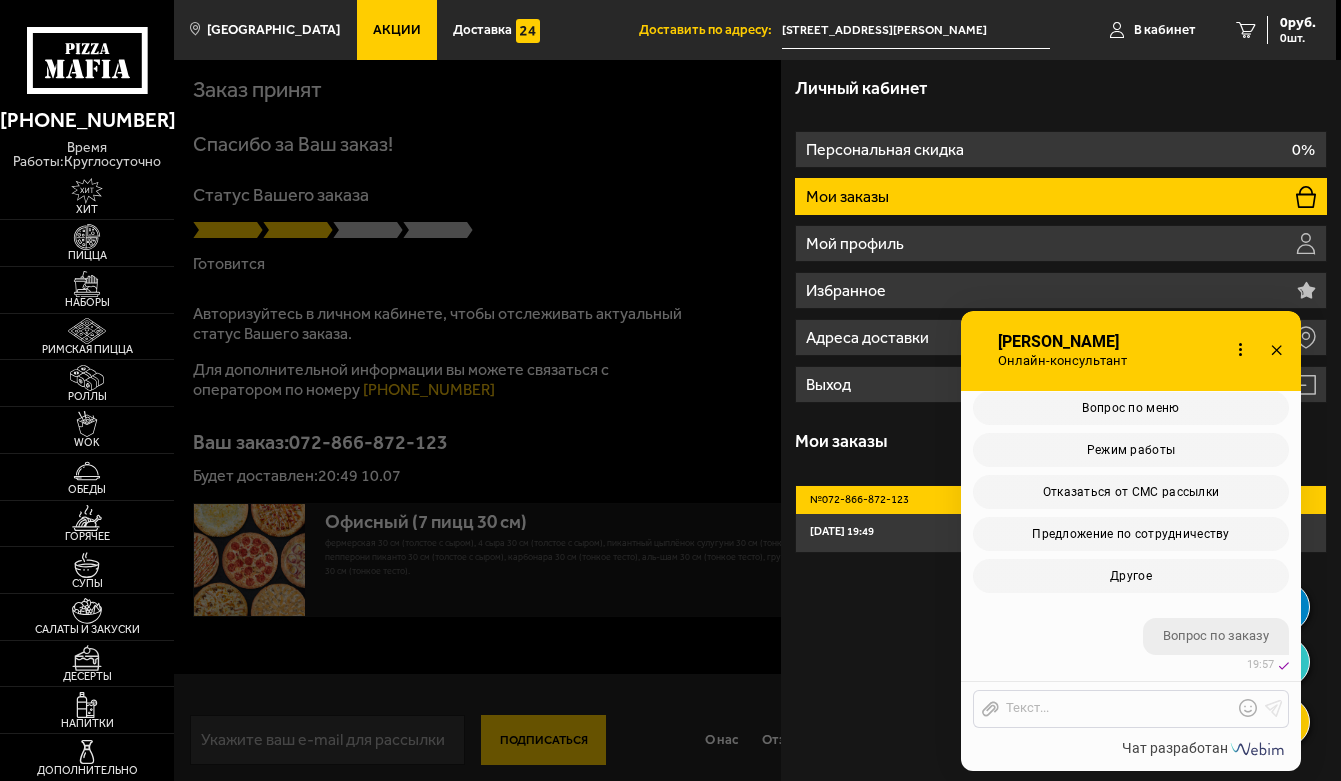 scroll, scrollTop: 1196, scrollLeft: 0, axis: vertical 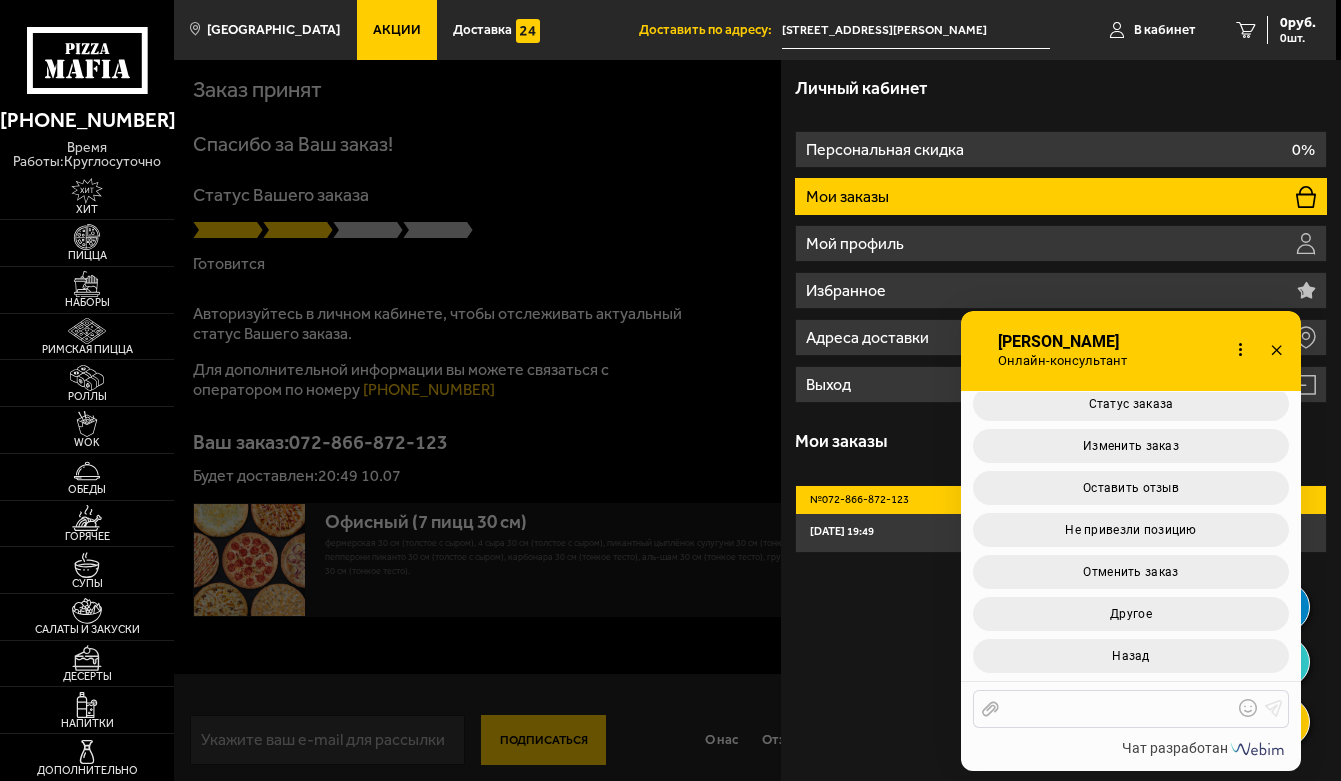 click at bounding box center [1116, 709] 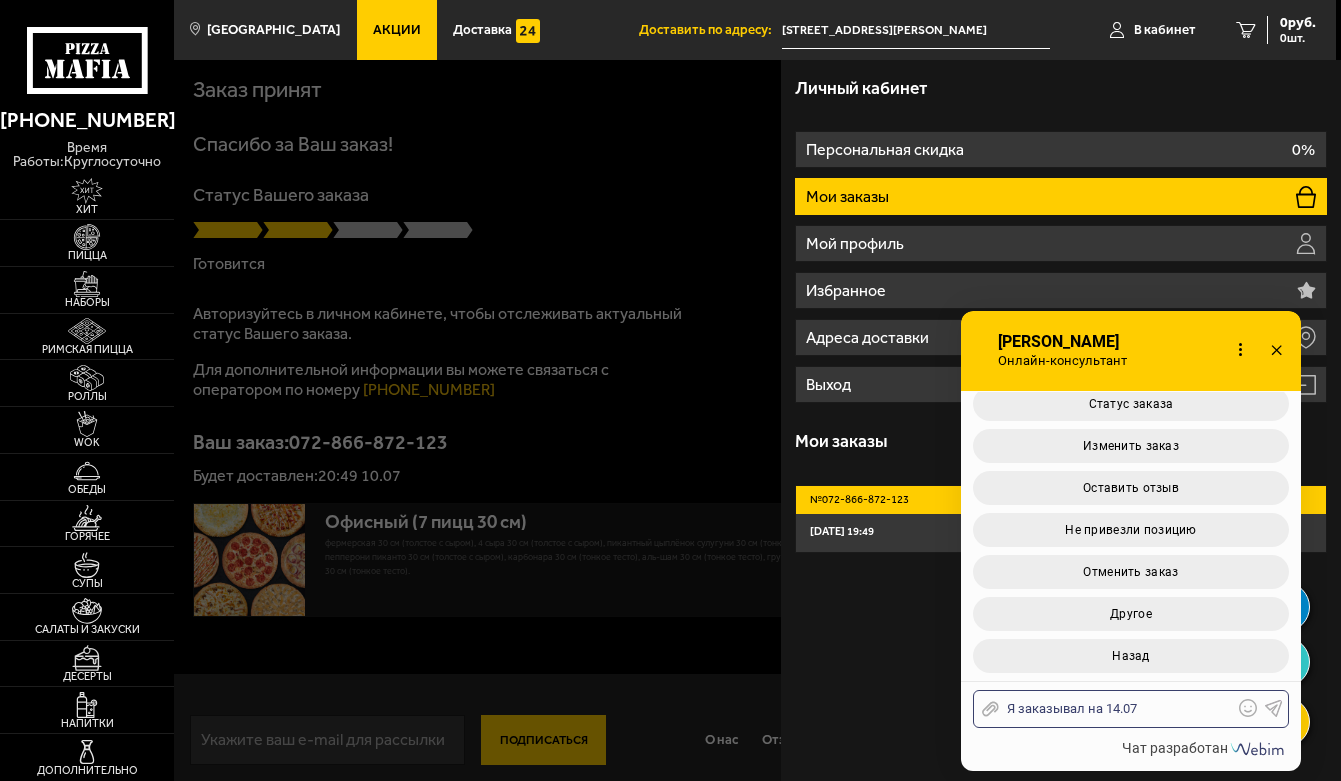 drag, startPoint x: 1105, startPoint y: 705, endPoint x: 1111, endPoint y: 715, distance: 11.661903 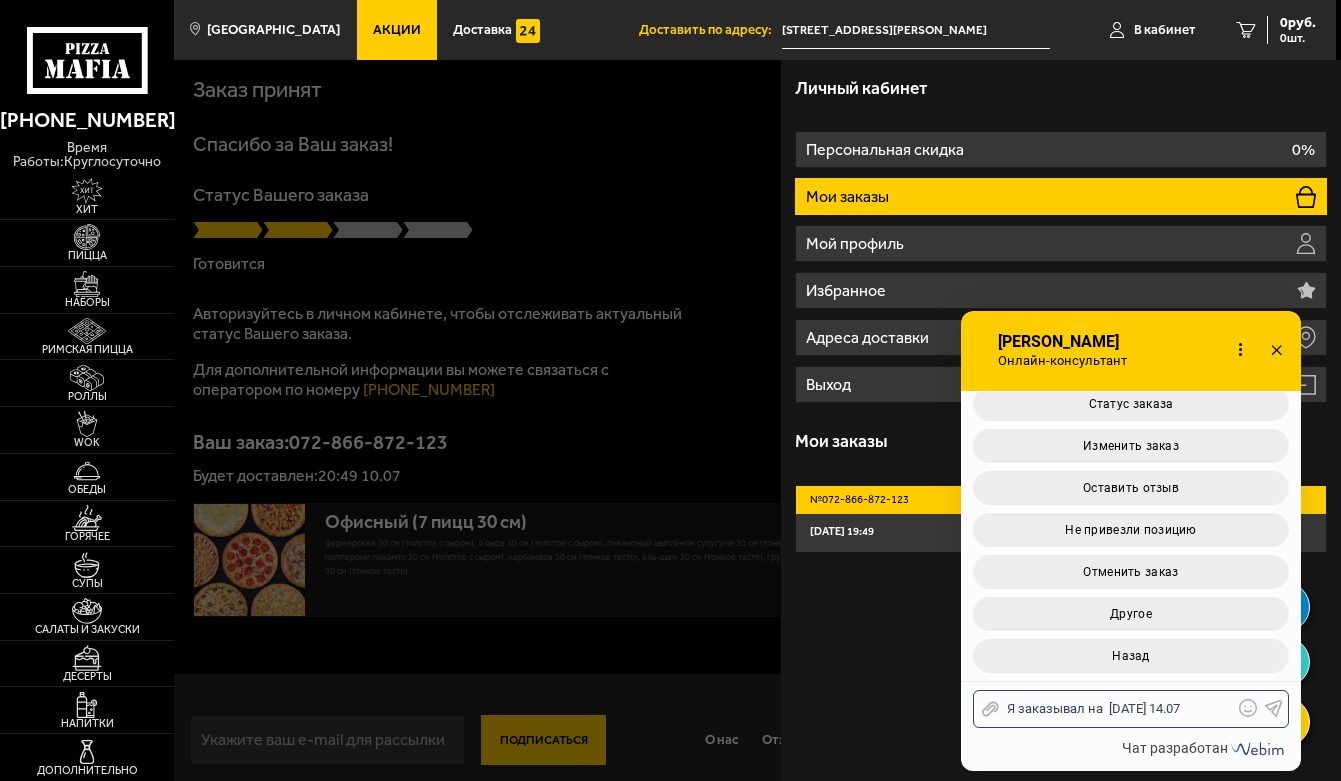 click on "Я заказывал на  понедельник 14.07" at bounding box center [1116, 709] 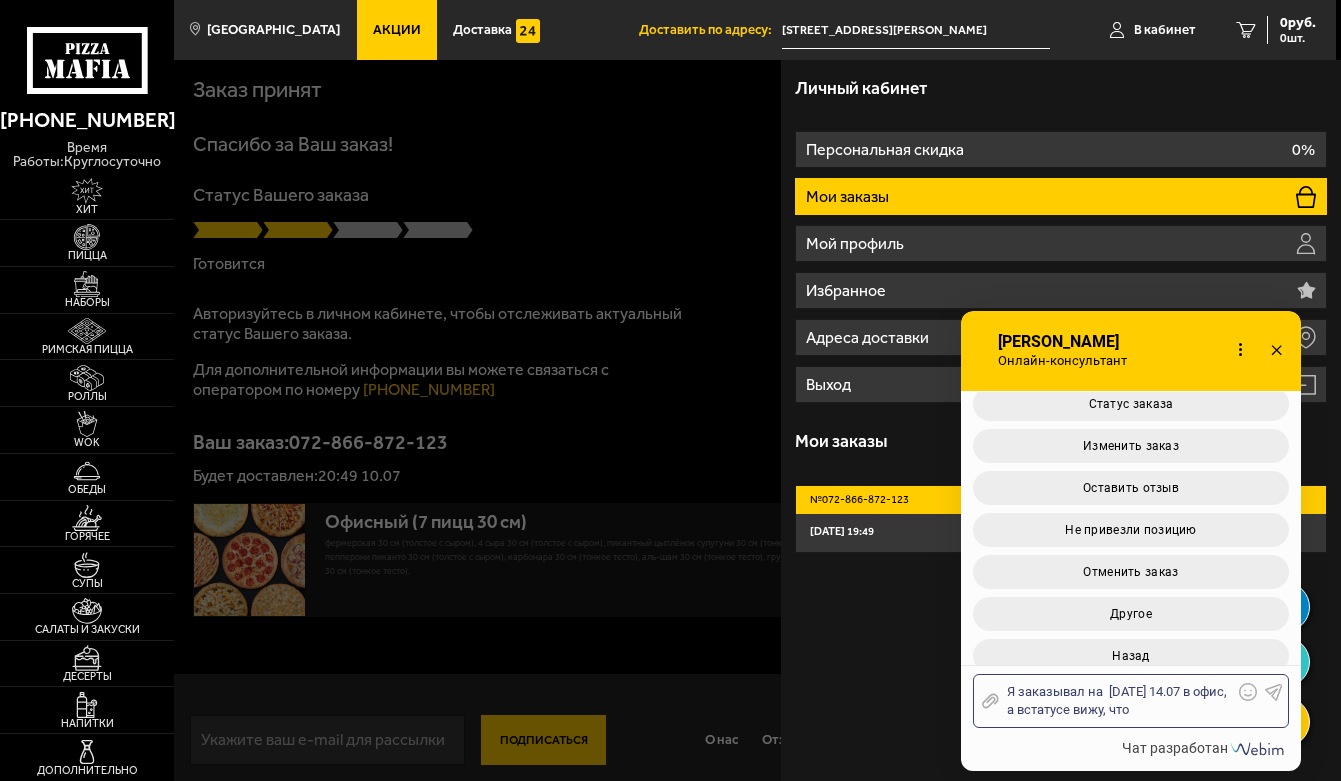 click on "Я заказывал на  понедельник 14.07 в офис, а встатусе вижу, что" at bounding box center [1116, 701] 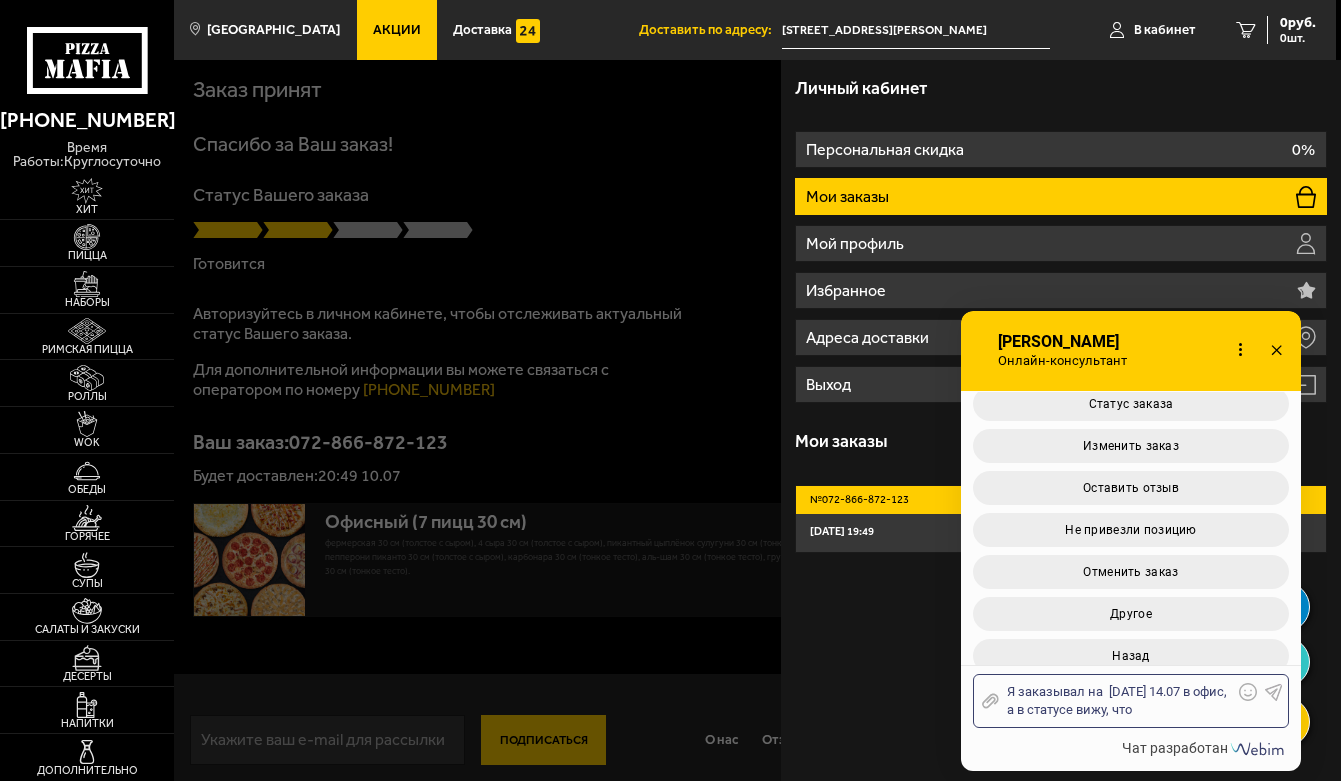 click on "Я заказывал на  понедельник 14.07 в офис, а в статусе вижу, что" at bounding box center [1116, 701] 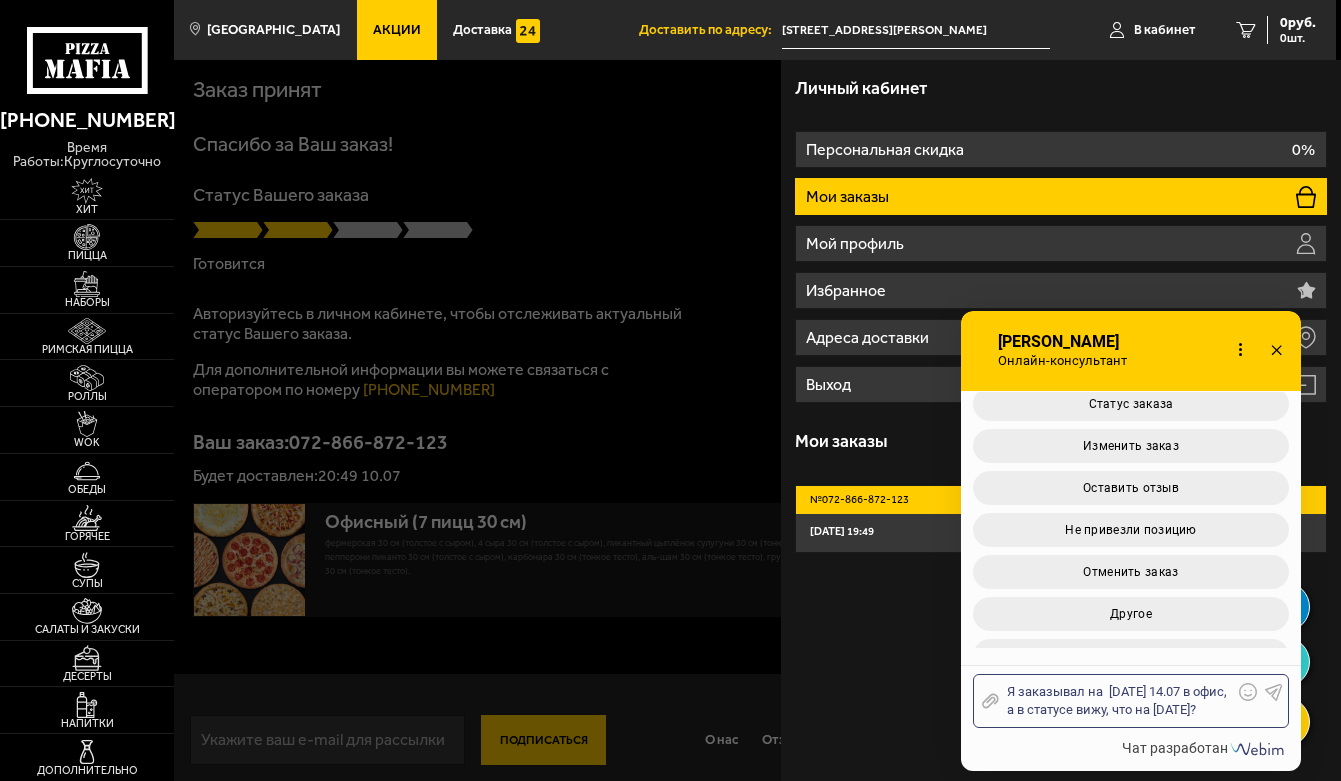 click 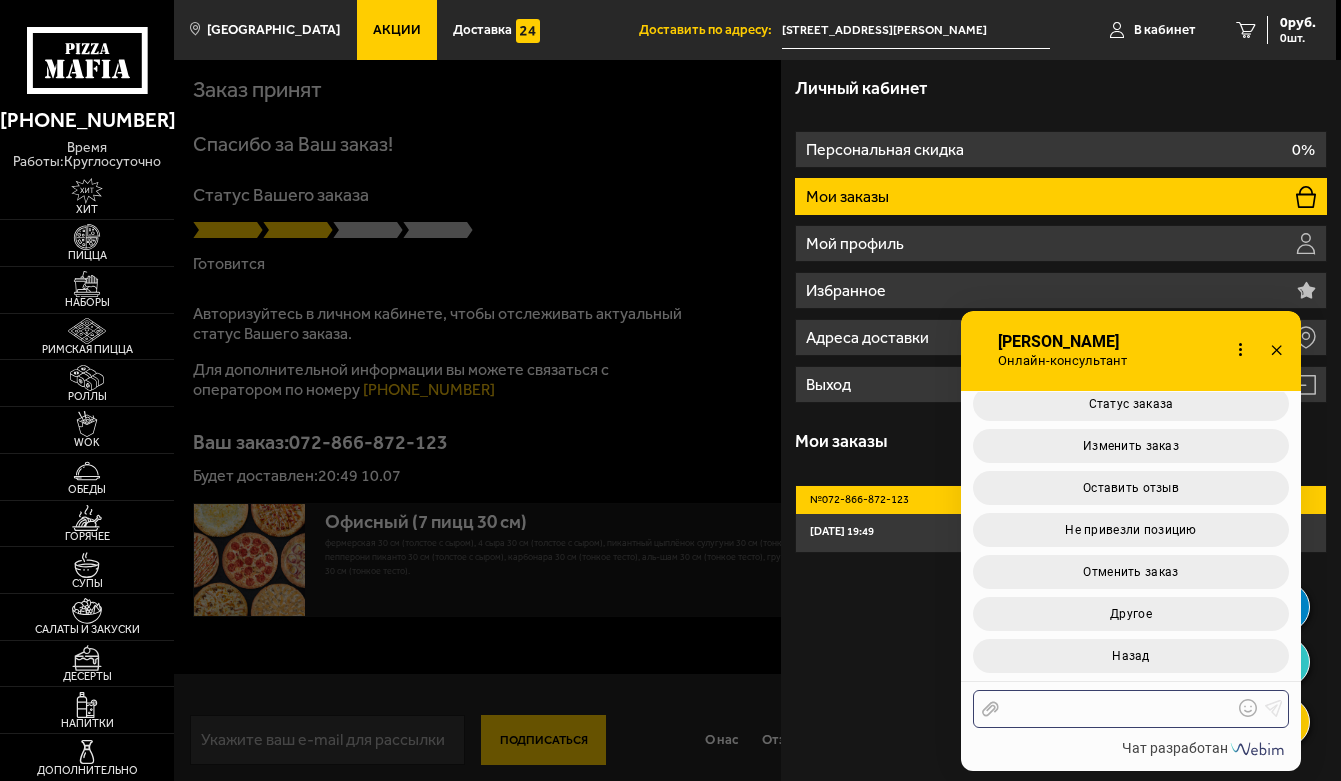 scroll, scrollTop: 1685, scrollLeft: 0, axis: vertical 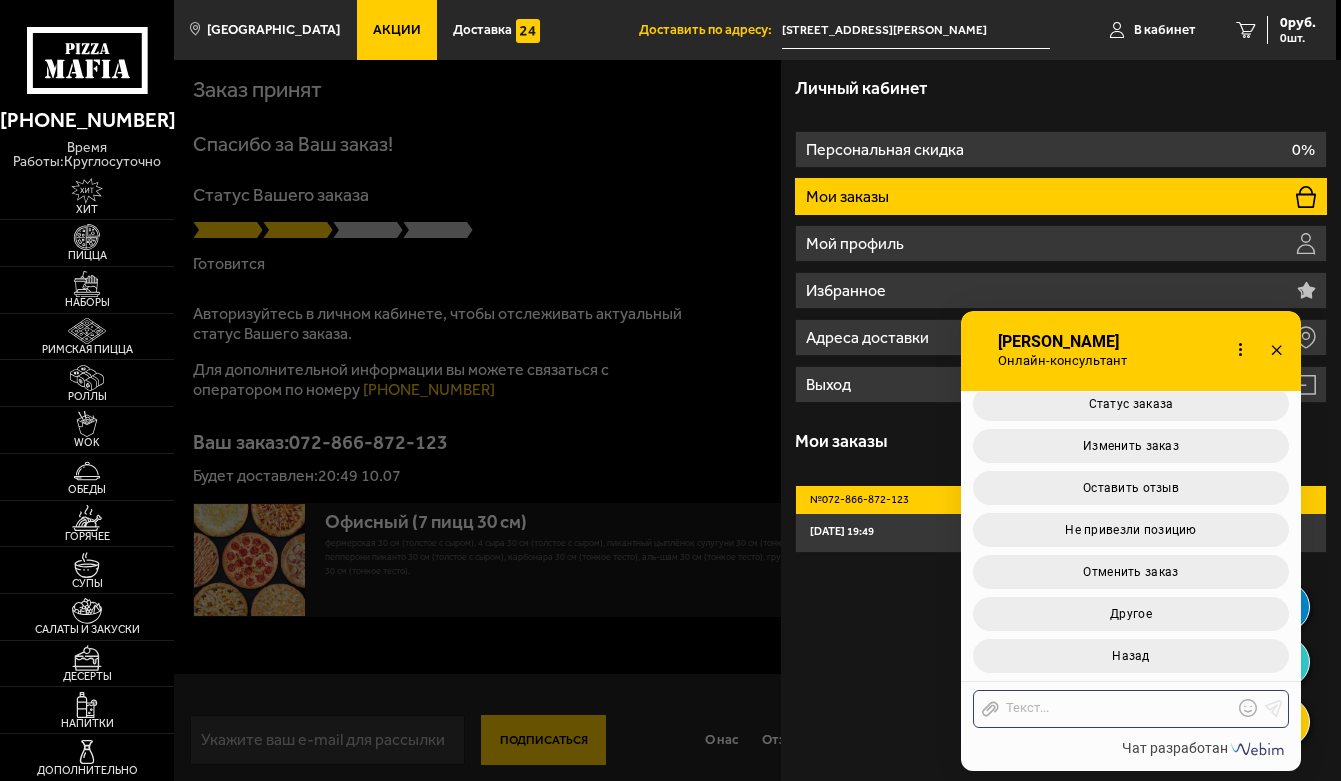 click 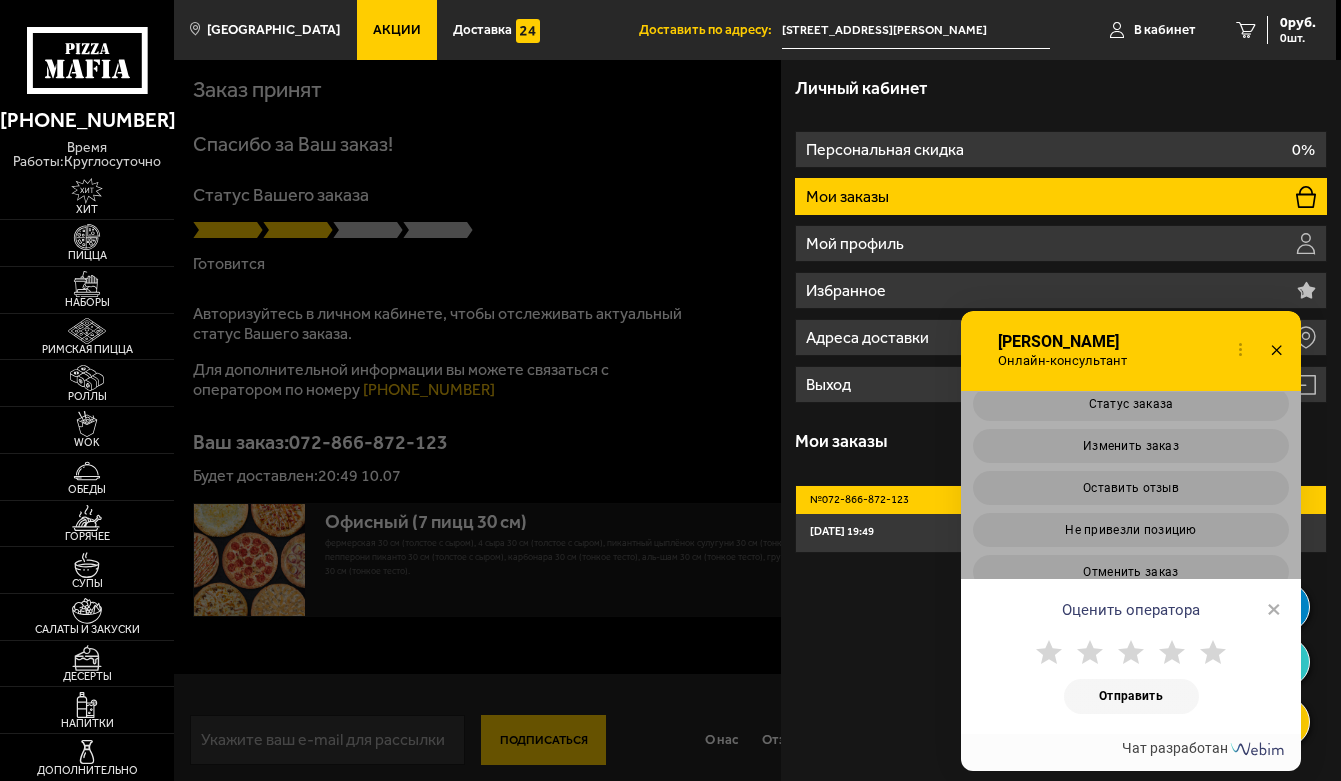 click on "×" at bounding box center [1274, 609] 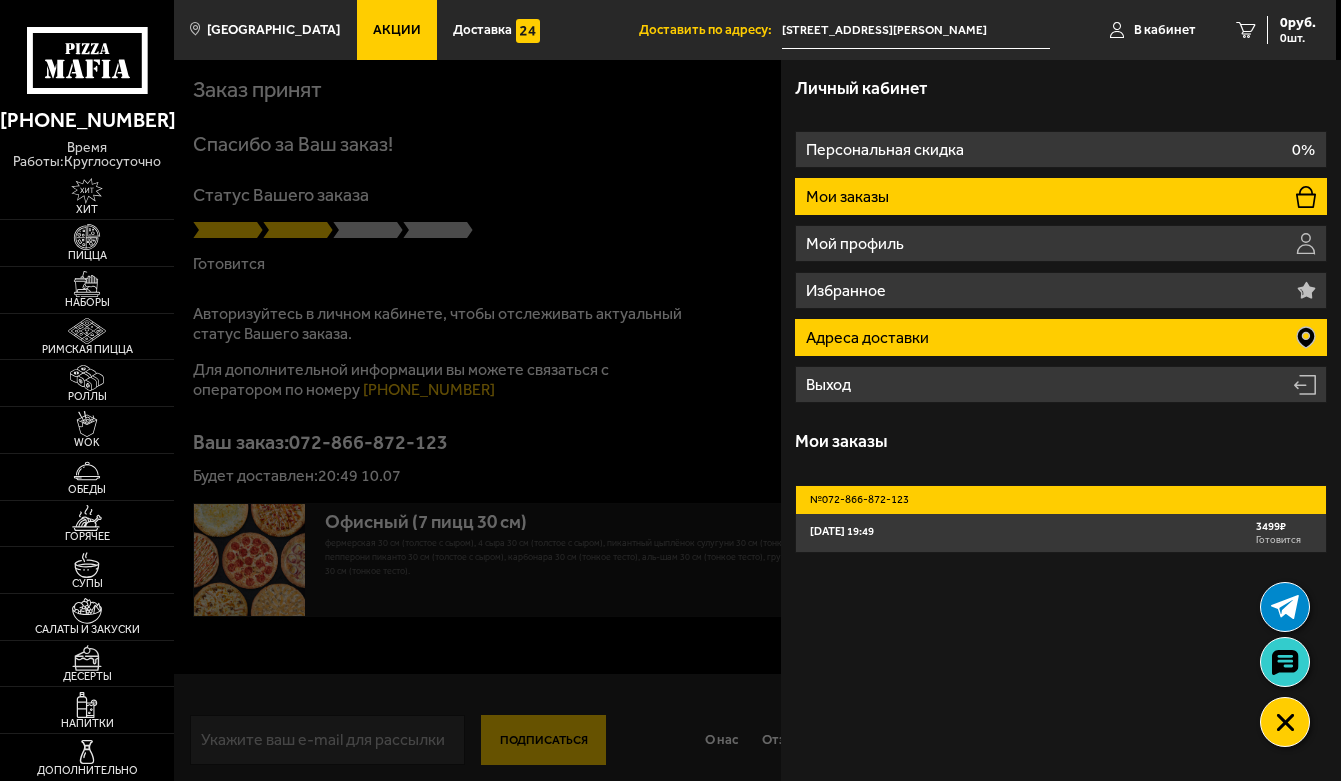 click on "Адреса доставки" at bounding box center (1061, 337) 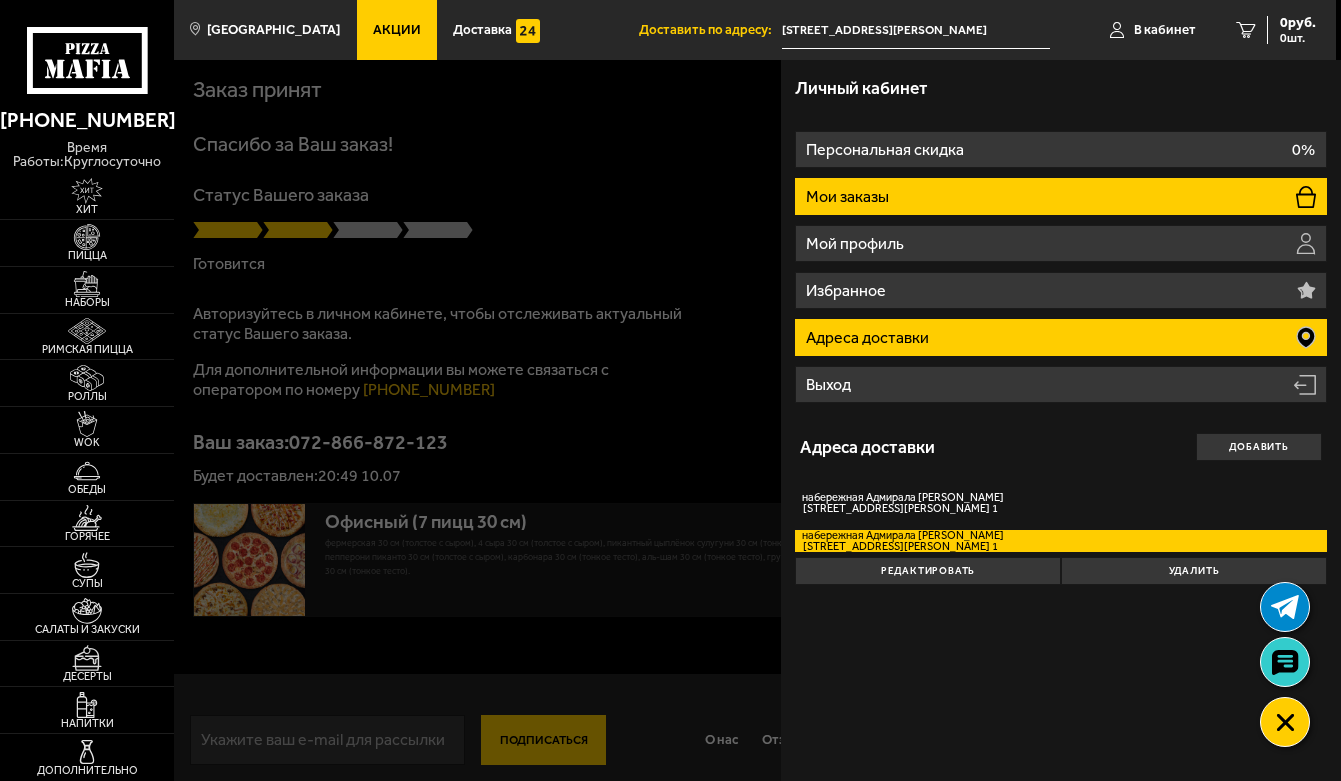 click on "Мои заказы" at bounding box center [1061, 196] 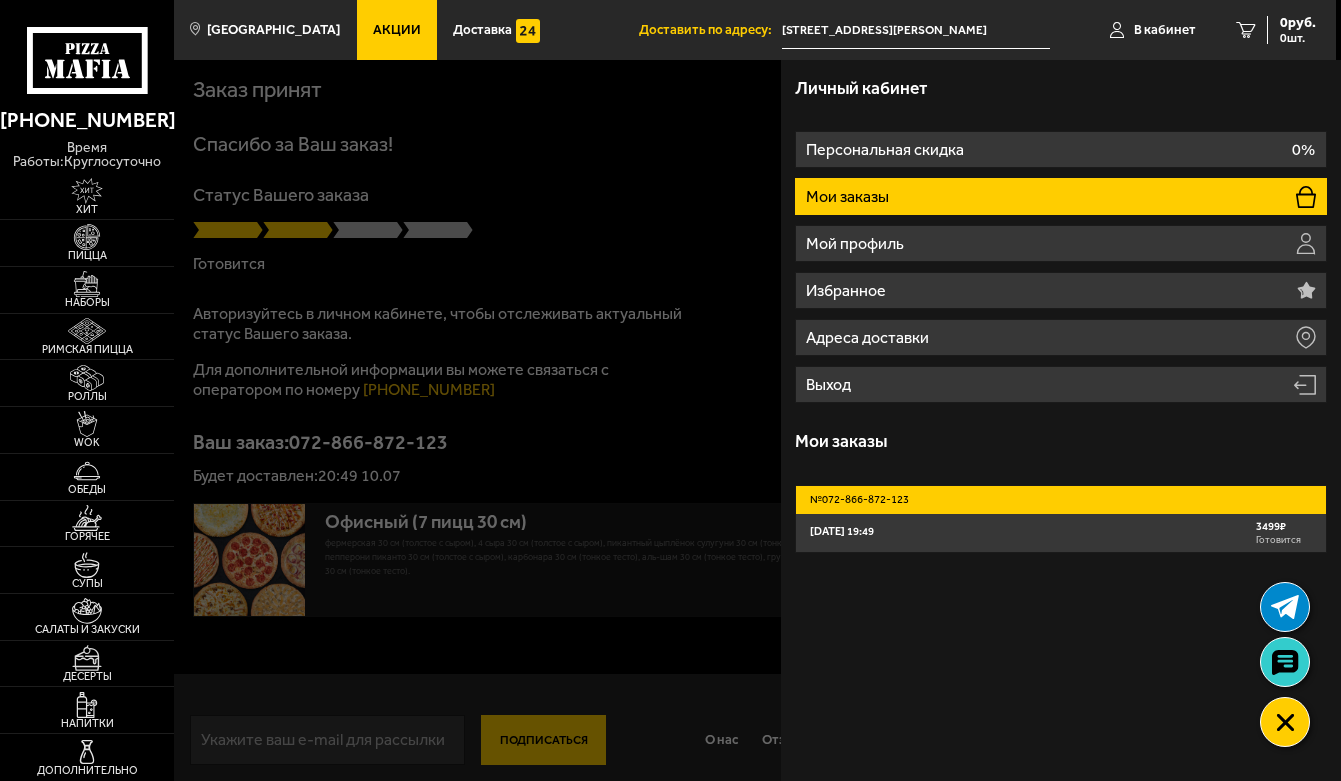 click on "Мои заказы" at bounding box center [1061, 196] 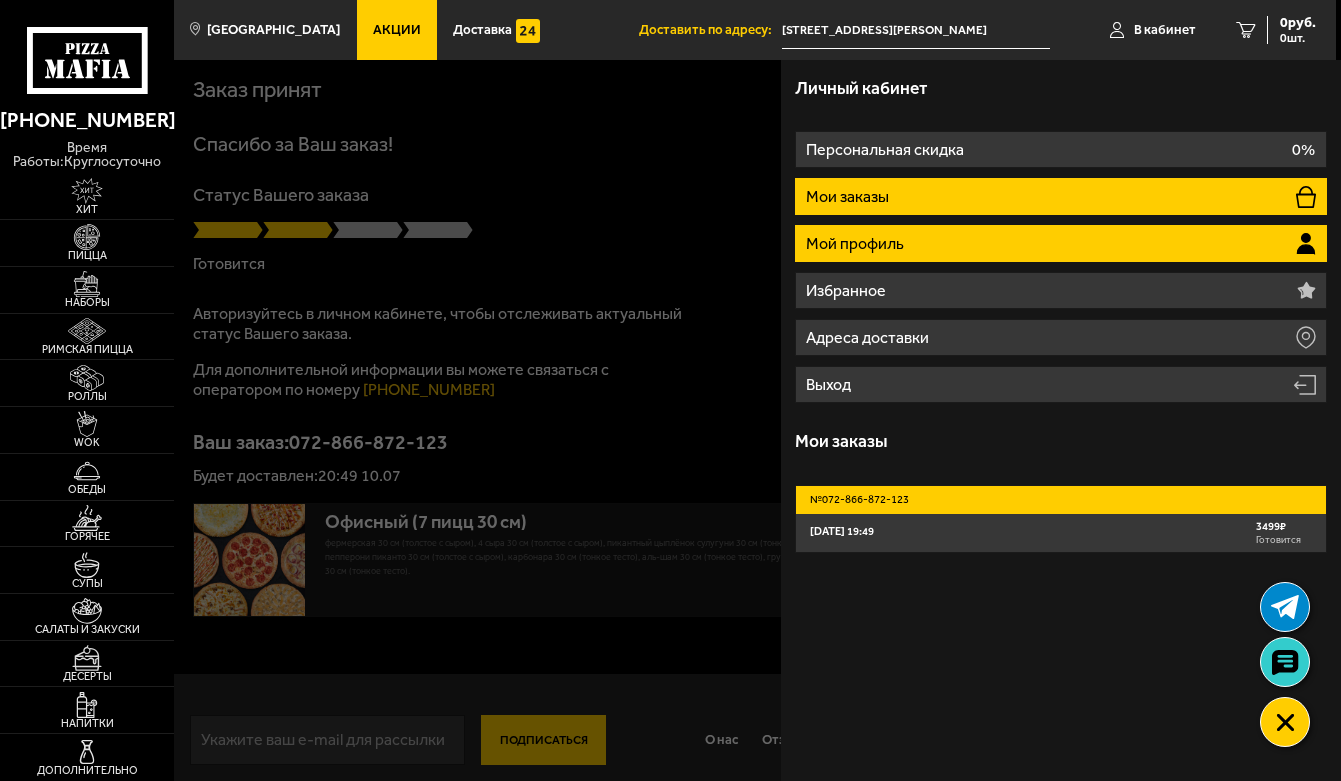 click on "Мой профиль" at bounding box center [856, 244] 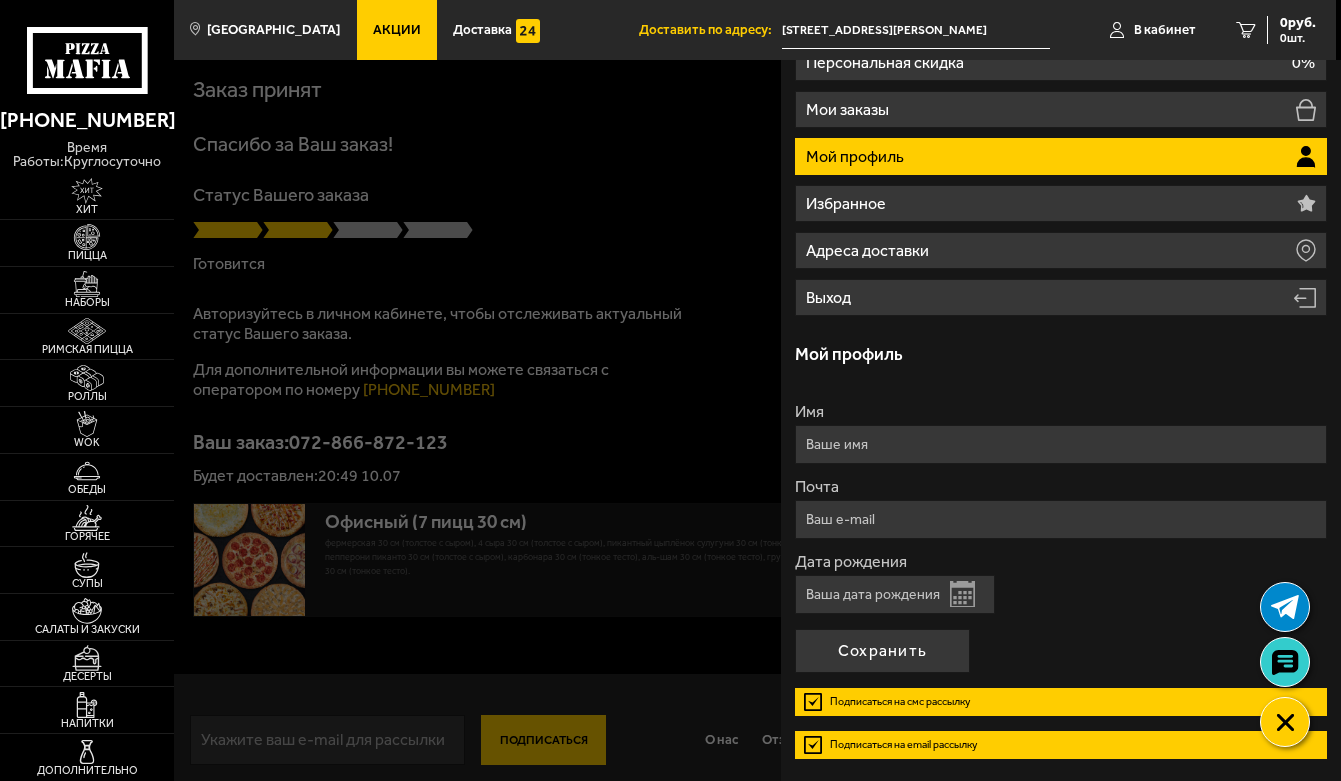 scroll, scrollTop: 0, scrollLeft: 0, axis: both 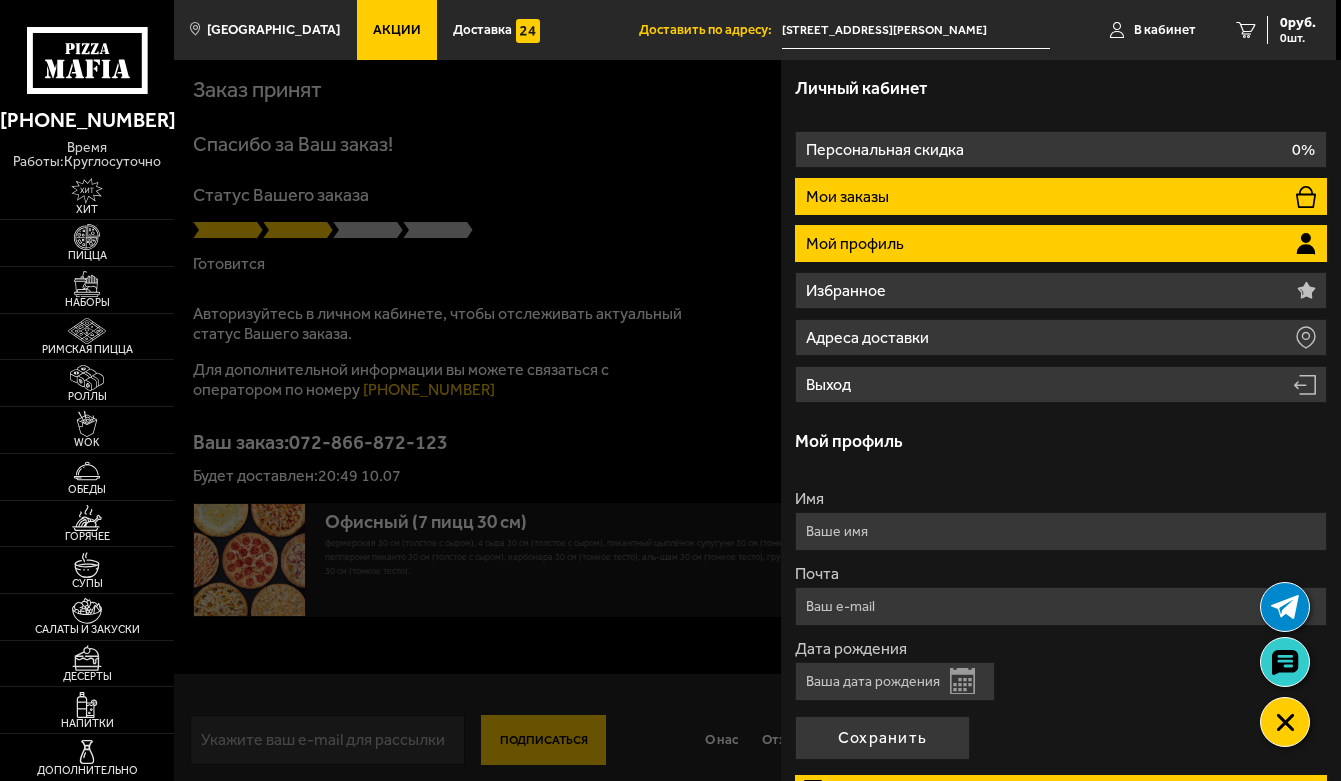 click on "Мои заказы" at bounding box center [1061, 196] 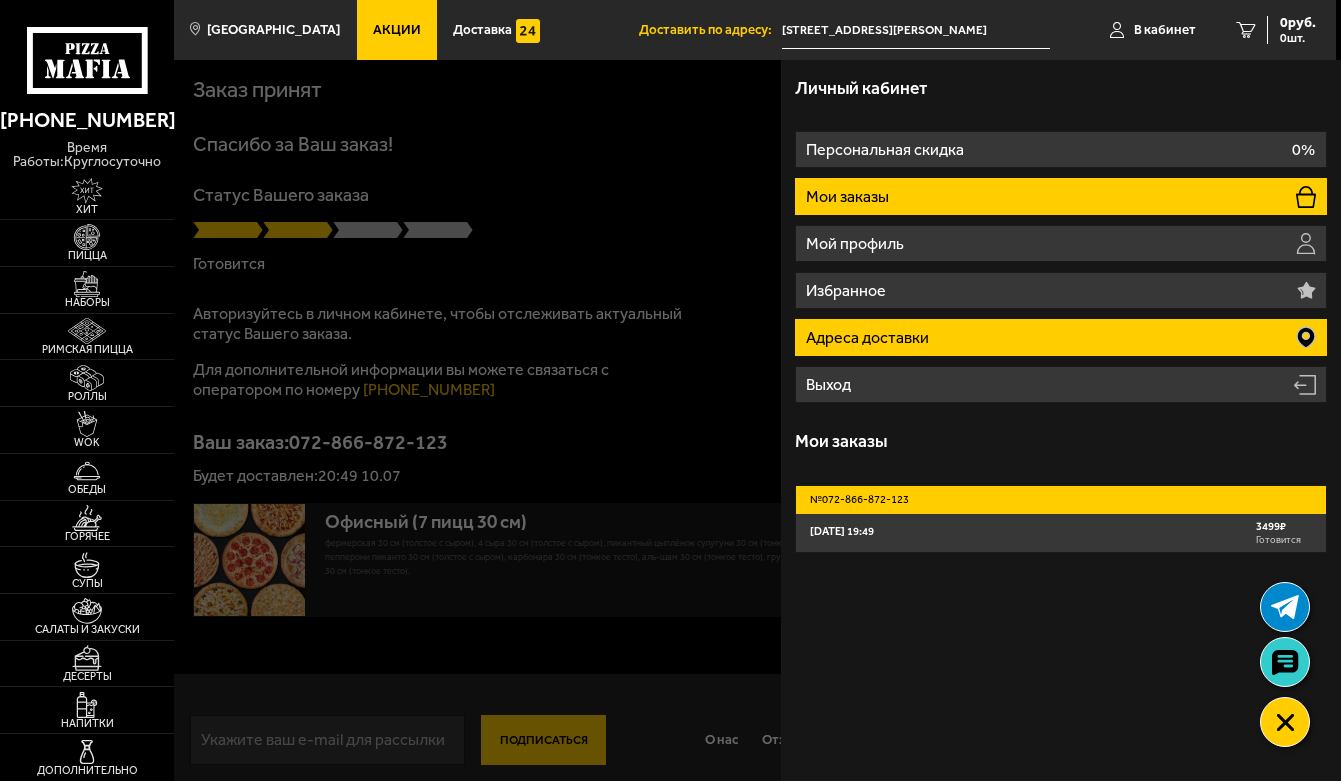 click on "Адреса доставки" at bounding box center (1061, 337) 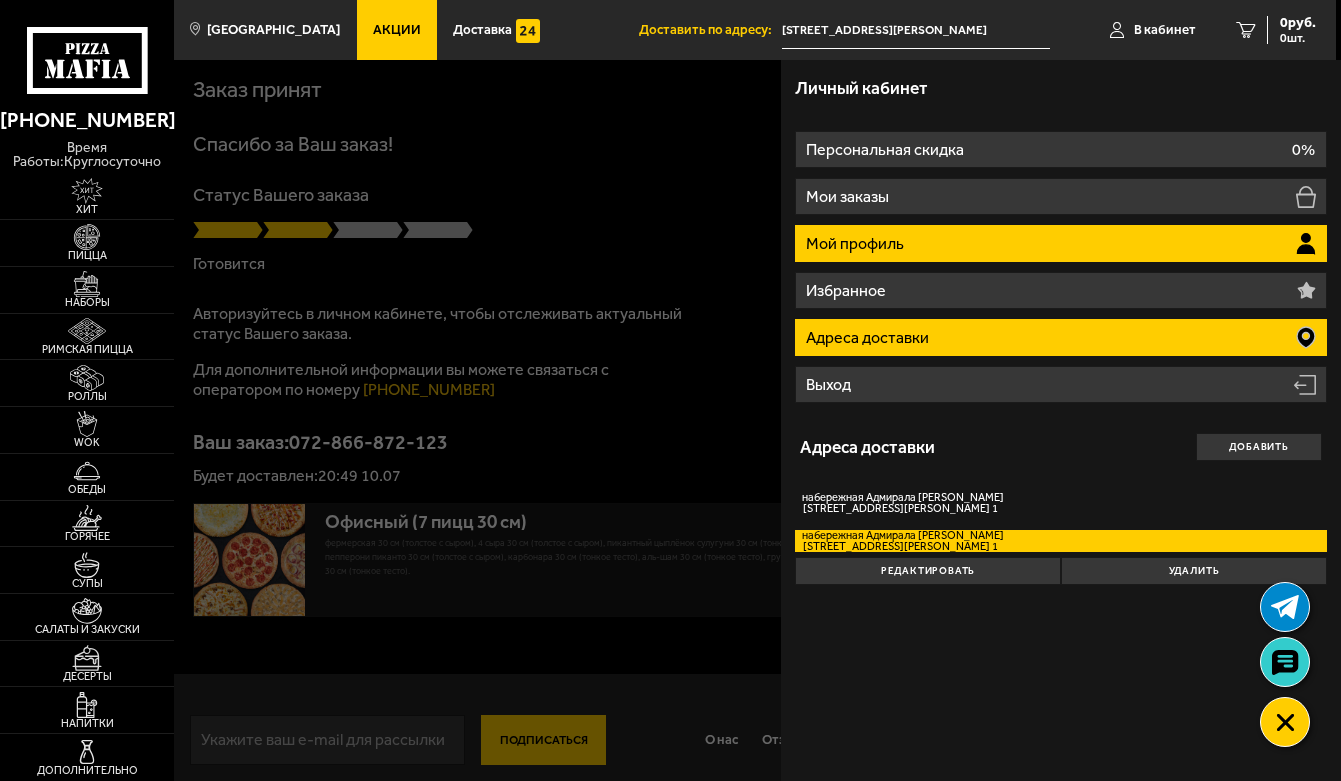 click on "Мой профиль" at bounding box center [1061, 243] 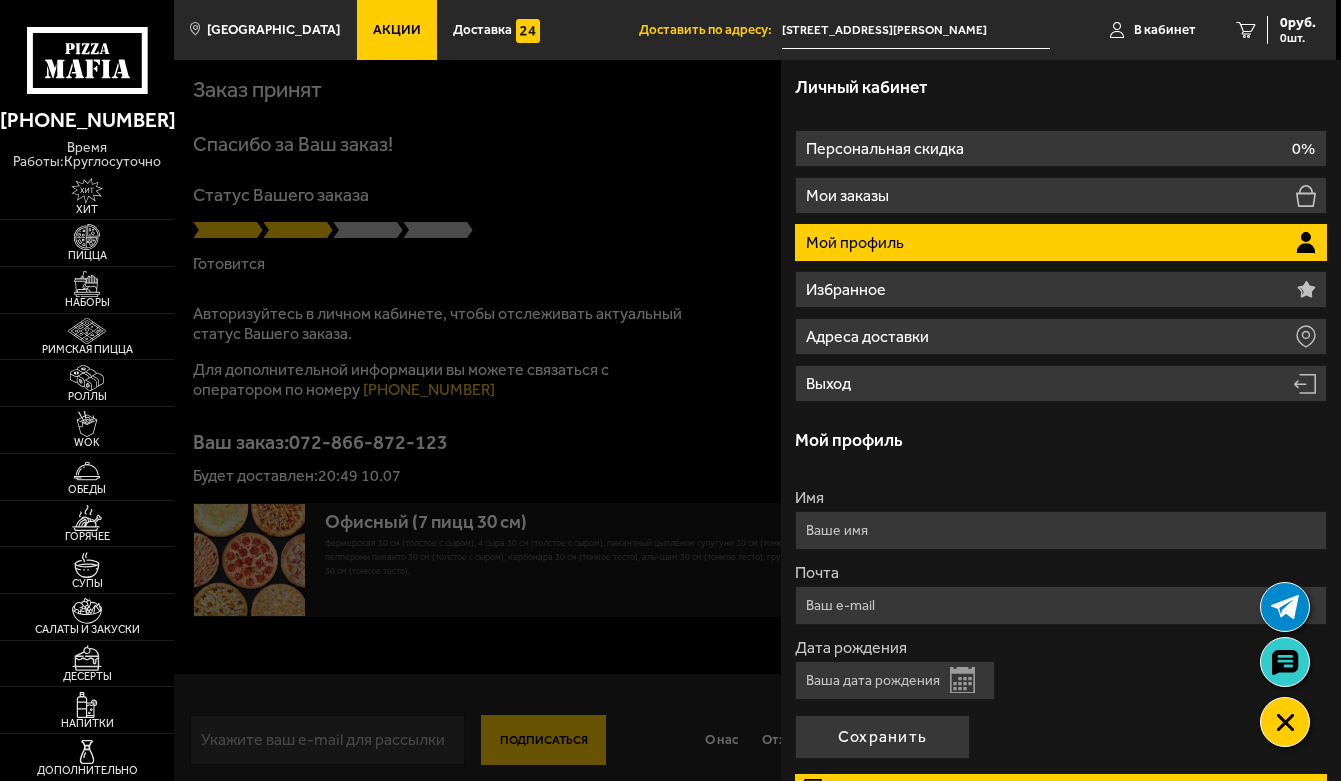 scroll, scrollTop: 0, scrollLeft: 0, axis: both 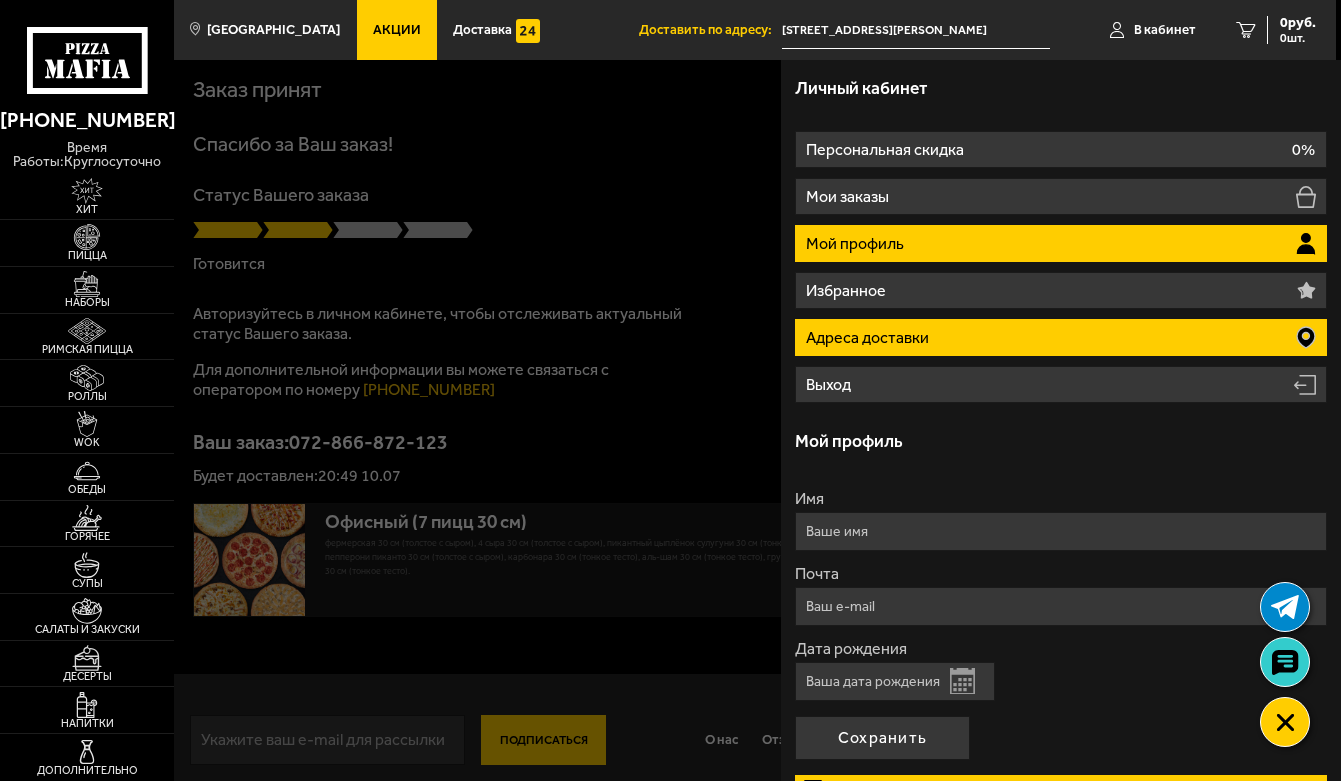 click on "Адреса доставки" at bounding box center [1061, 337] 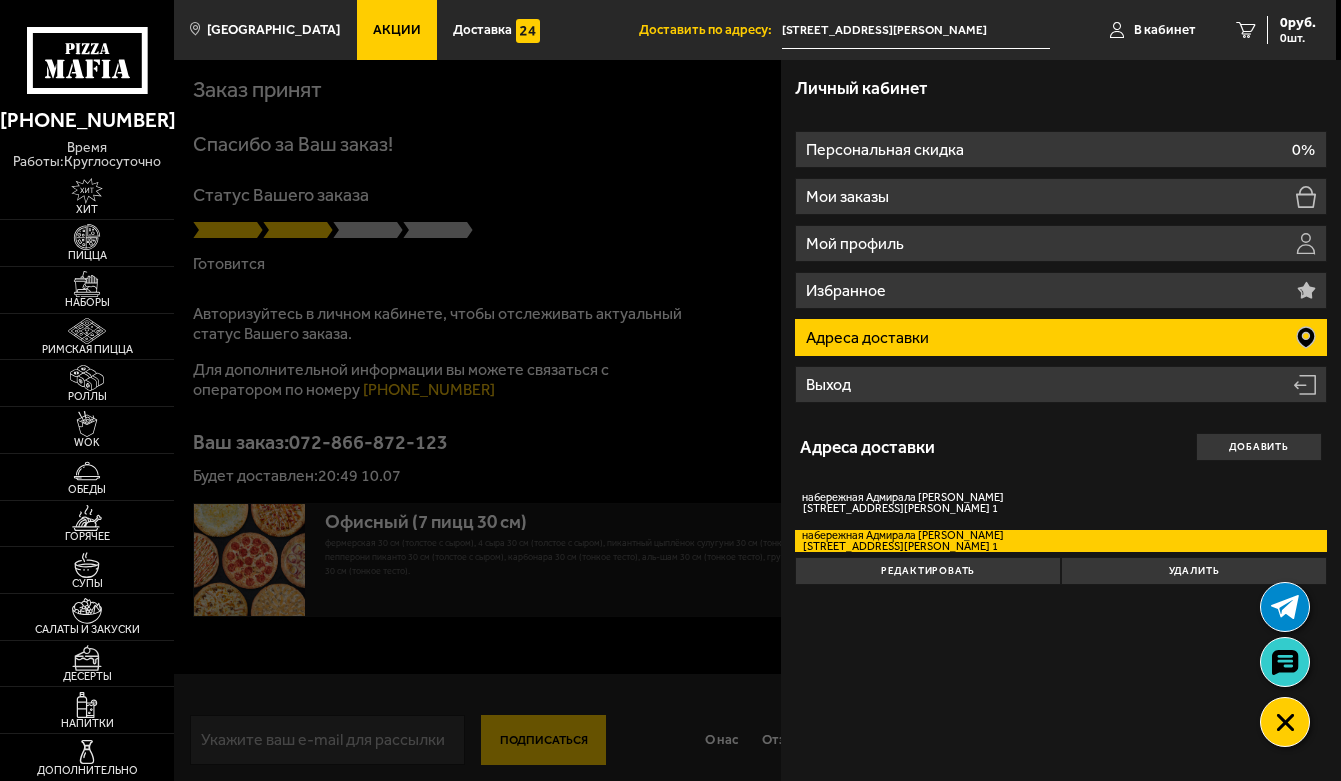 click on "Адреса доставки" at bounding box center [1061, 337] 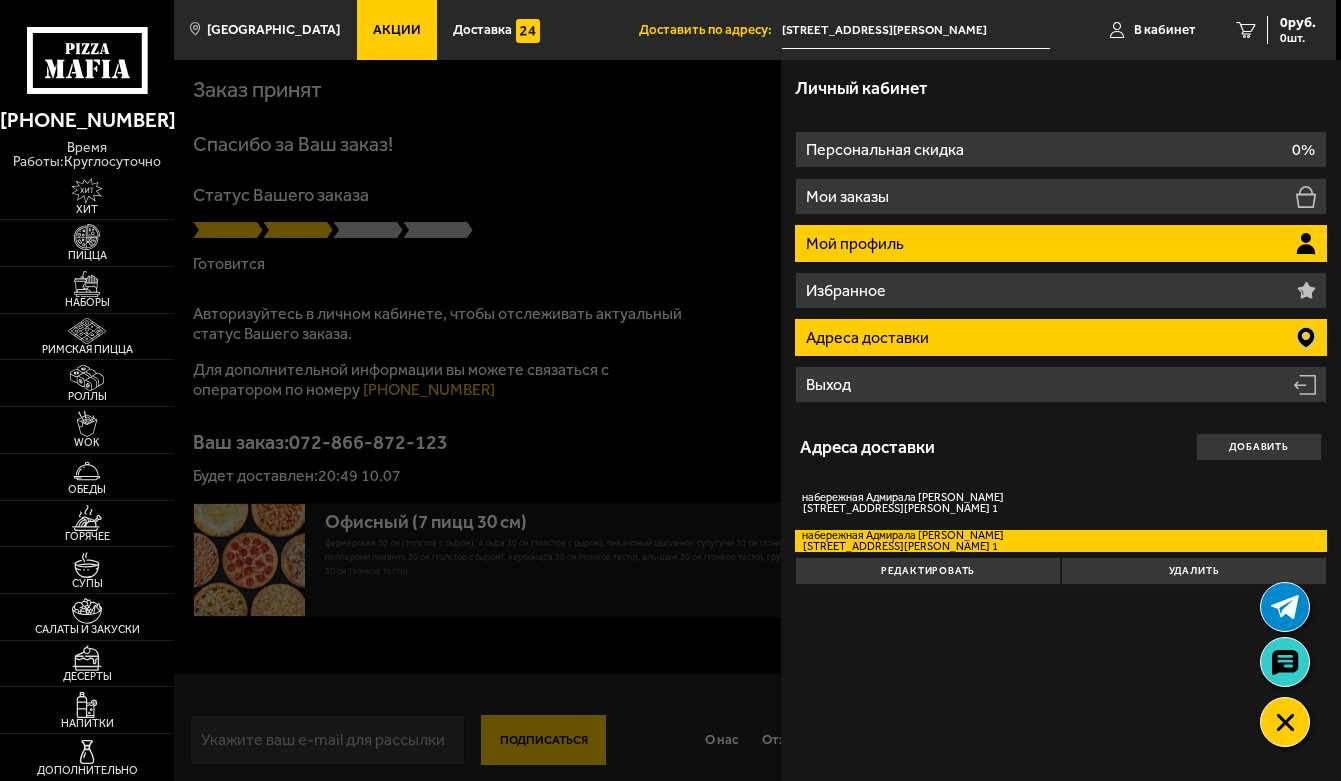 click on "Мой профиль" at bounding box center (1061, 243) 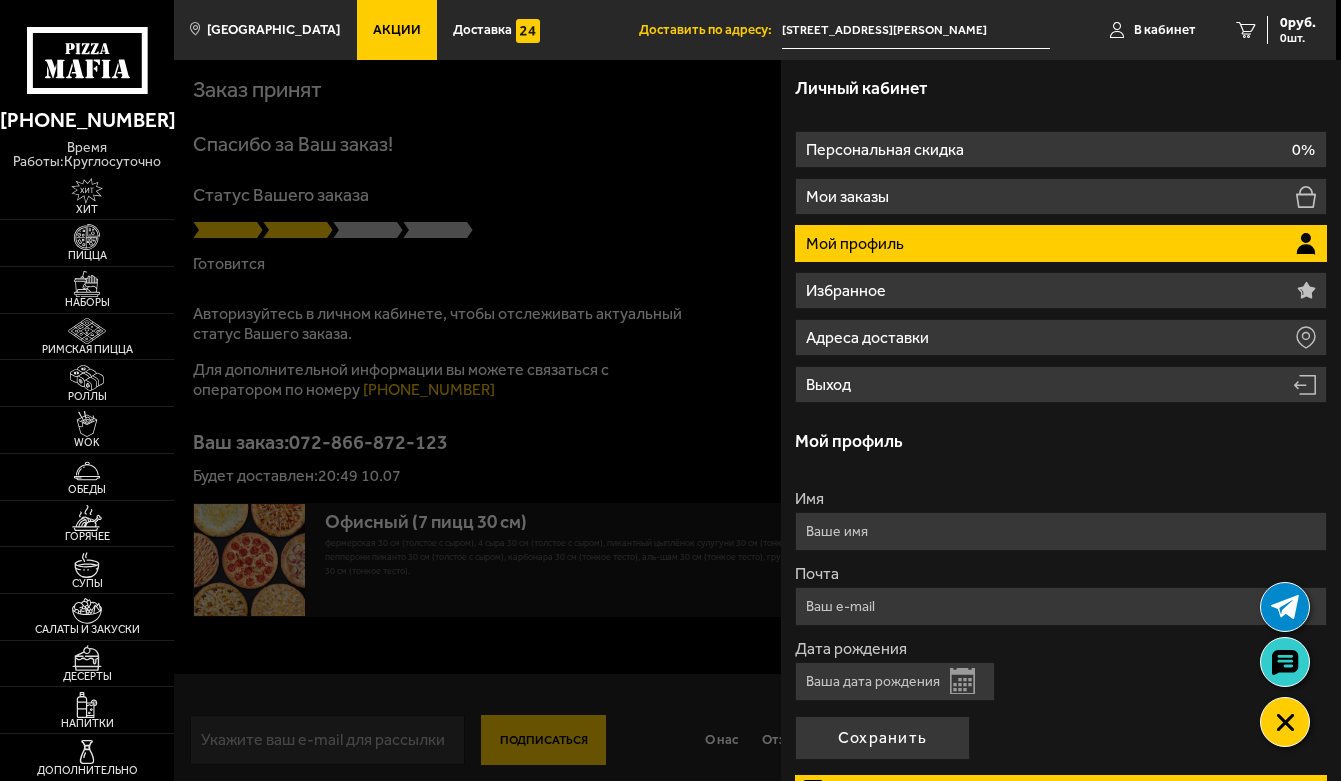 click on "Имя" at bounding box center [1061, 531] 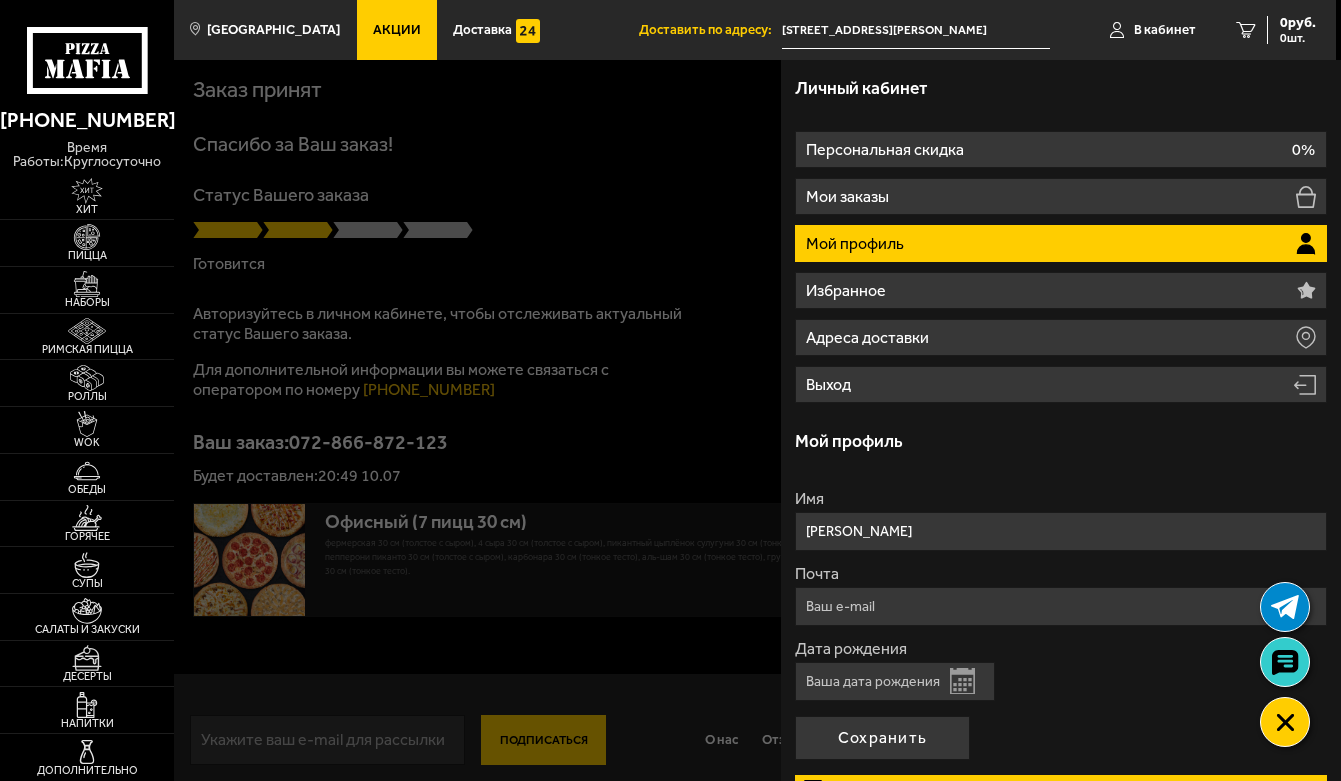 click on "Почта" at bounding box center [1061, 606] 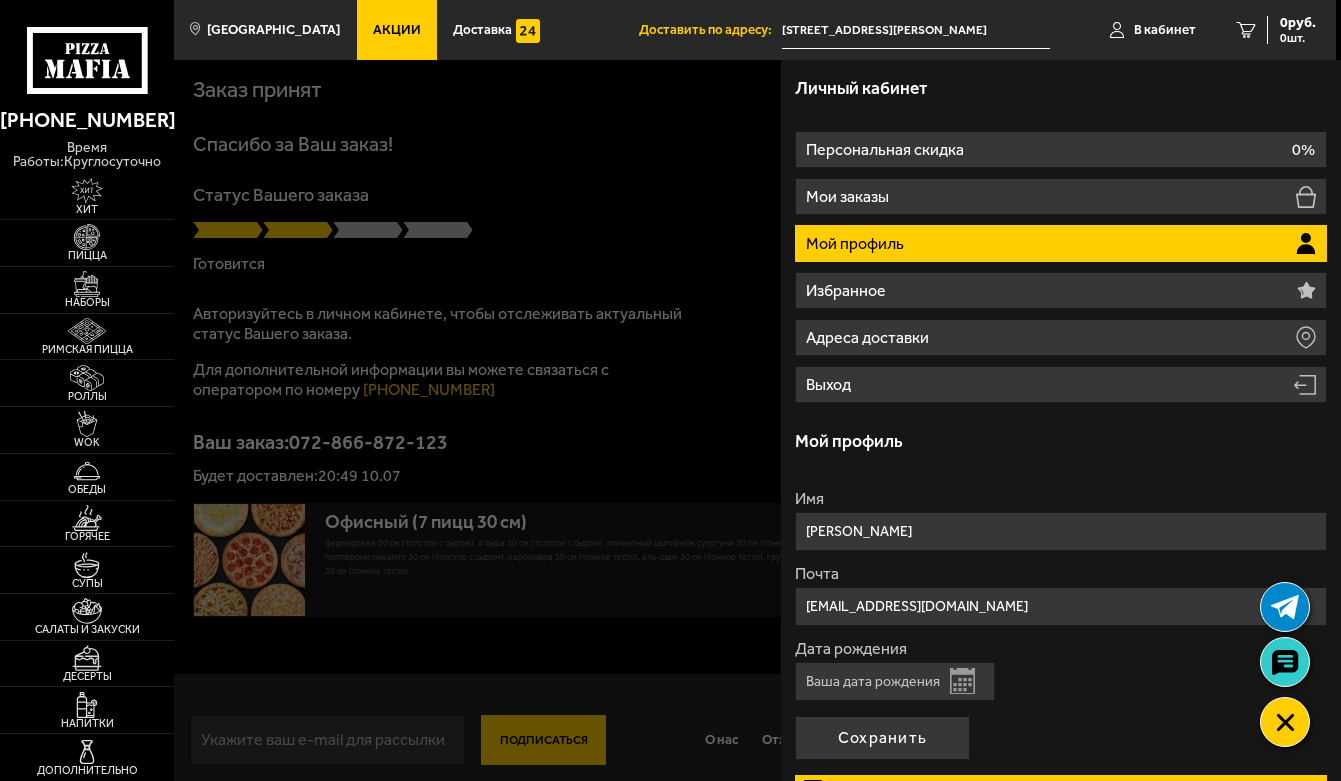 click on "Дата рождения" at bounding box center [895, 681] 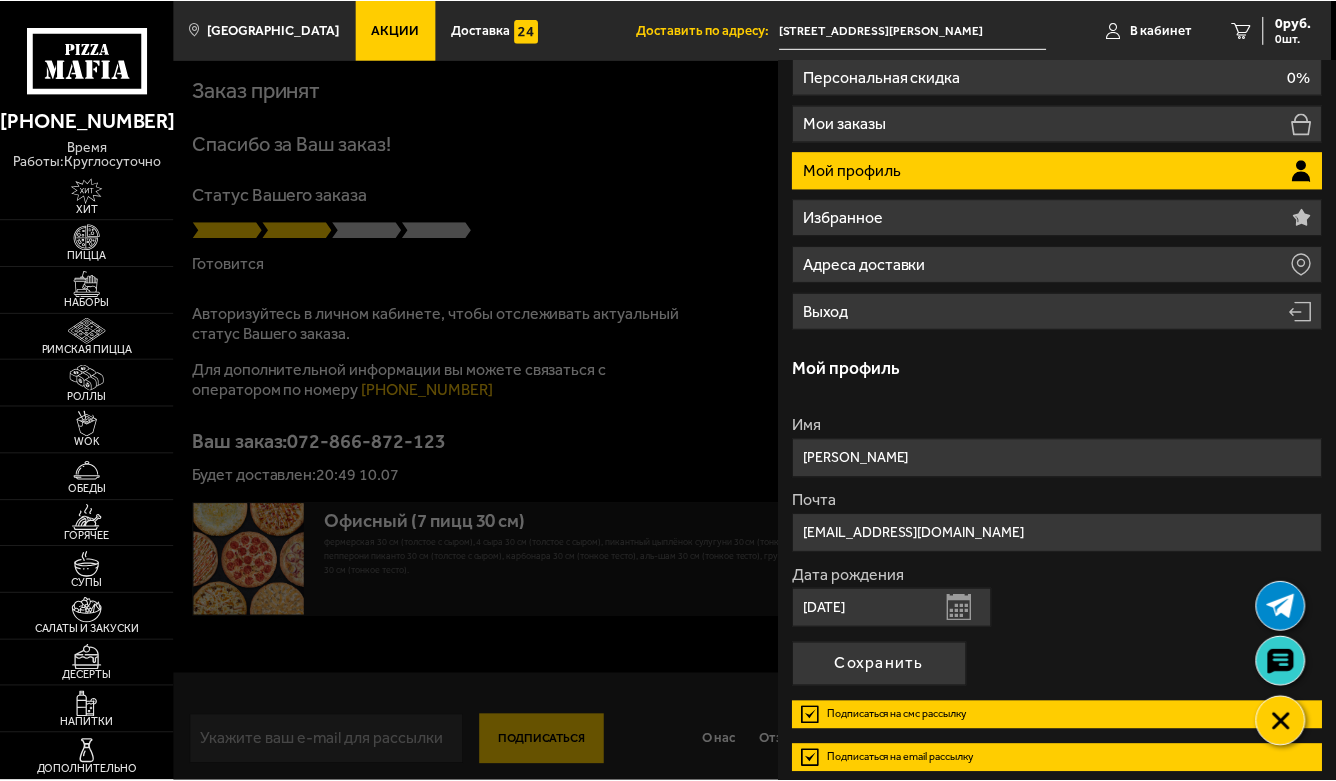 scroll, scrollTop: 160, scrollLeft: 0, axis: vertical 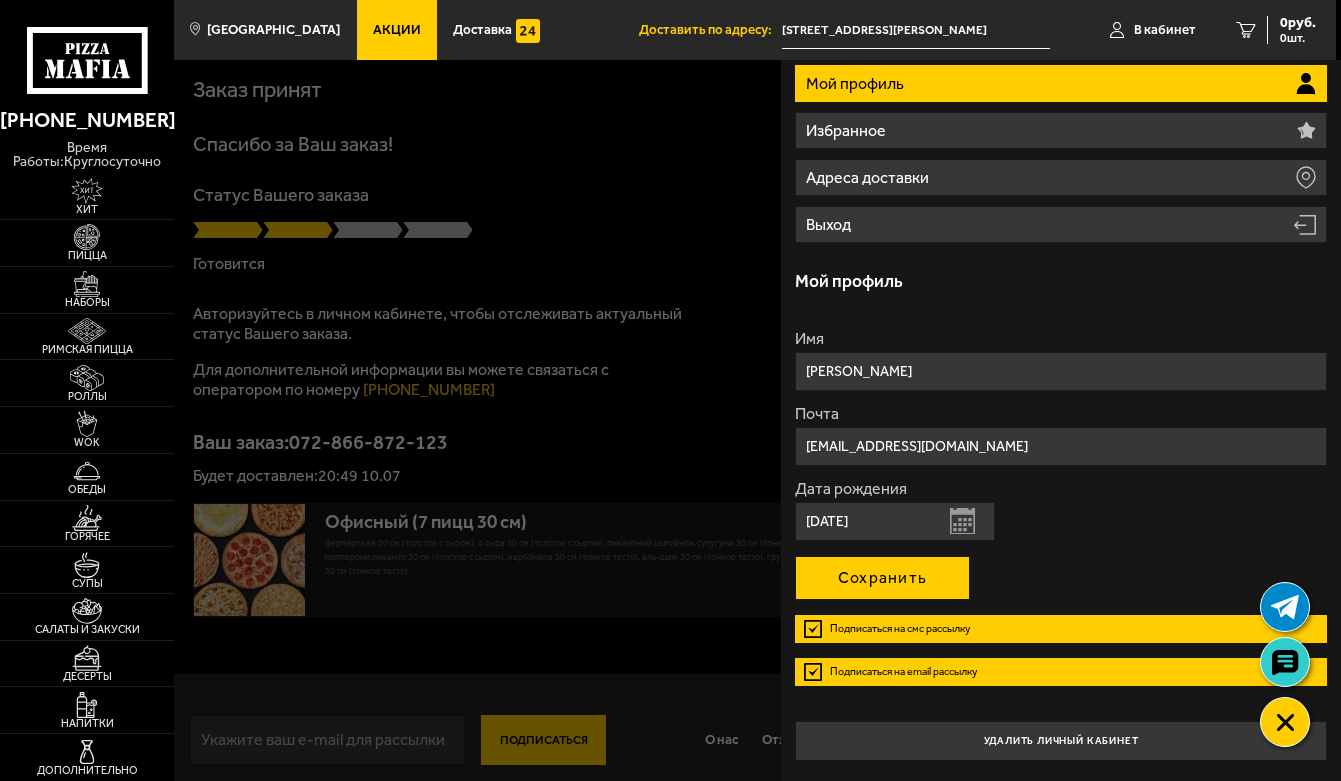 type on "29.06.1959" 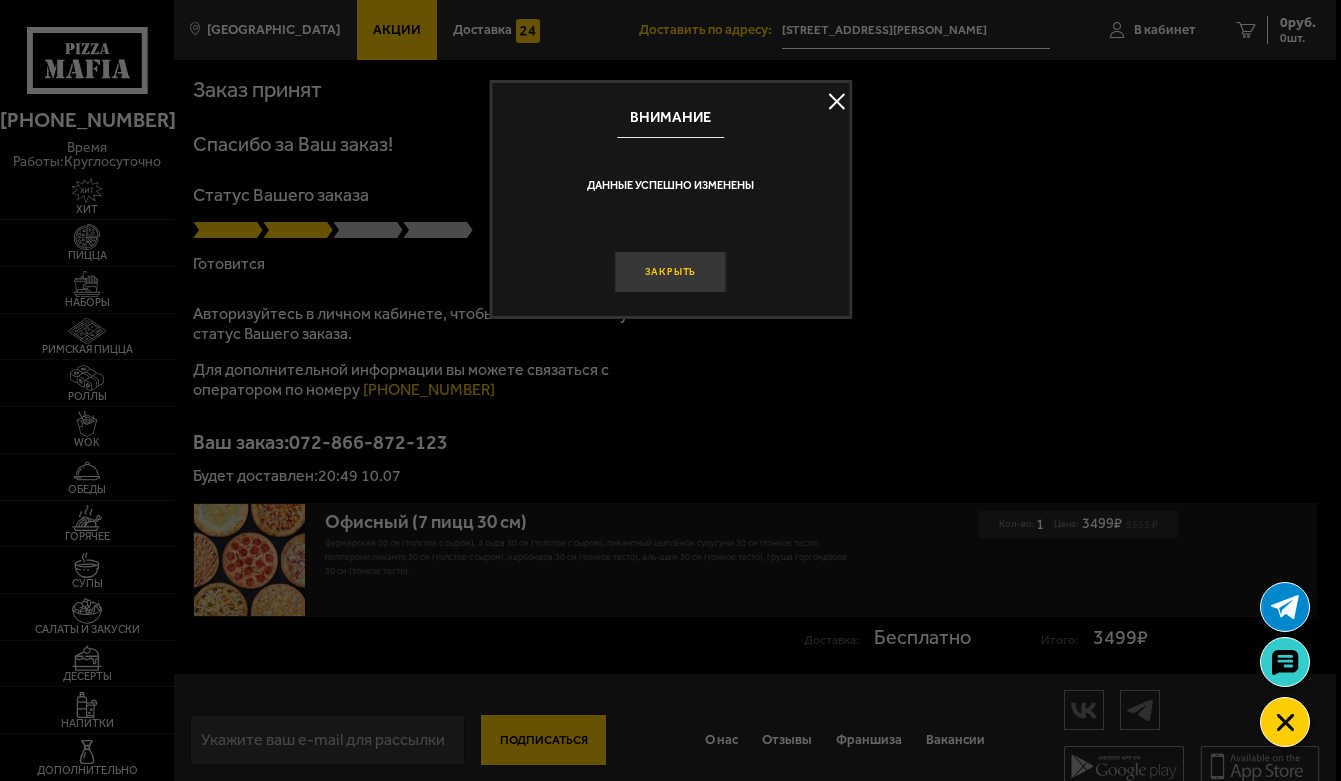 click on "Закрыть" at bounding box center [671, 272] 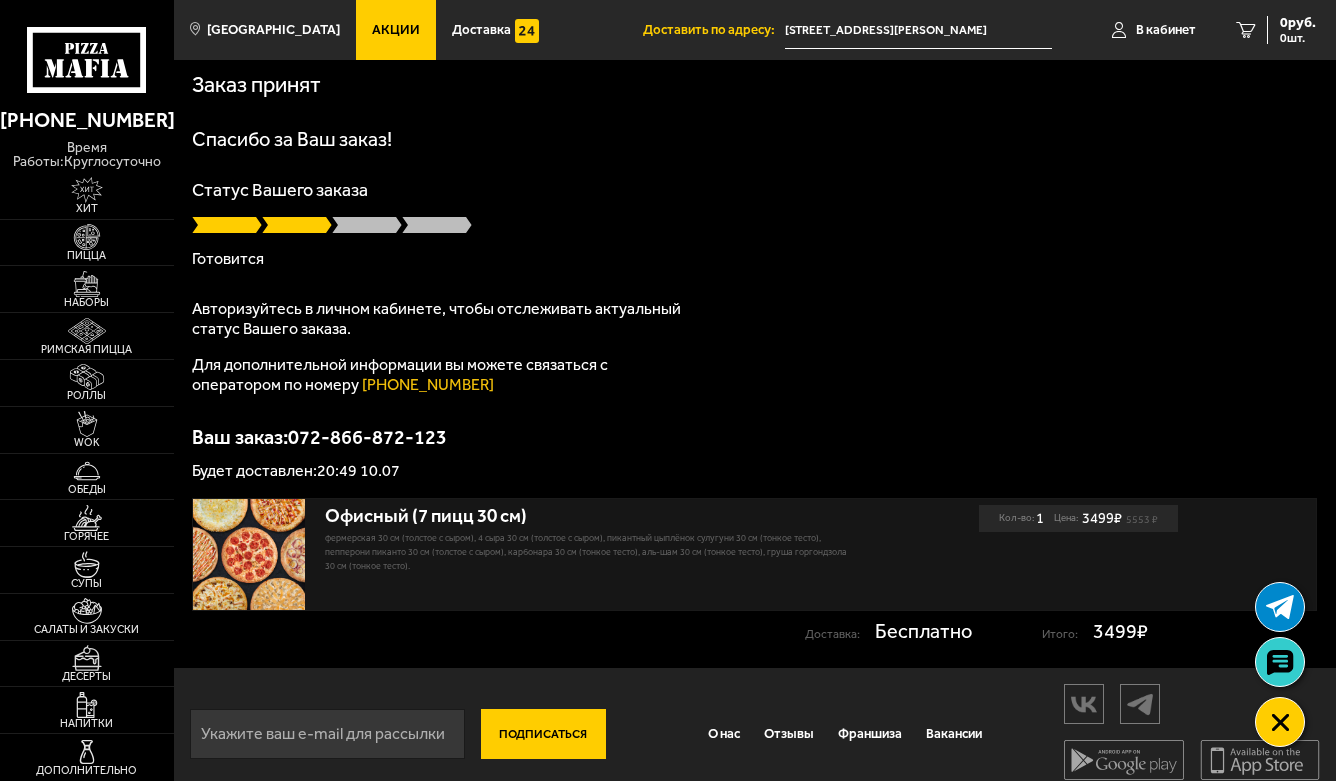 scroll, scrollTop: 0, scrollLeft: 0, axis: both 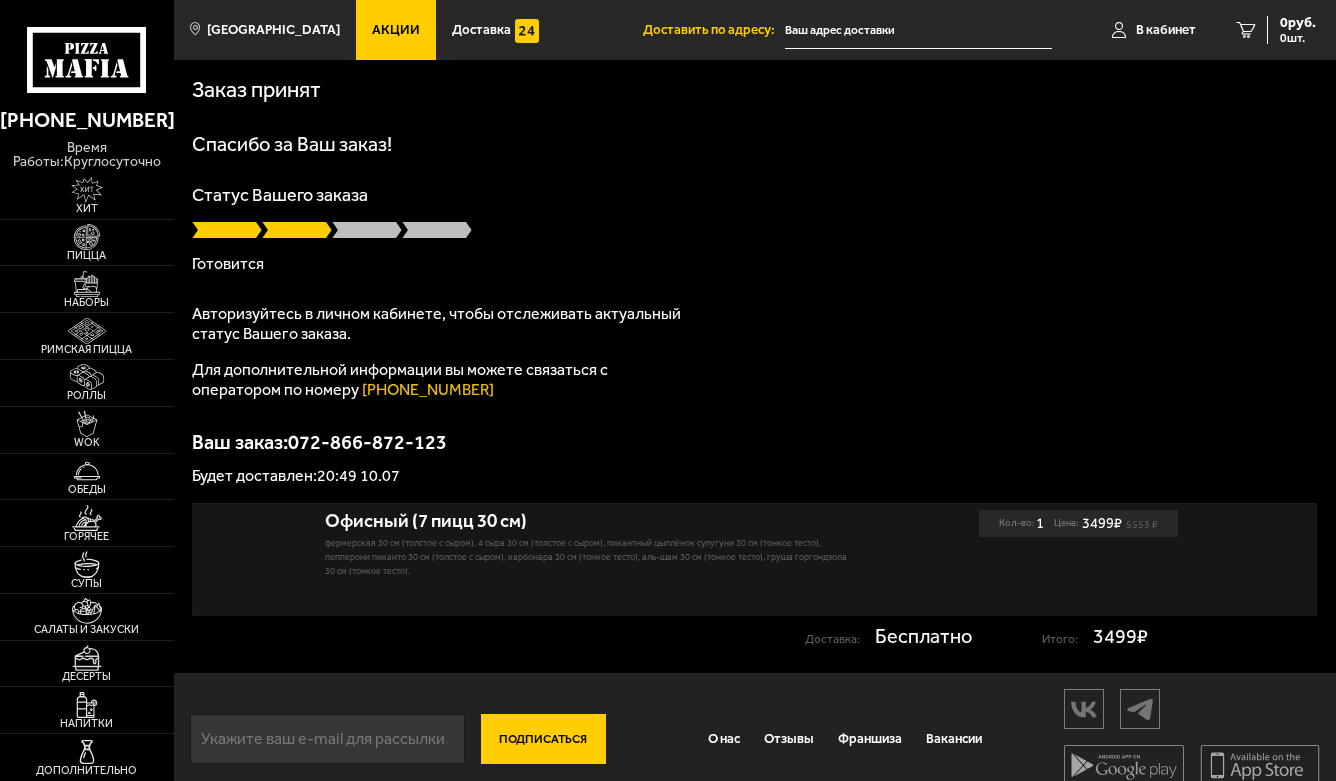 type on "[STREET_ADDRESS][PERSON_NAME]" 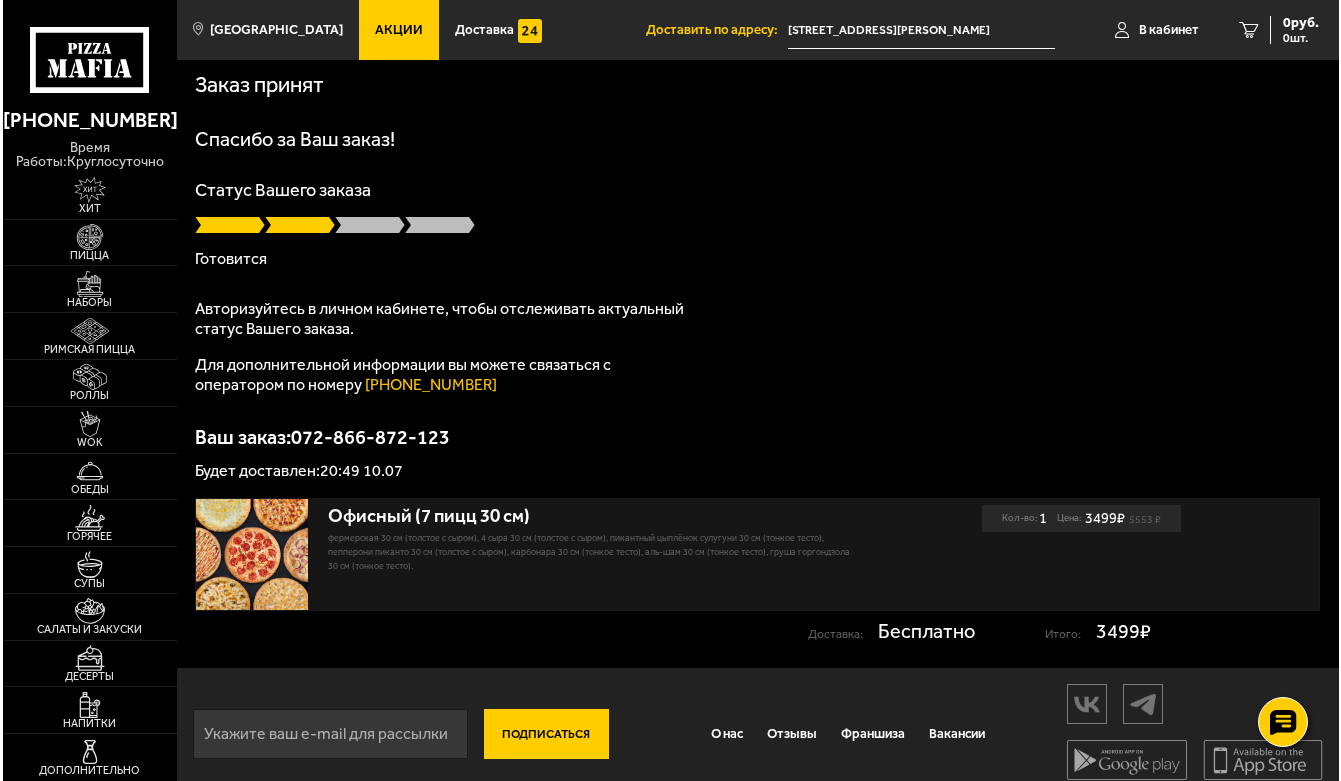 scroll, scrollTop: 0, scrollLeft: 0, axis: both 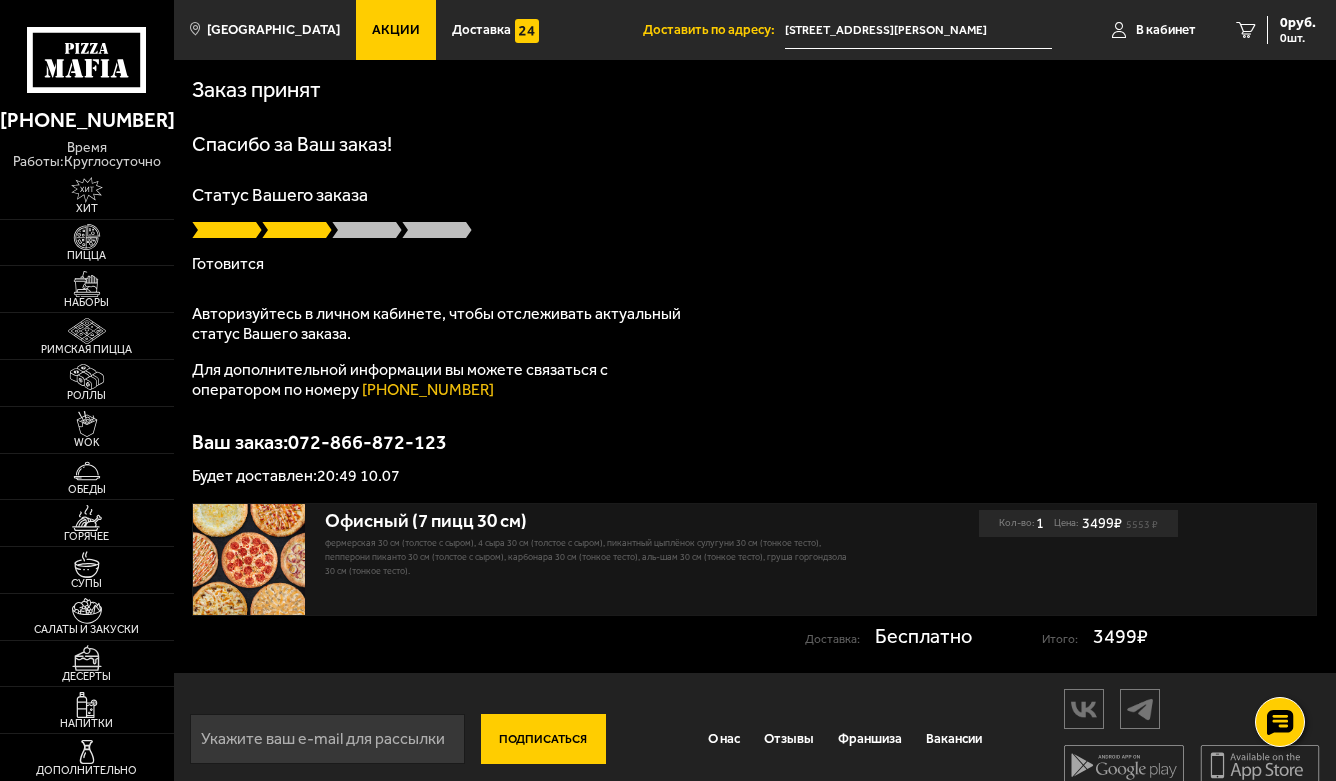 click at bounding box center (297, 230) 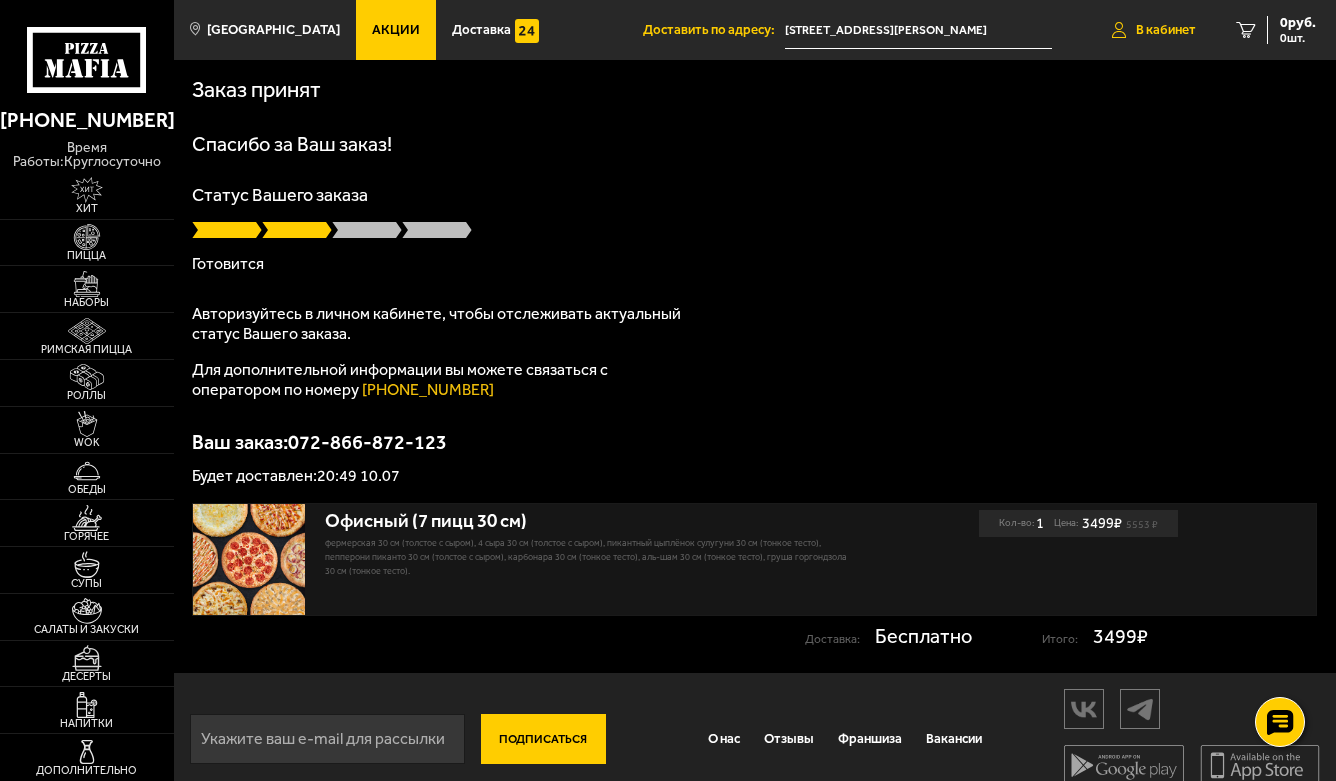 click on "В кабинет" at bounding box center [1166, 29] 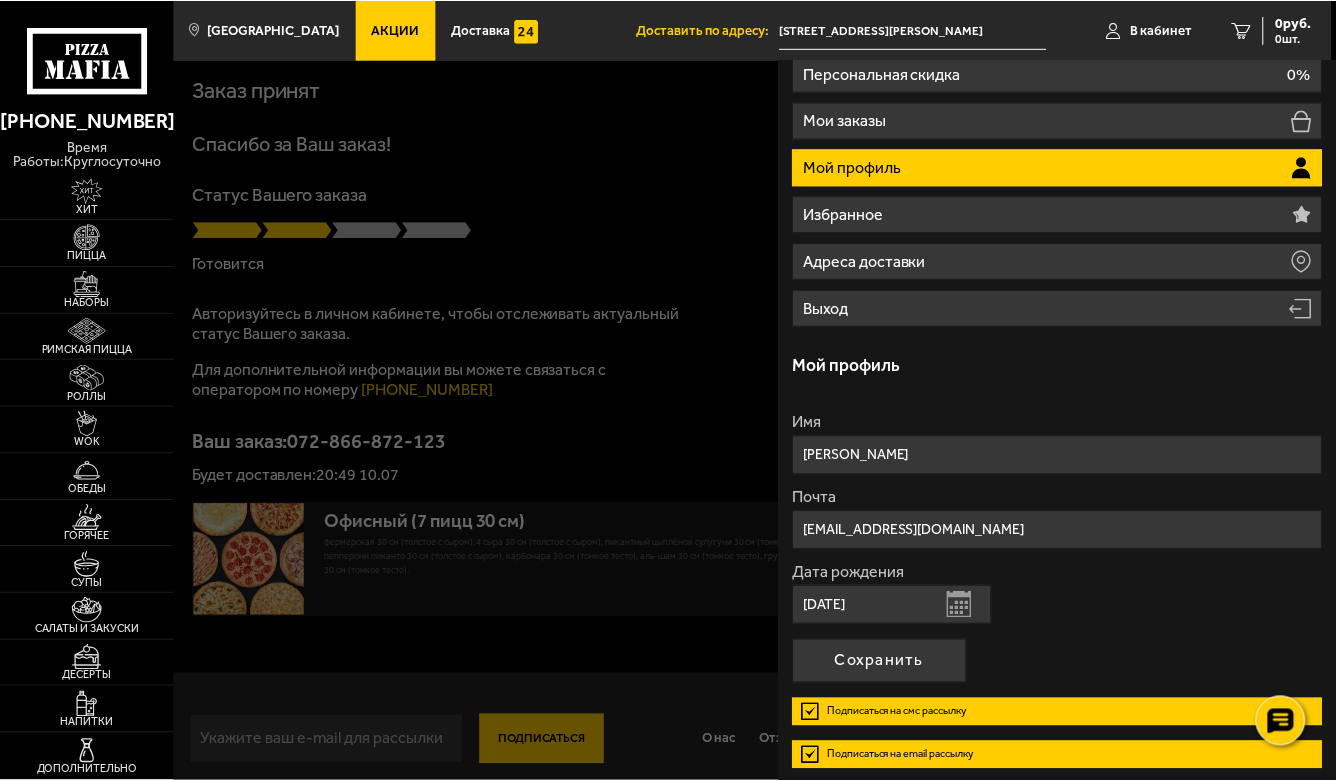 scroll, scrollTop: 160, scrollLeft: 0, axis: vertical 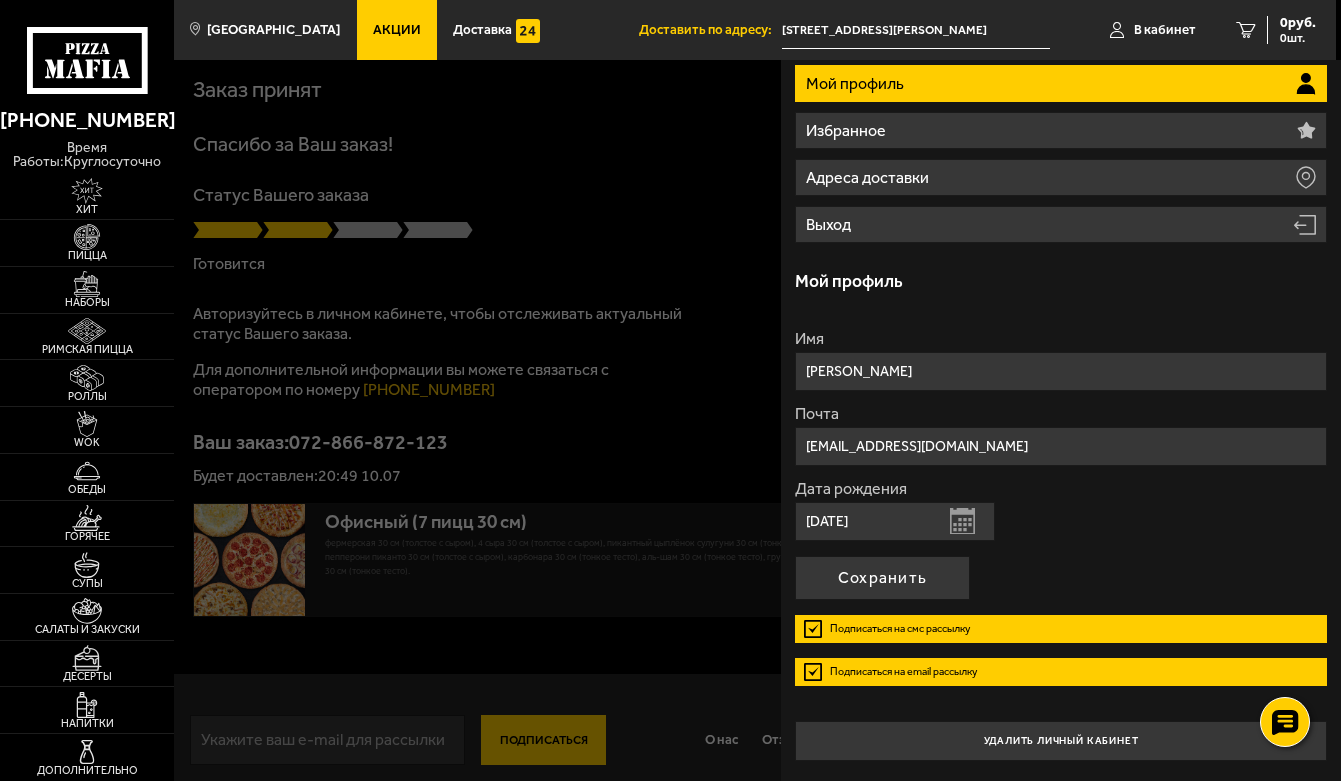 click on "Подписаться на смс рассылку" at bounding box center [1061, 629] 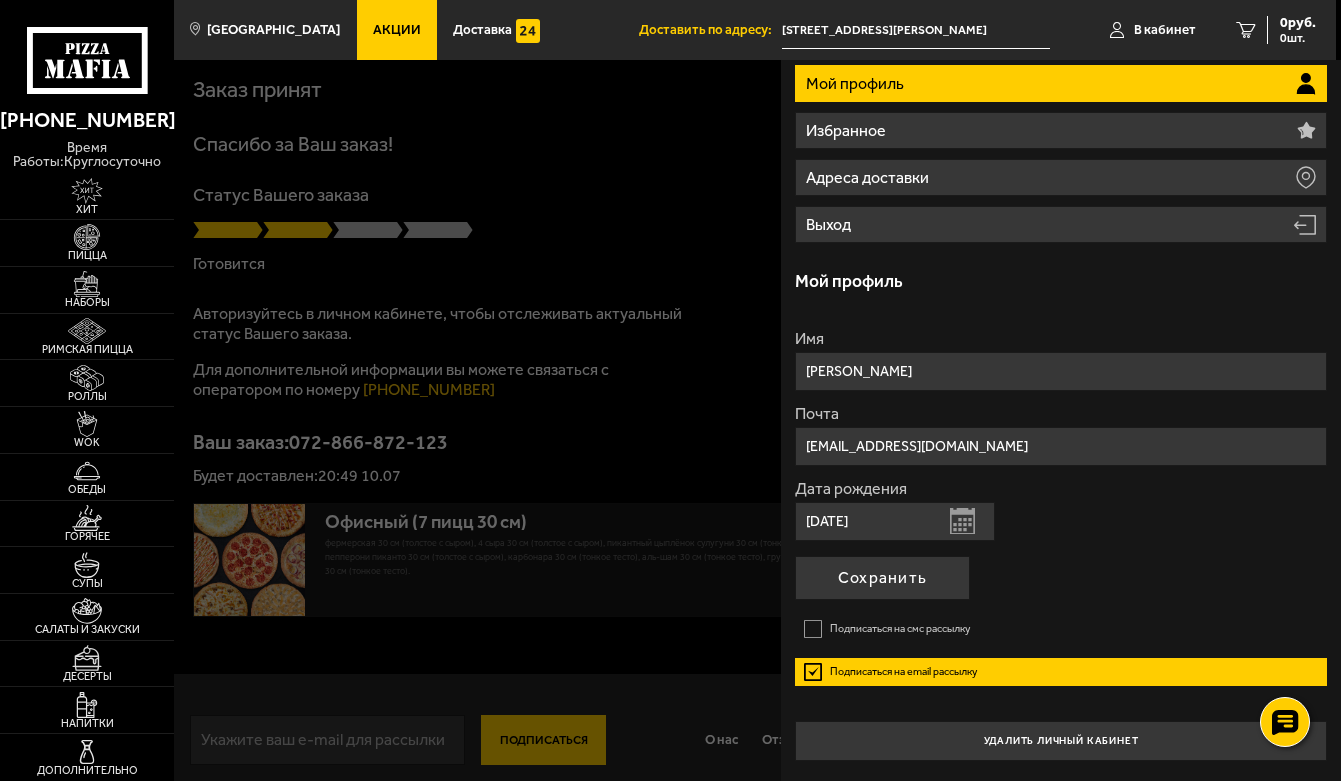 click on "Подписаться на email рассылку" at bounding box center [1061, 672] 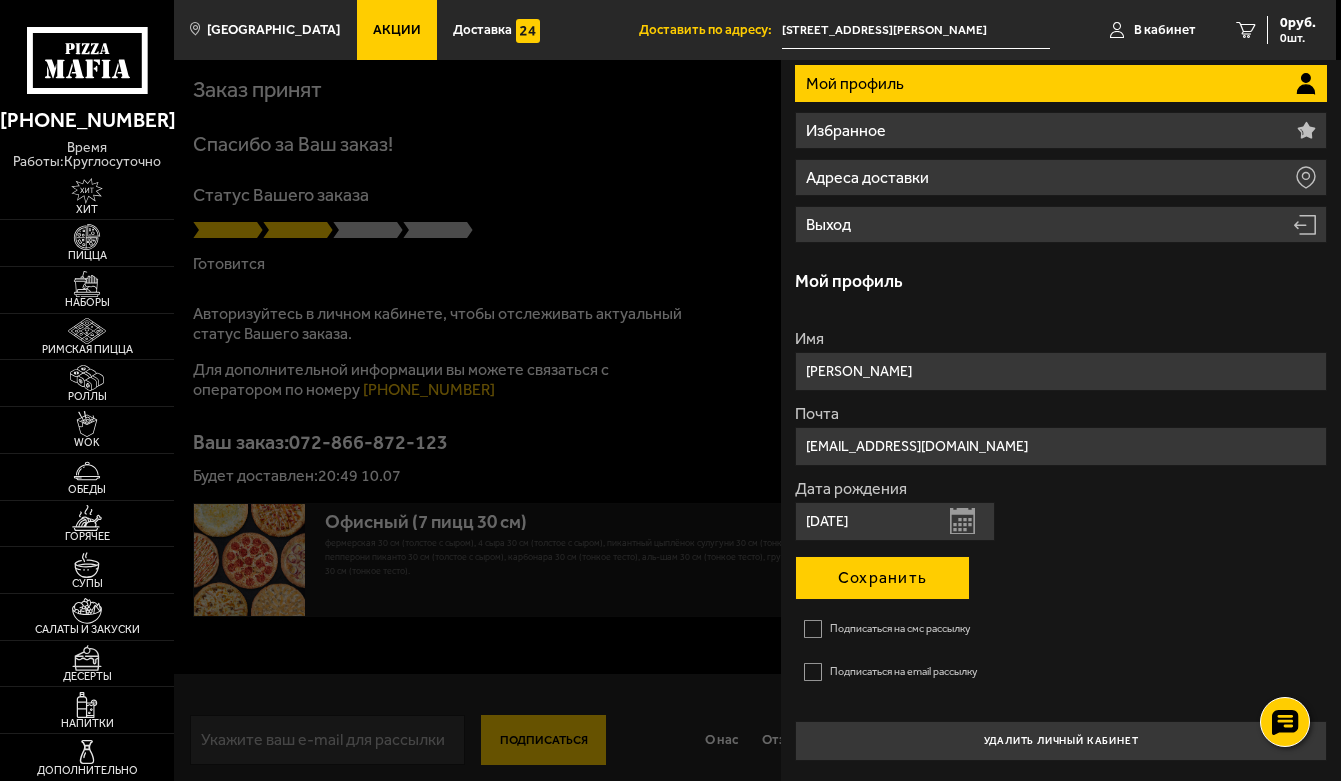 click on "Сохранить" at bounding box center [882, 578] 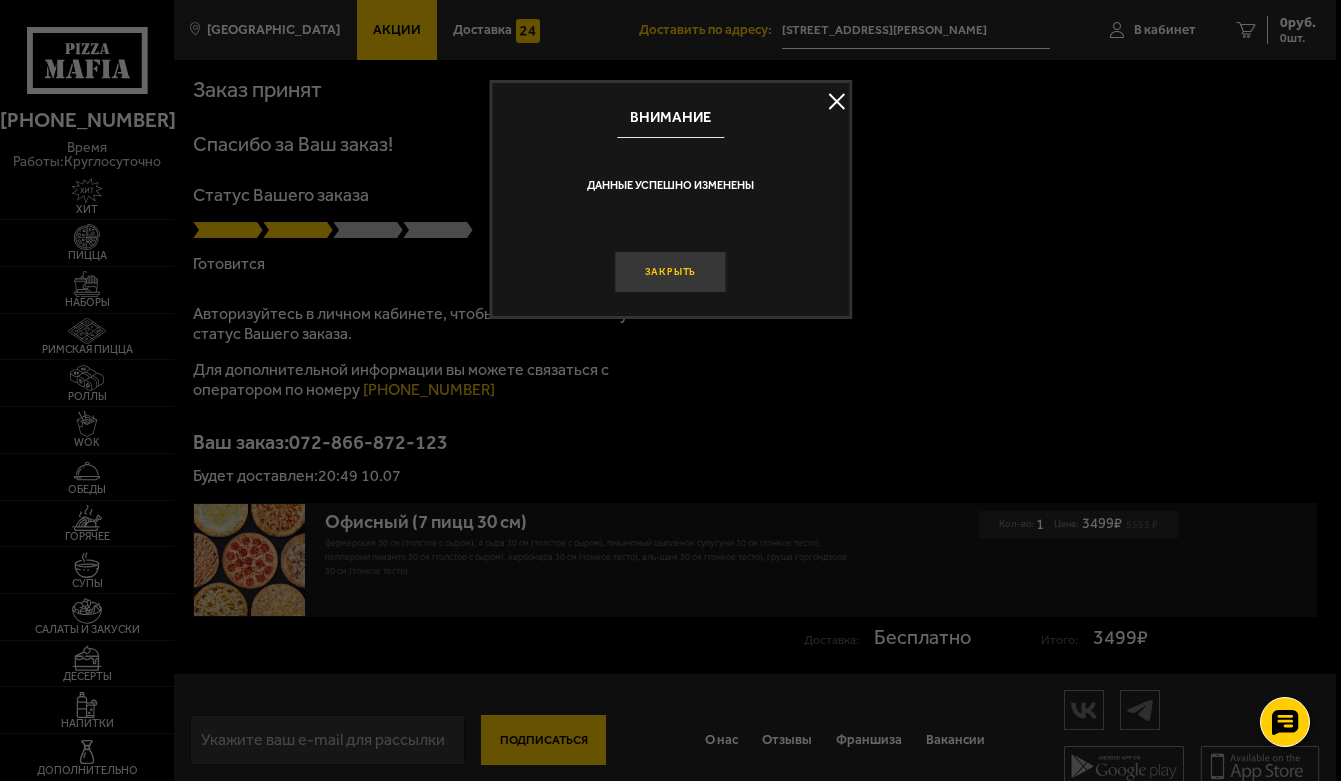 click on "Закрыть" at bounding box center [671, 272] 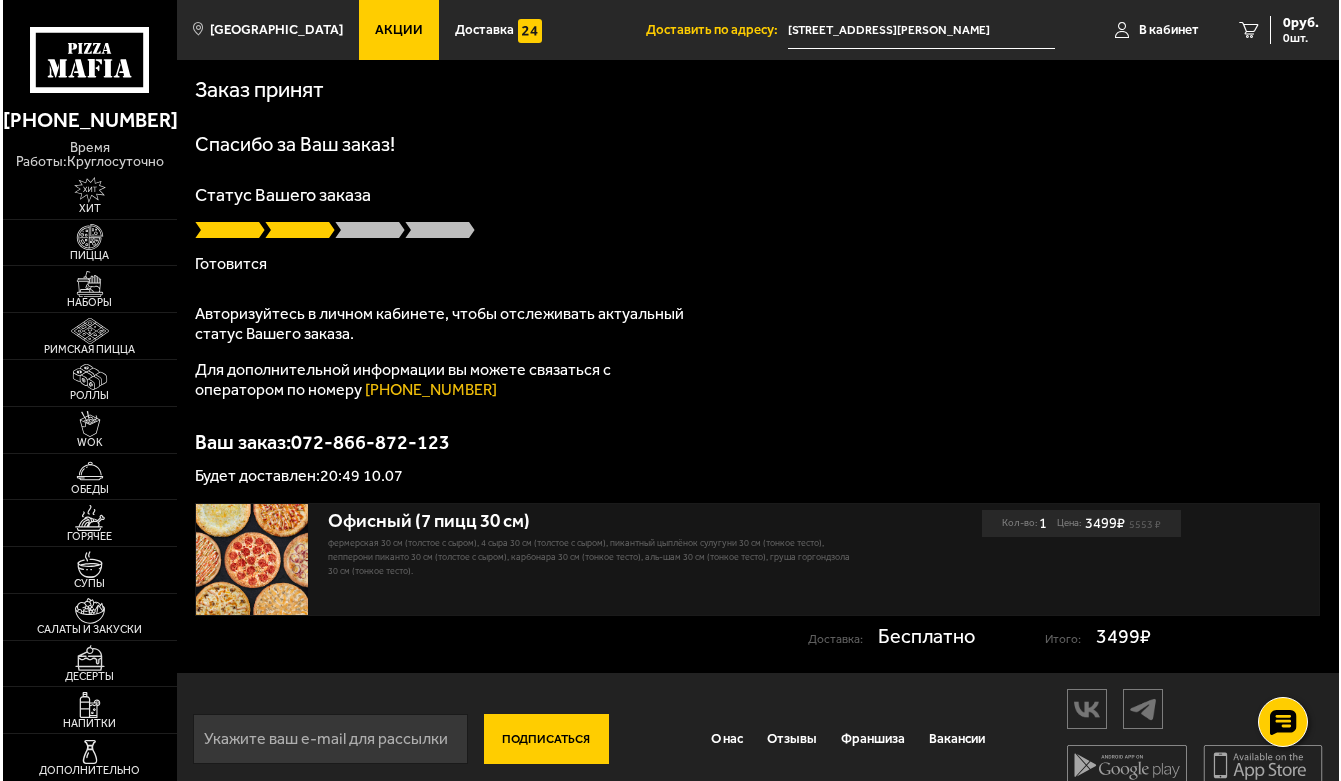 scroll, scrollTop: 24, scrollLeft: 0, axis: vertical 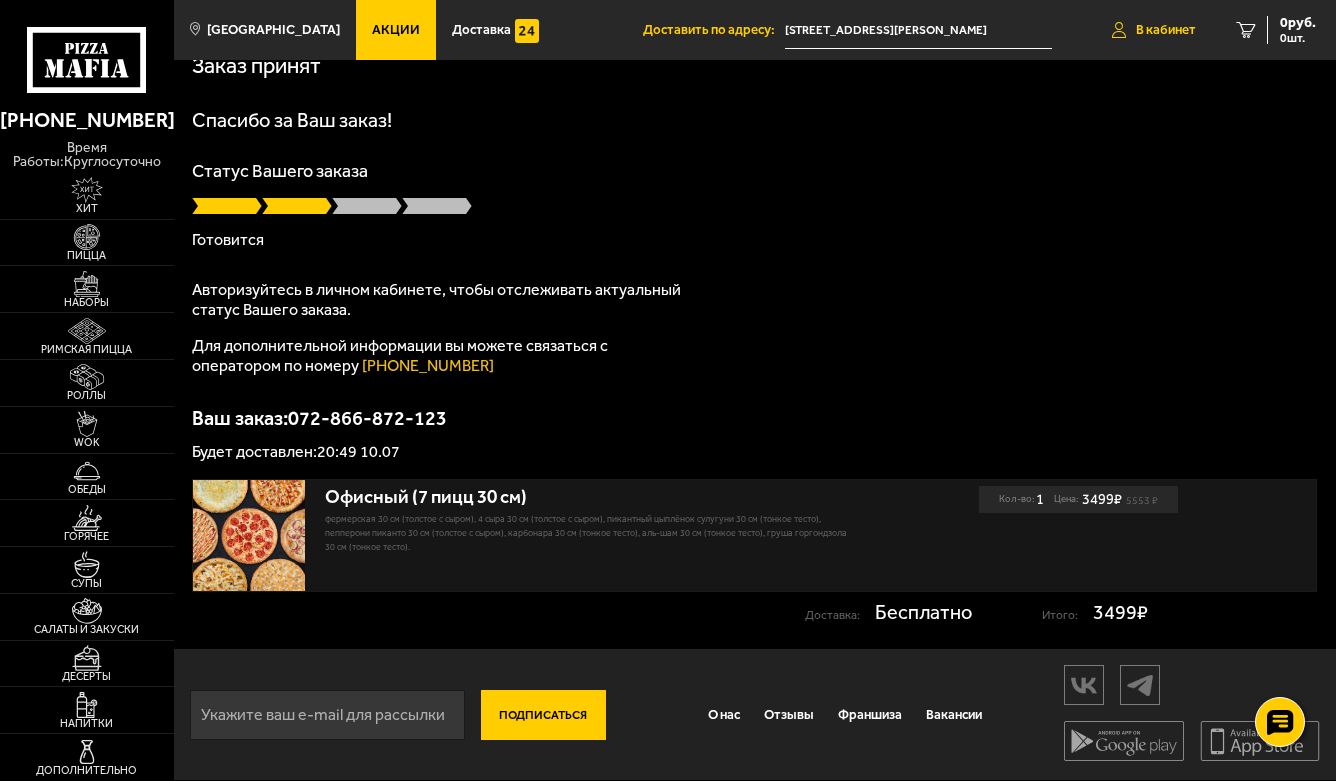 click on "В кабинет" at bounding box center (1166, 29) 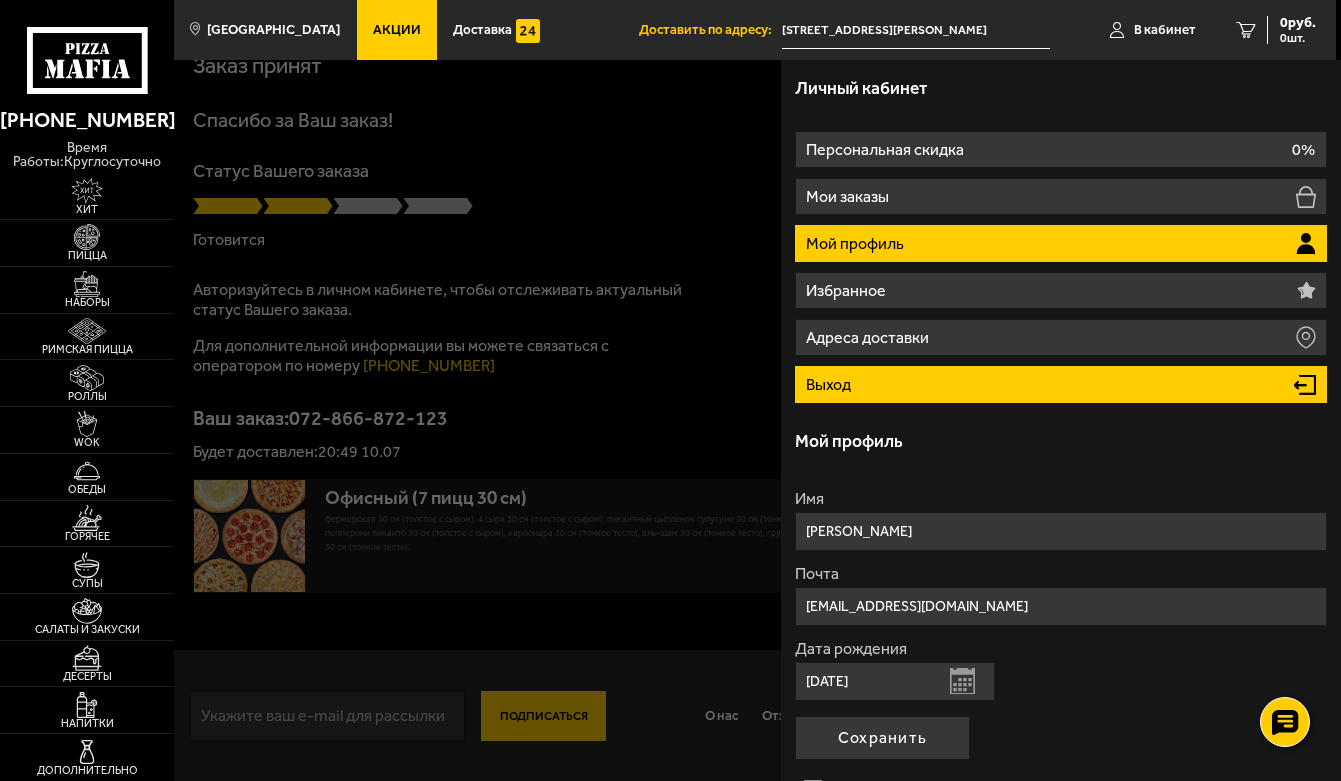 click on "Выход" at bounding box center [1061, 384] 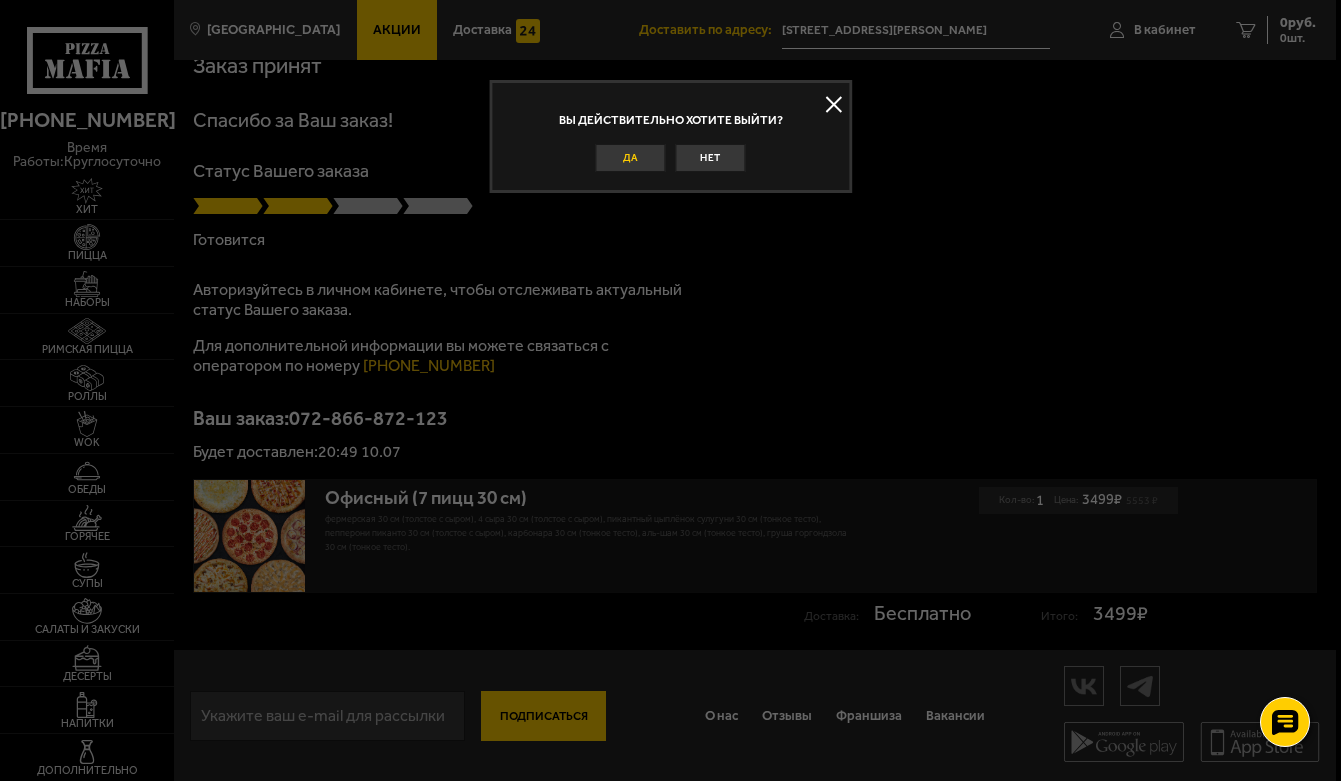 click on "Да" at bounding box center [631, 158] 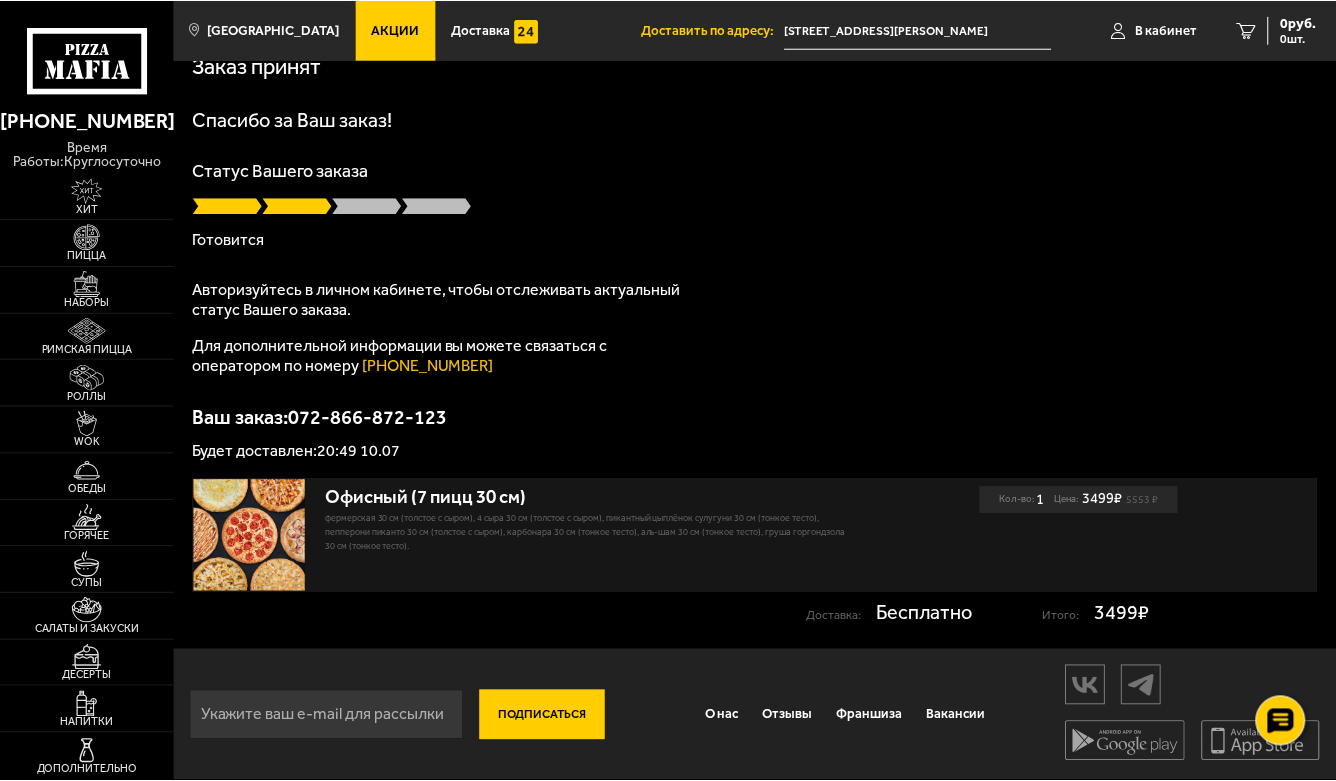 scroll, scrollTop: 0, scrollLeft: 0, axis: both 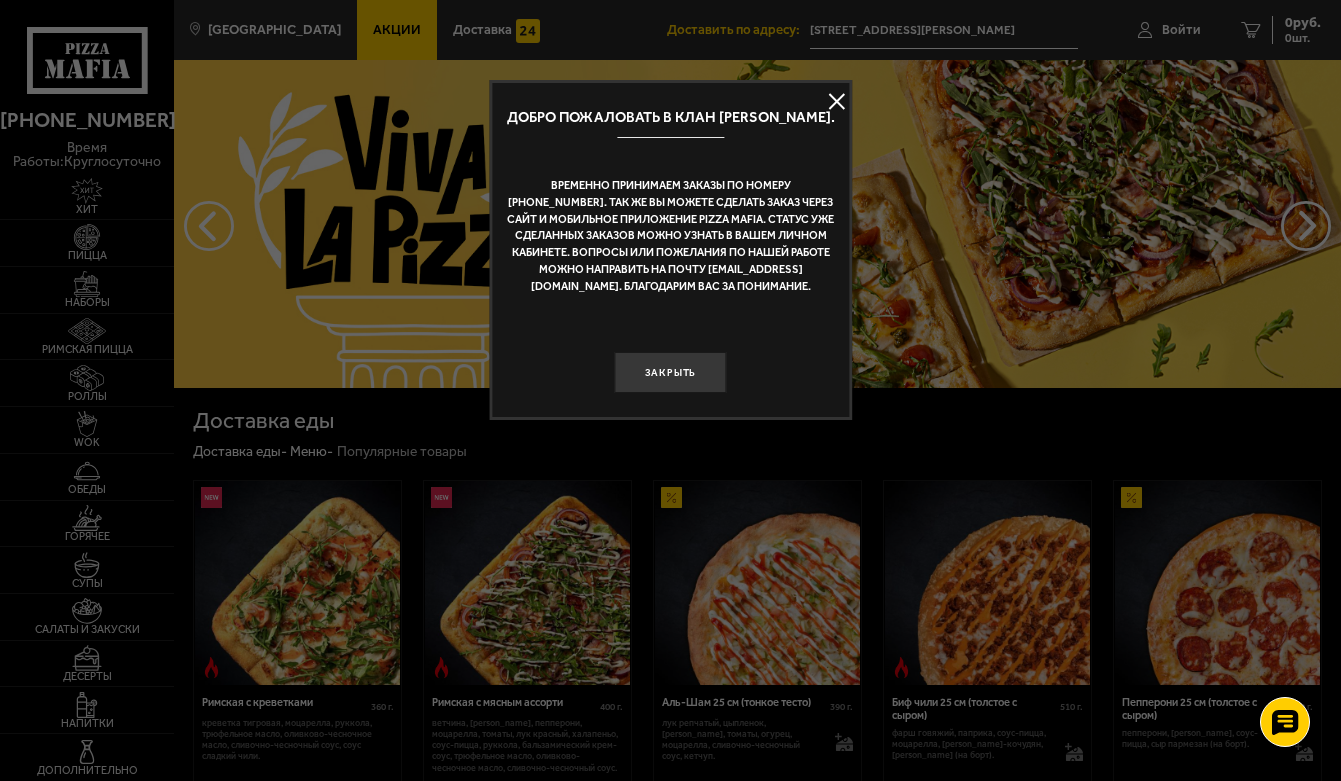 click at bounding box center (837, 102) 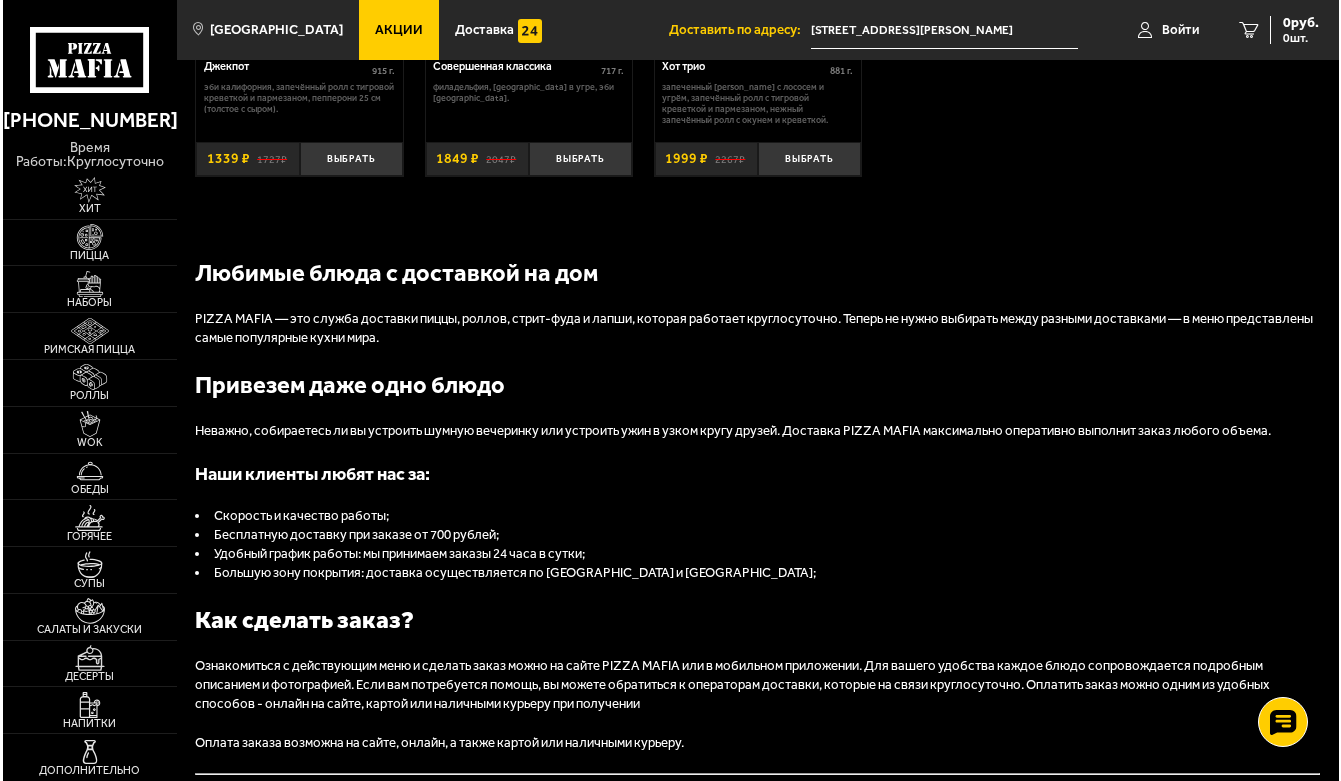 scroll, scrollTop: 1150, scrollLeft: 0, axis: vertical 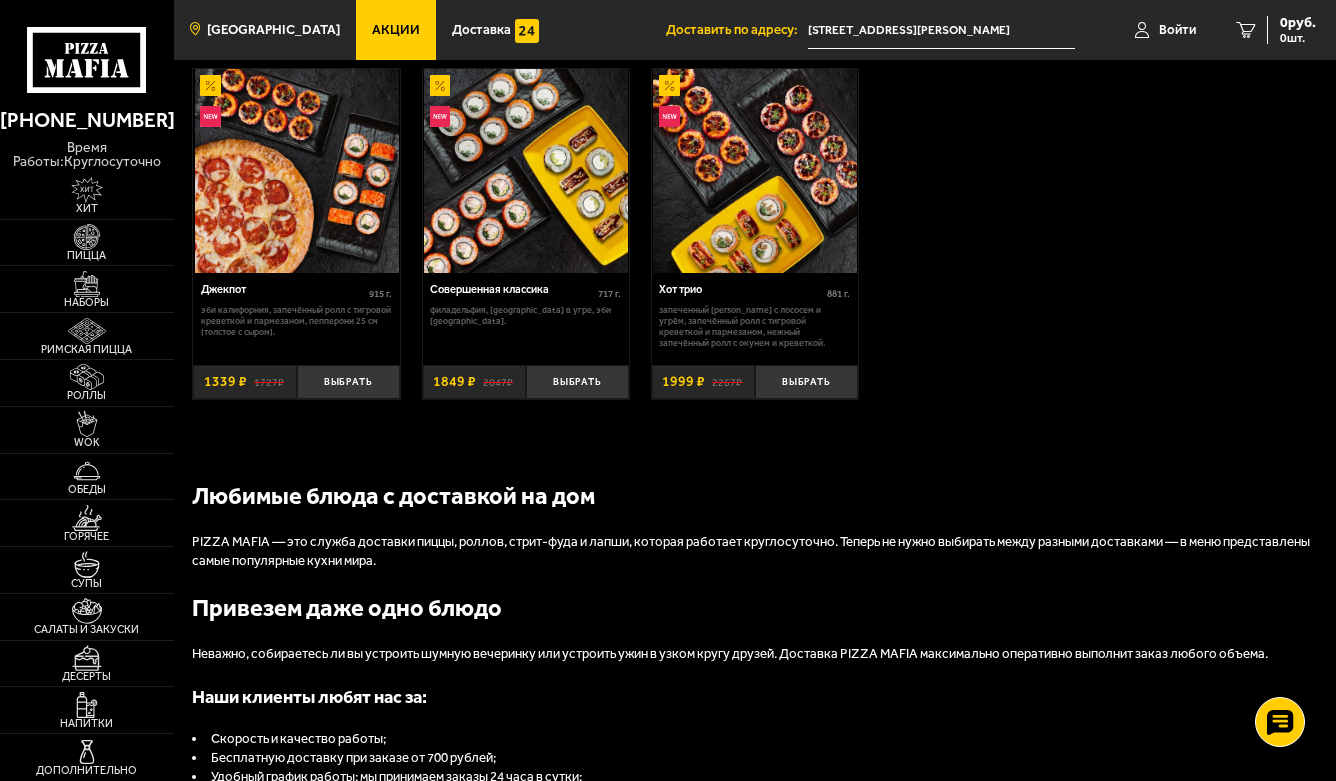 click on "[GEOGRAPHIC_DATA]" at bounding box center (273, 29) 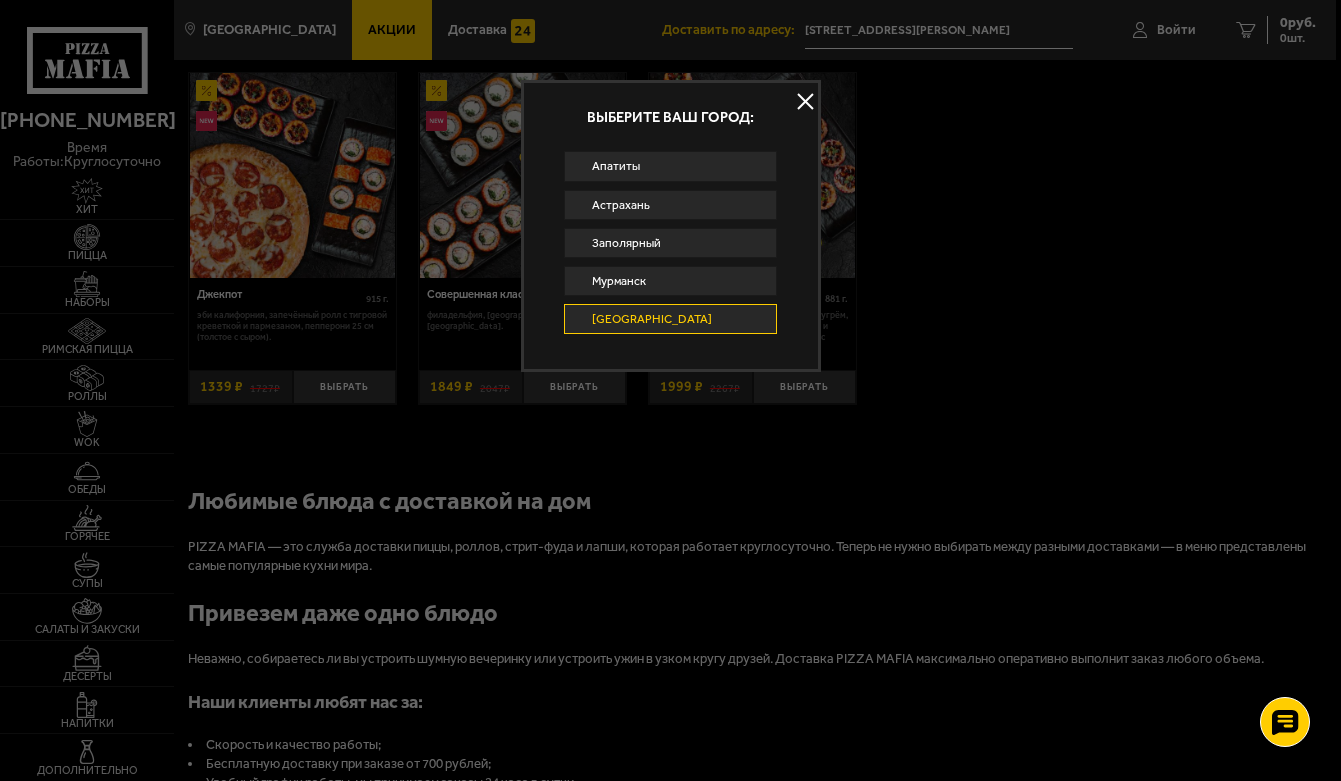 click on "[GEOGRAPHIC_DATA]" at bounding box center [671, 319] 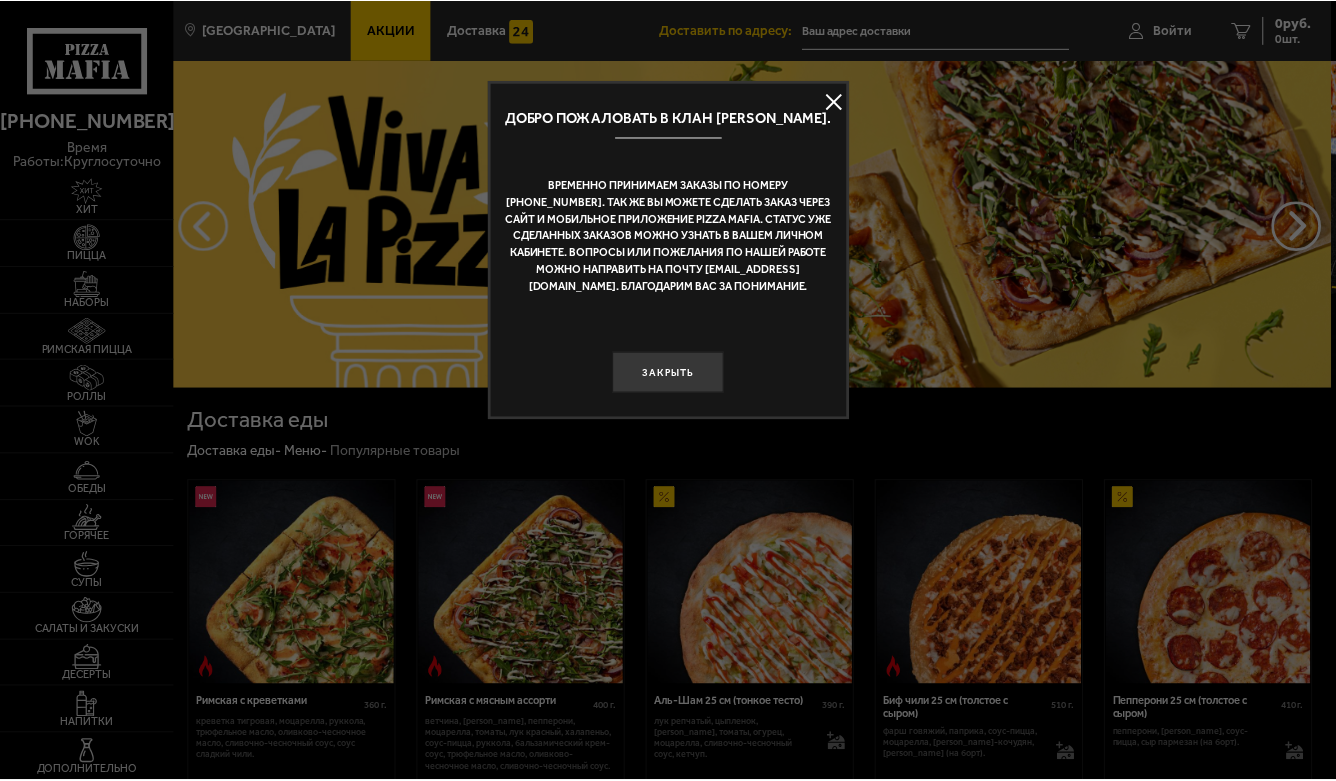 scroll, scrollTop: 0, scrollLeft: 0, axis: both 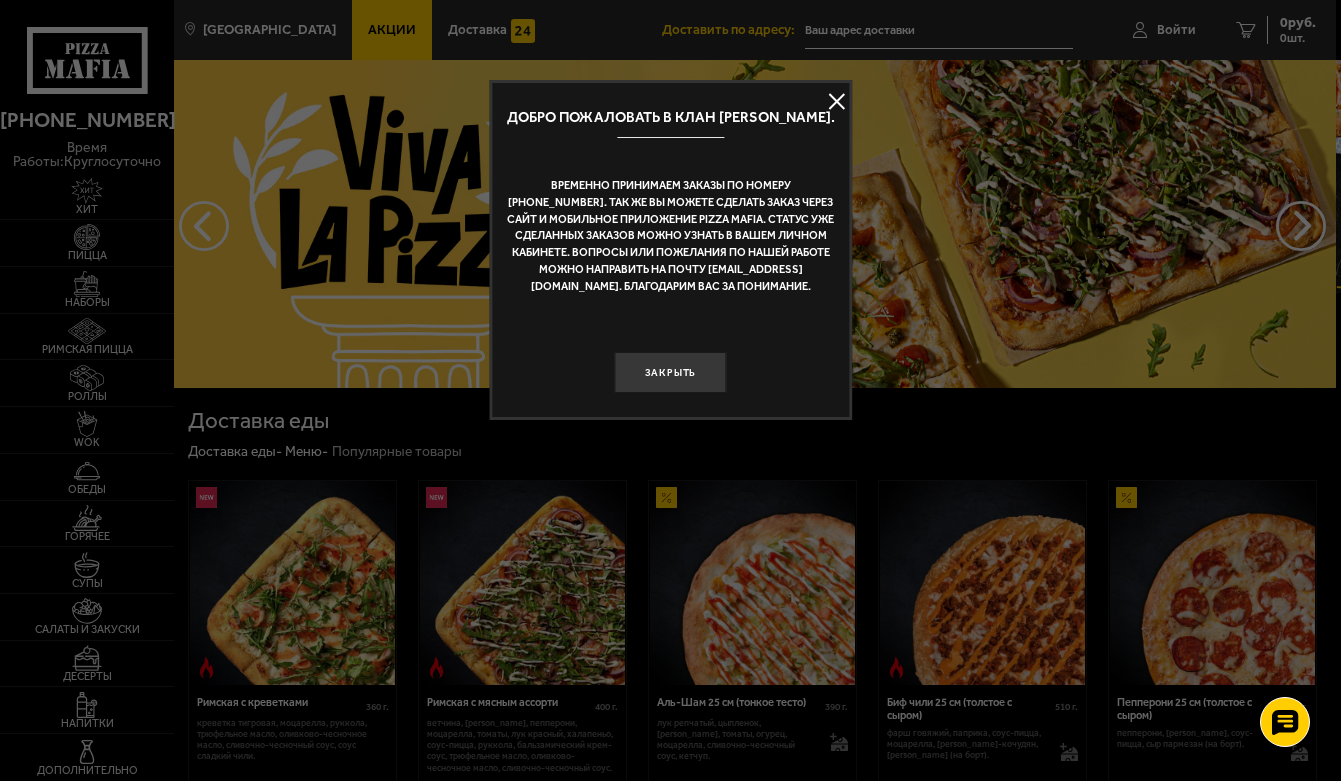 click at bounding box center [837, 102] 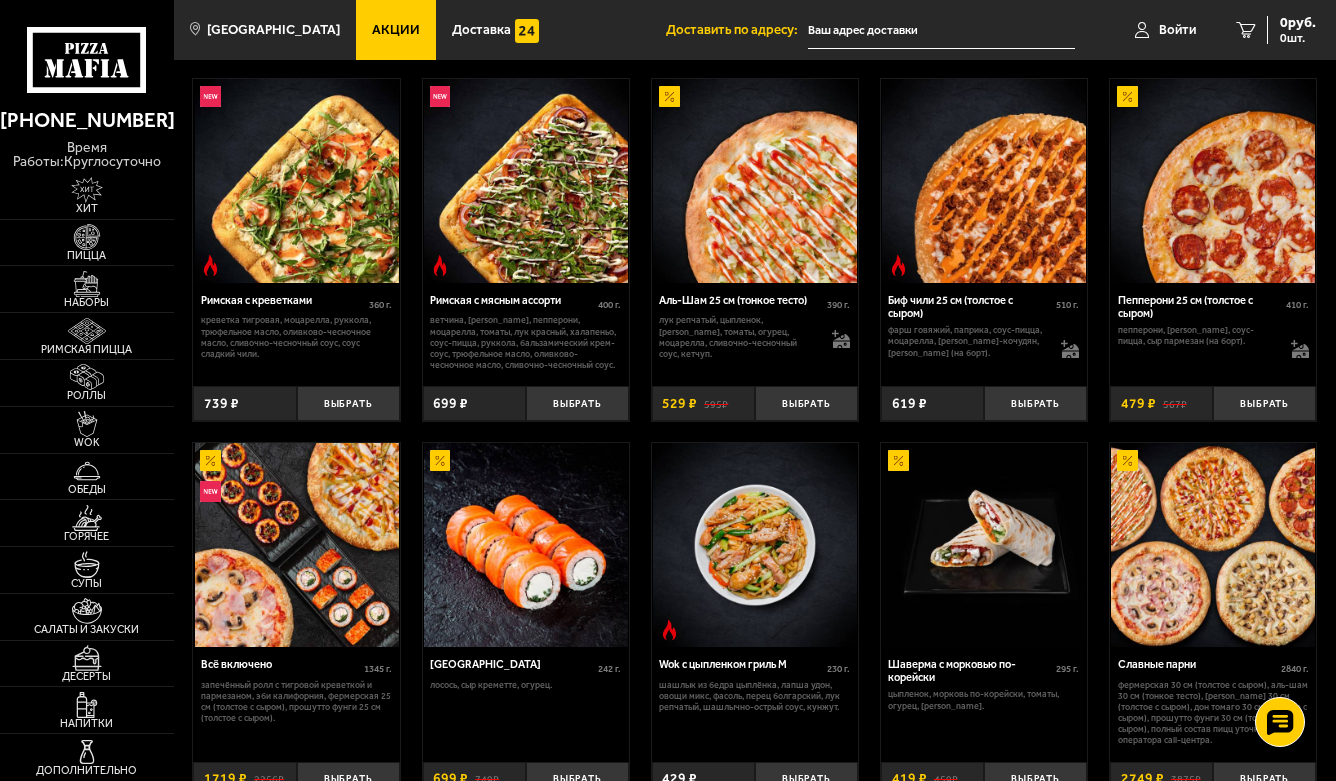 scroll, scrollTop: 0, scrollLeft: 0, axis: both 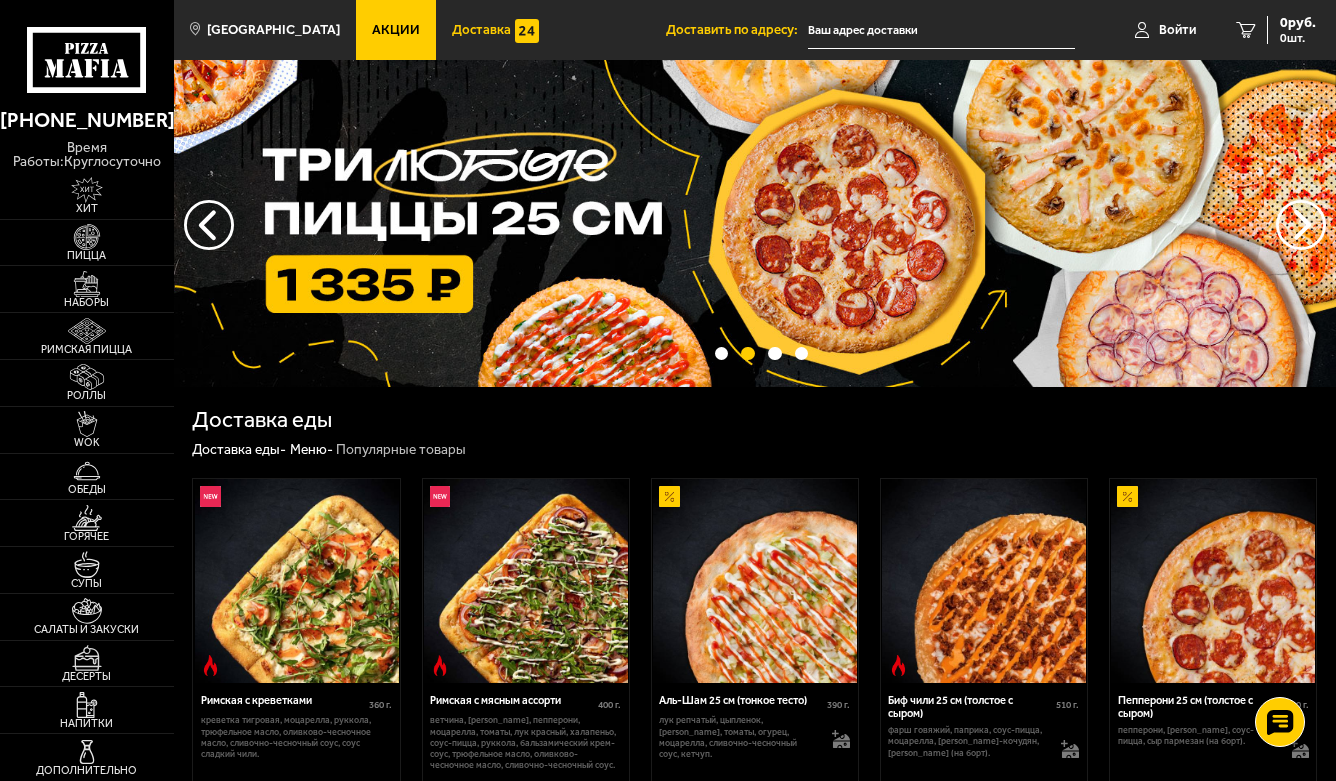 click on "Доставка" at bounding box center [481, 29] 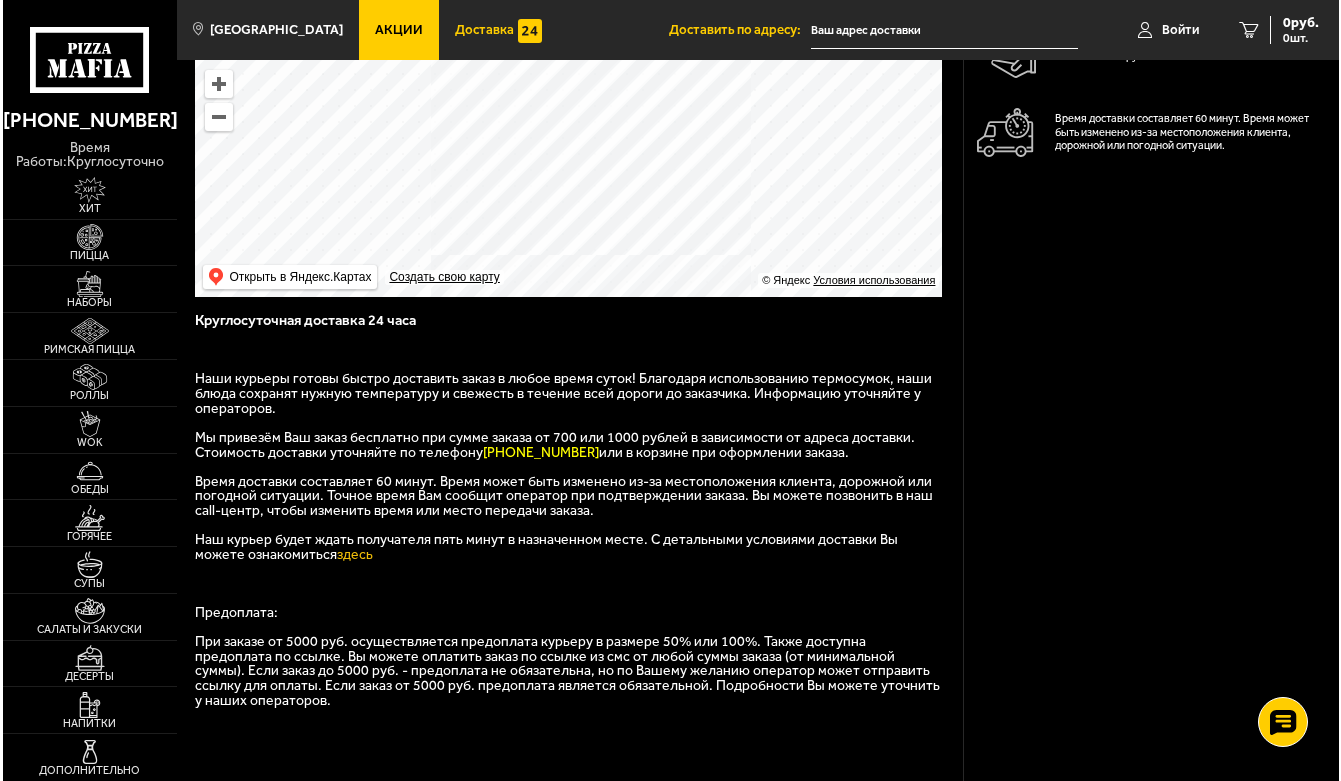 scroll, scrollTop: 0, scrollLeft: 0, axis: both 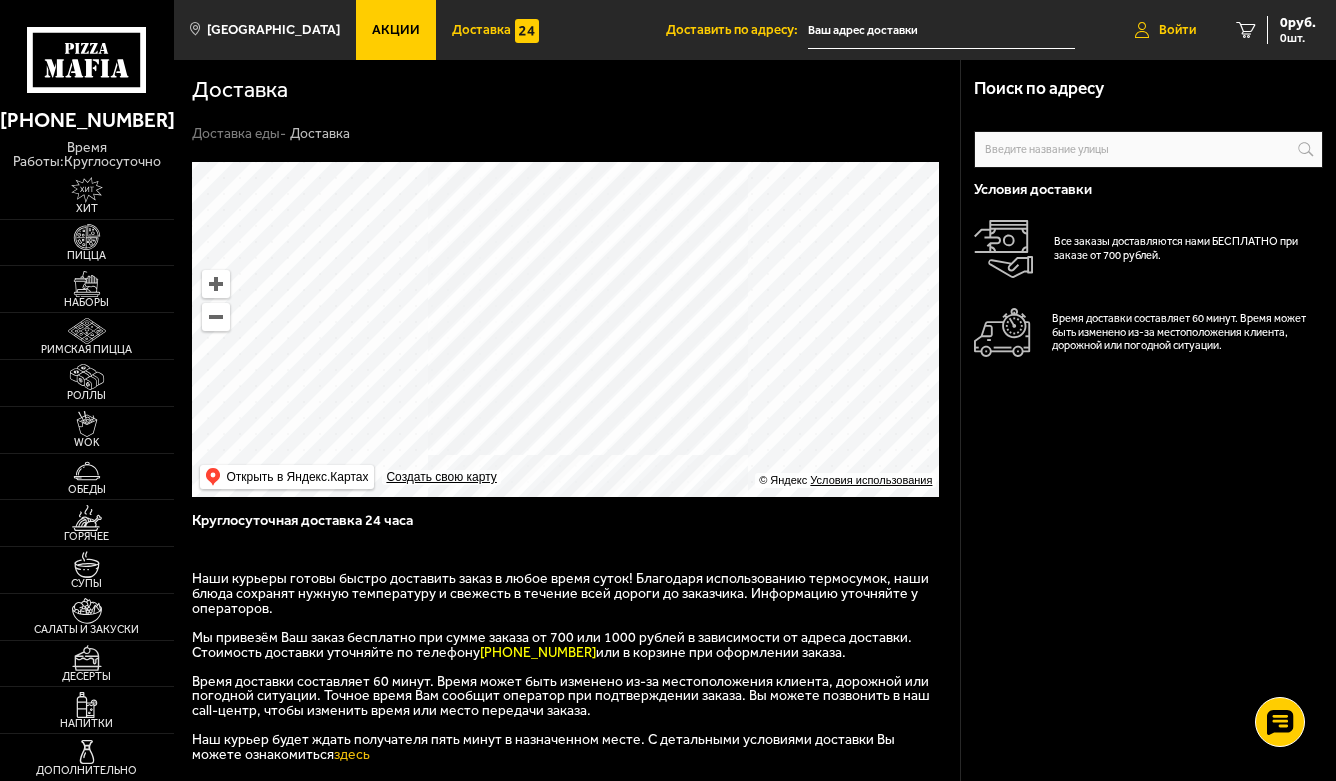 click on "Войти" at bounding box center (1177, 29) 